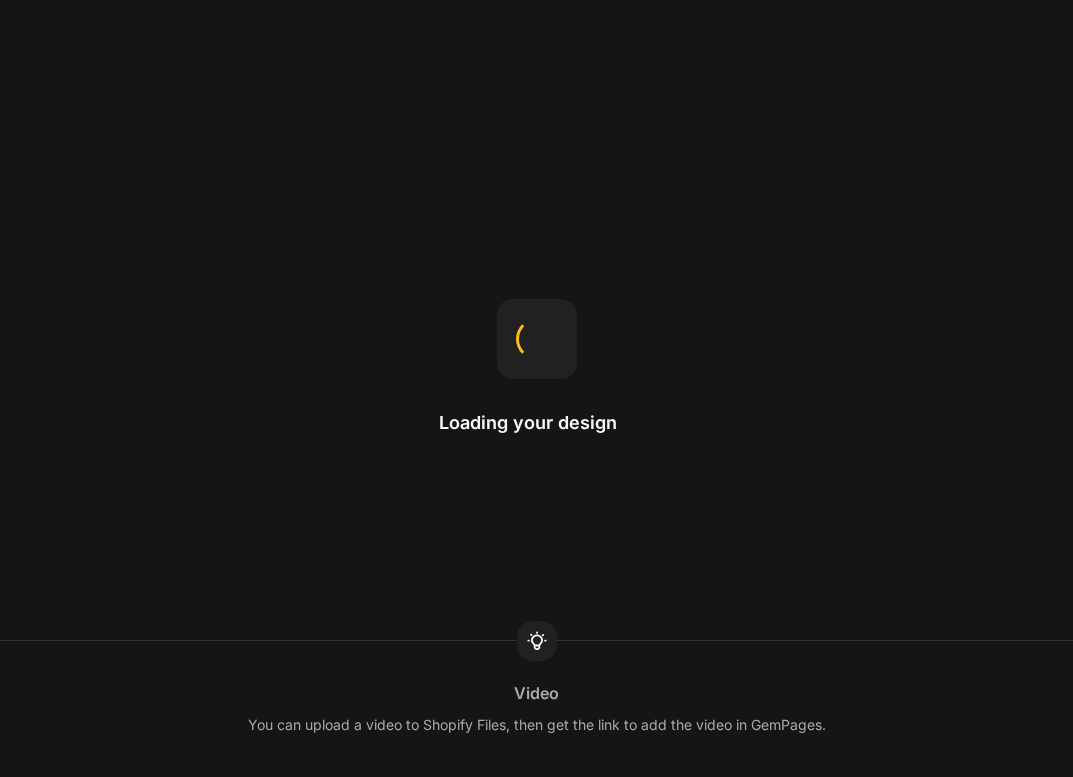scroll, scrollTop: 0, scrollLeft: 0, axis: both 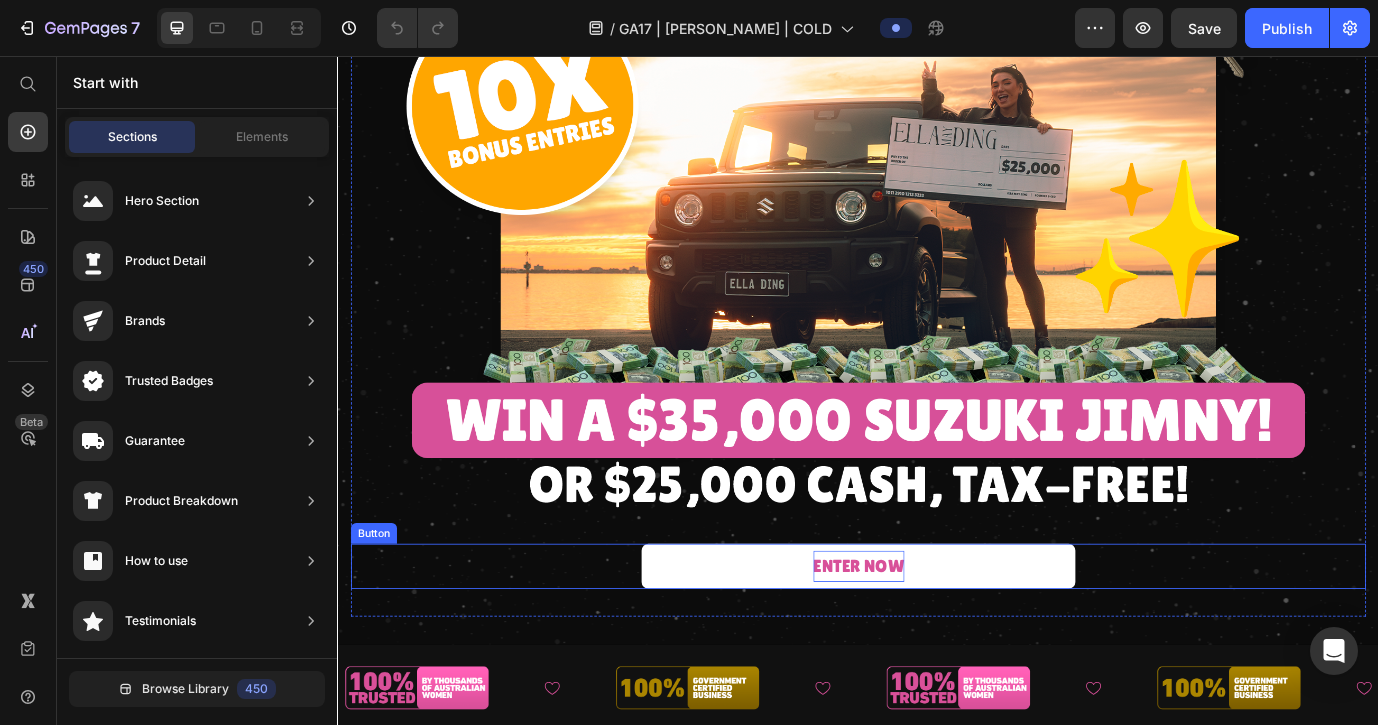 click on "ENTER NOW" at bounding box center [937, 644] 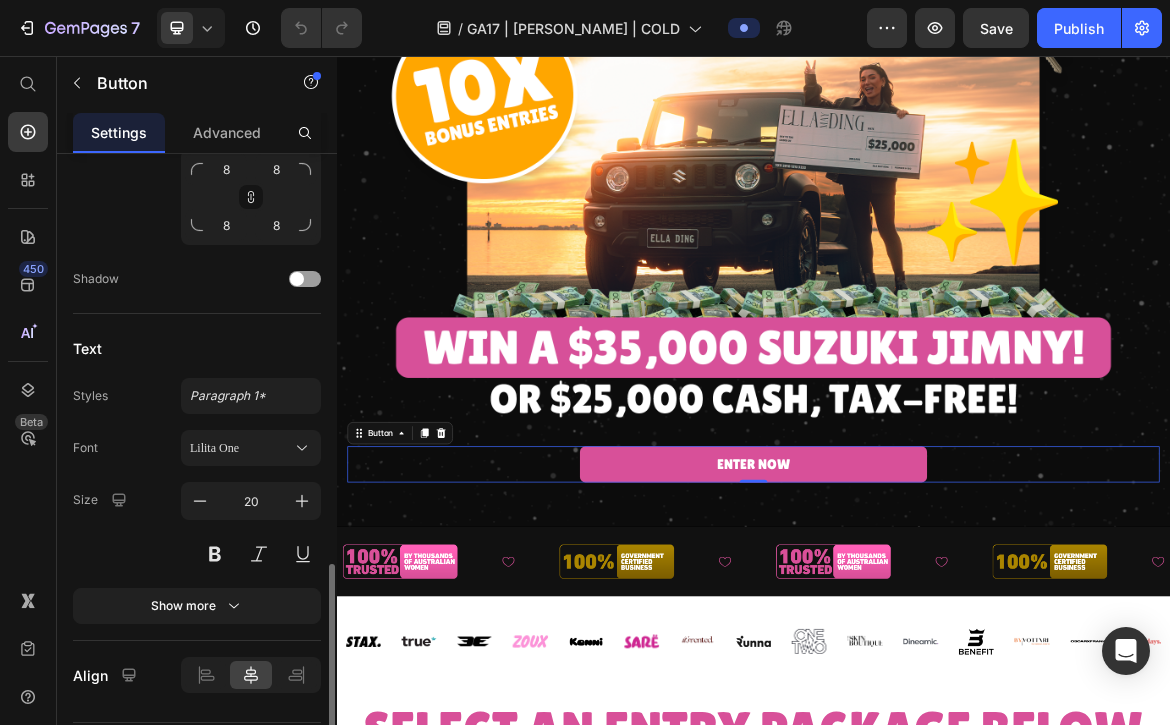 scroll, scrollTop: 869, scrollLeft: 0, axis: vertical 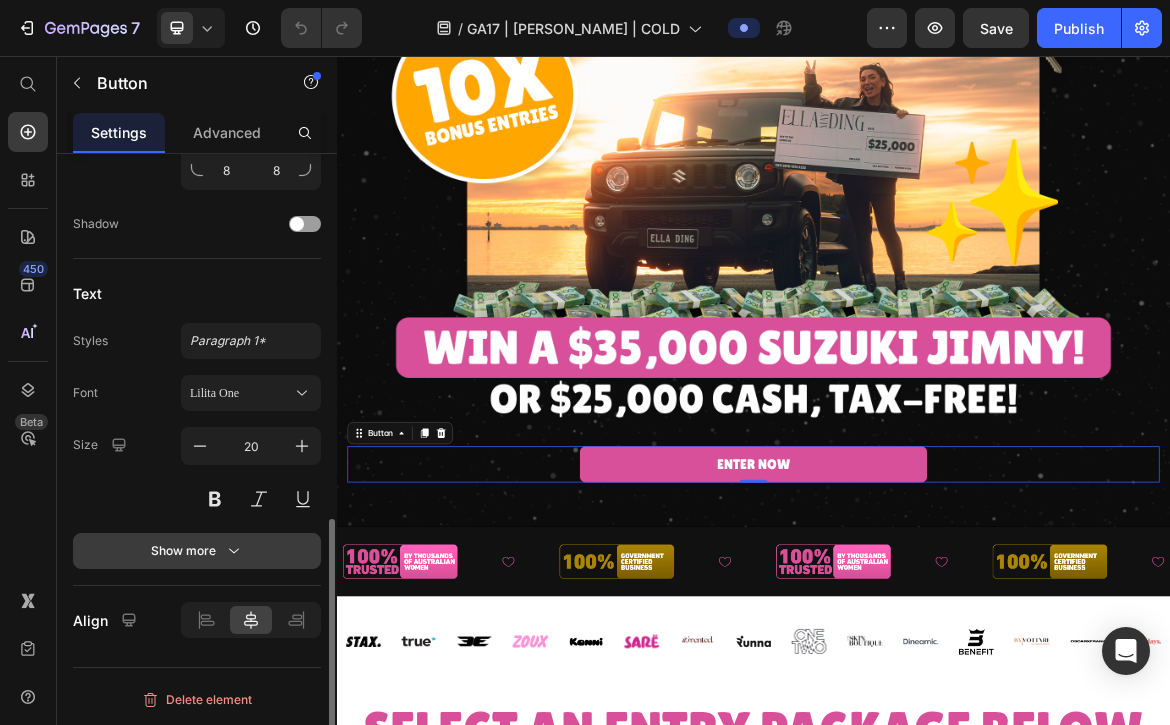 click on "Show more" at bounding box center (197, 551) 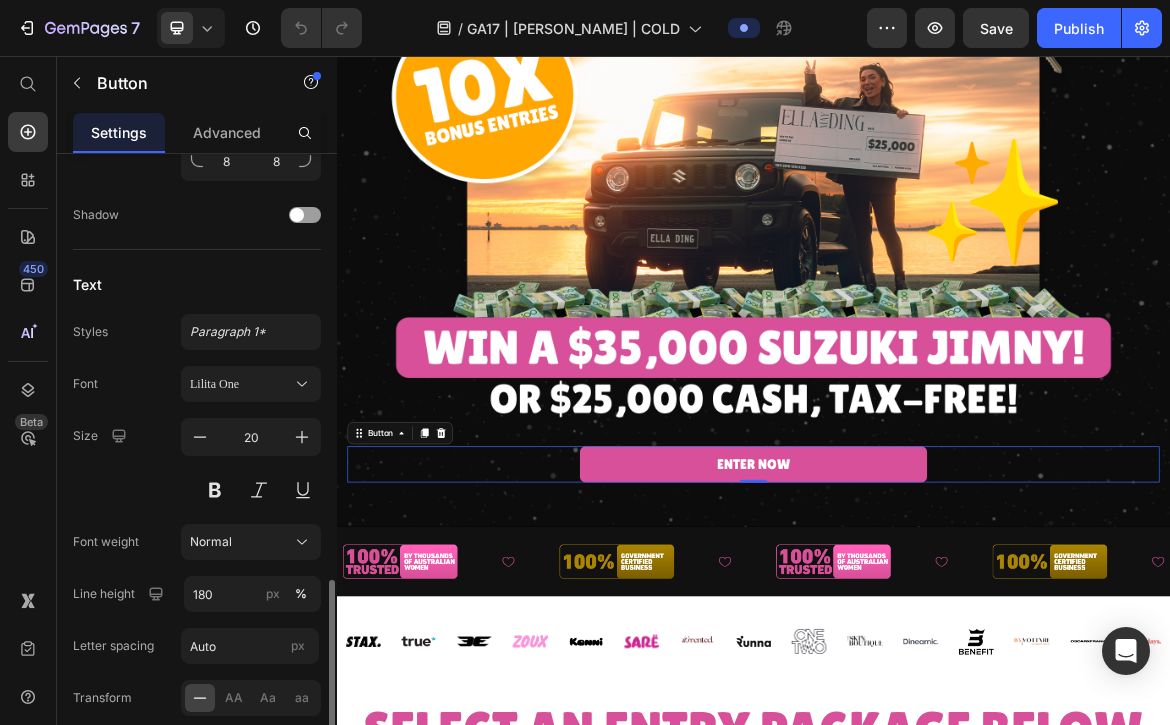 scroll, scrollTop: 1077, scrollLeft: 0, axis: vertical 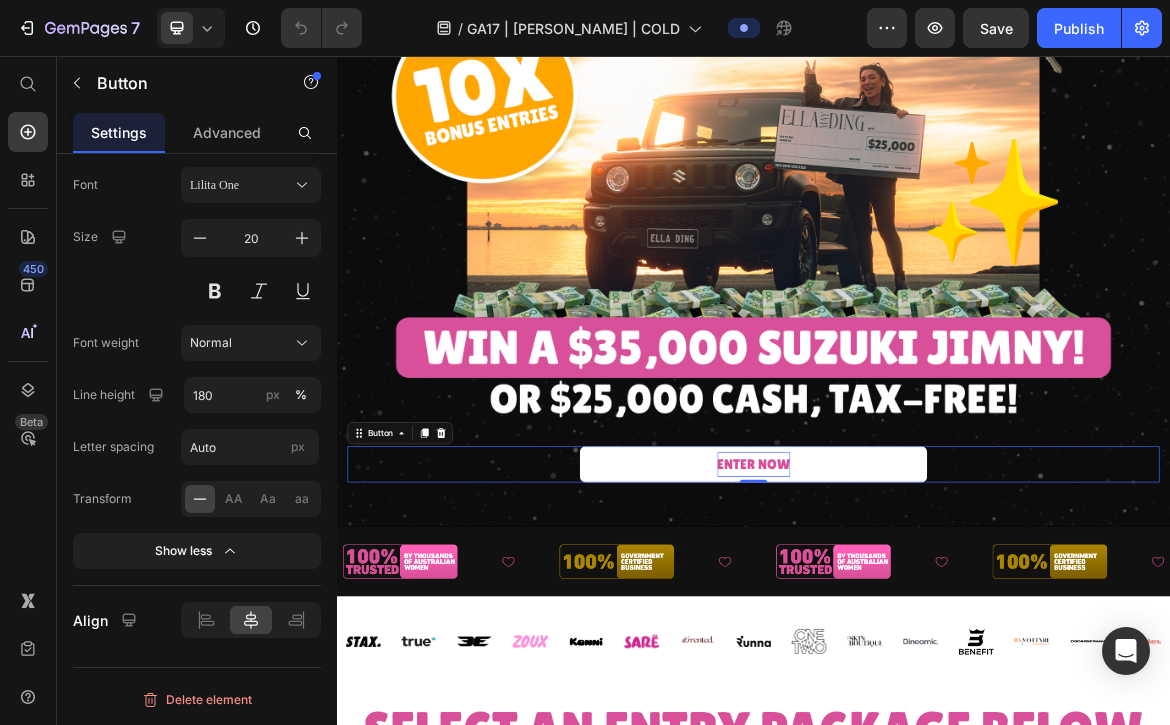 click on "ENTER NOW" at bounding box center [937, 644] 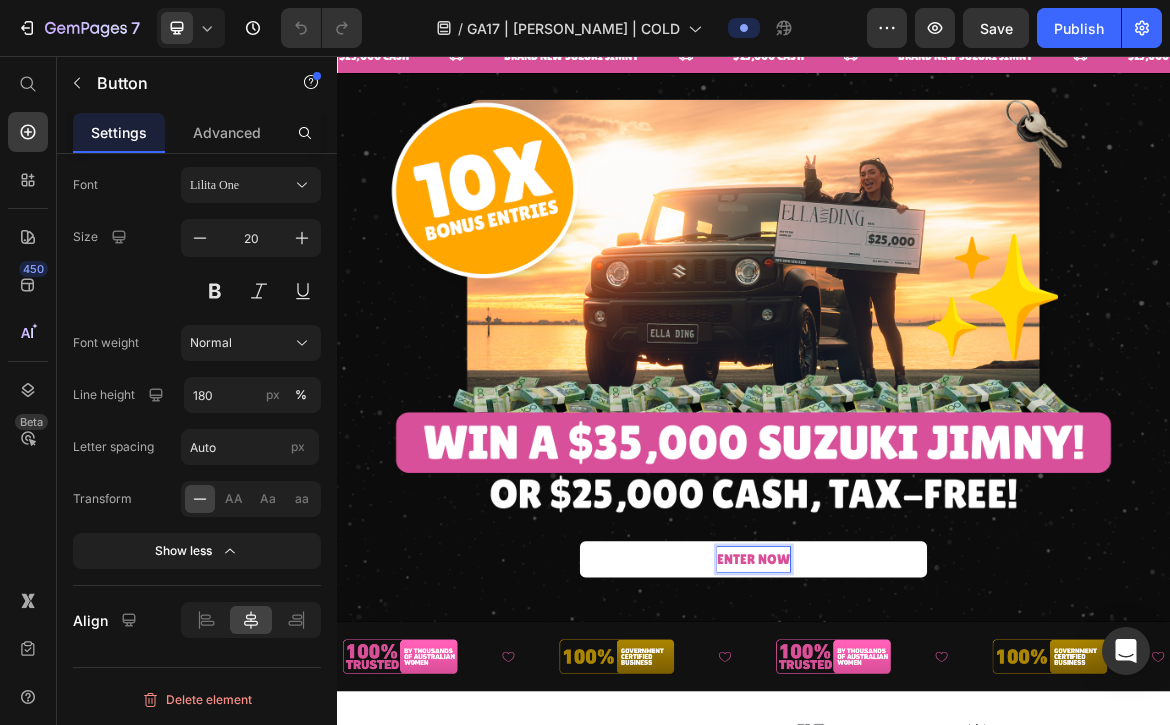 scroll, scrollTop: 0, scrollLeft: 0, axis: both 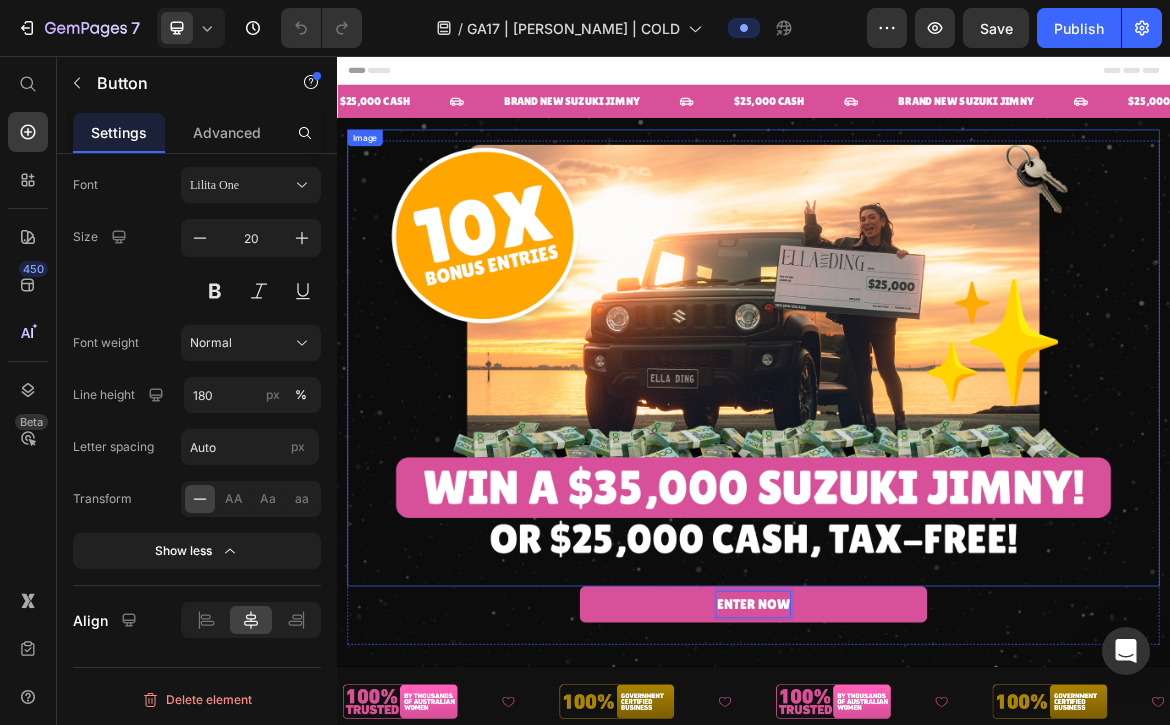 click at bounding box center [937, 491] 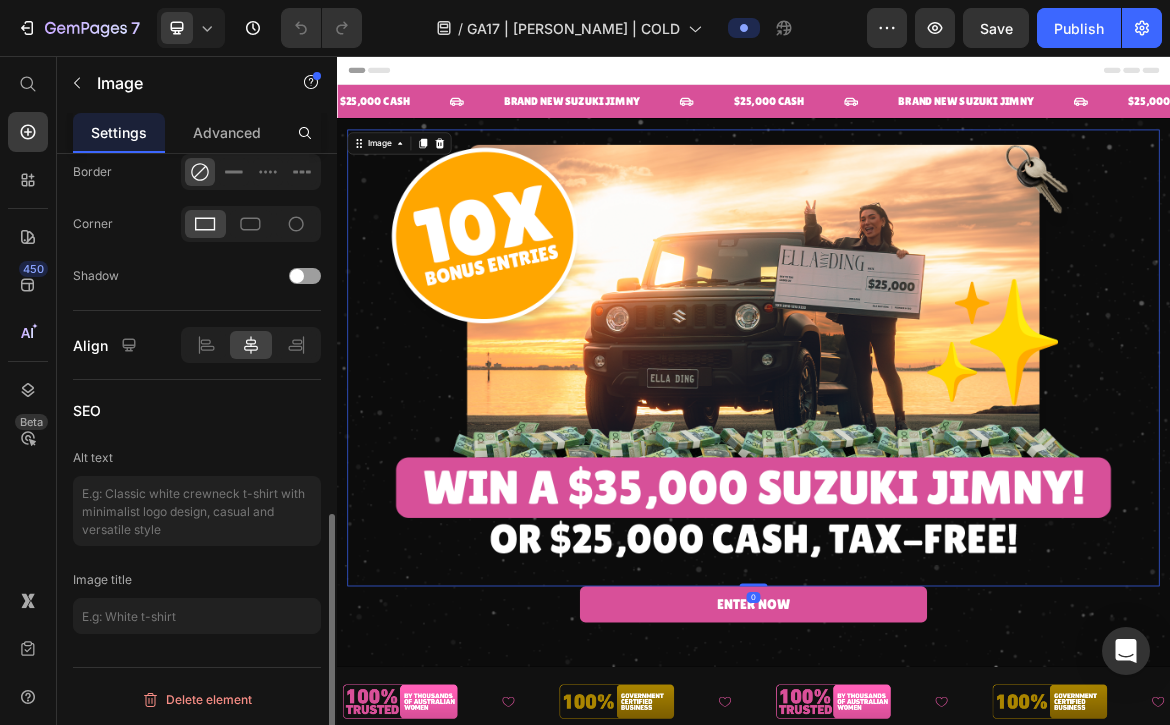scroll, scrollTop: 0, scrollLeft: 0, axis: both 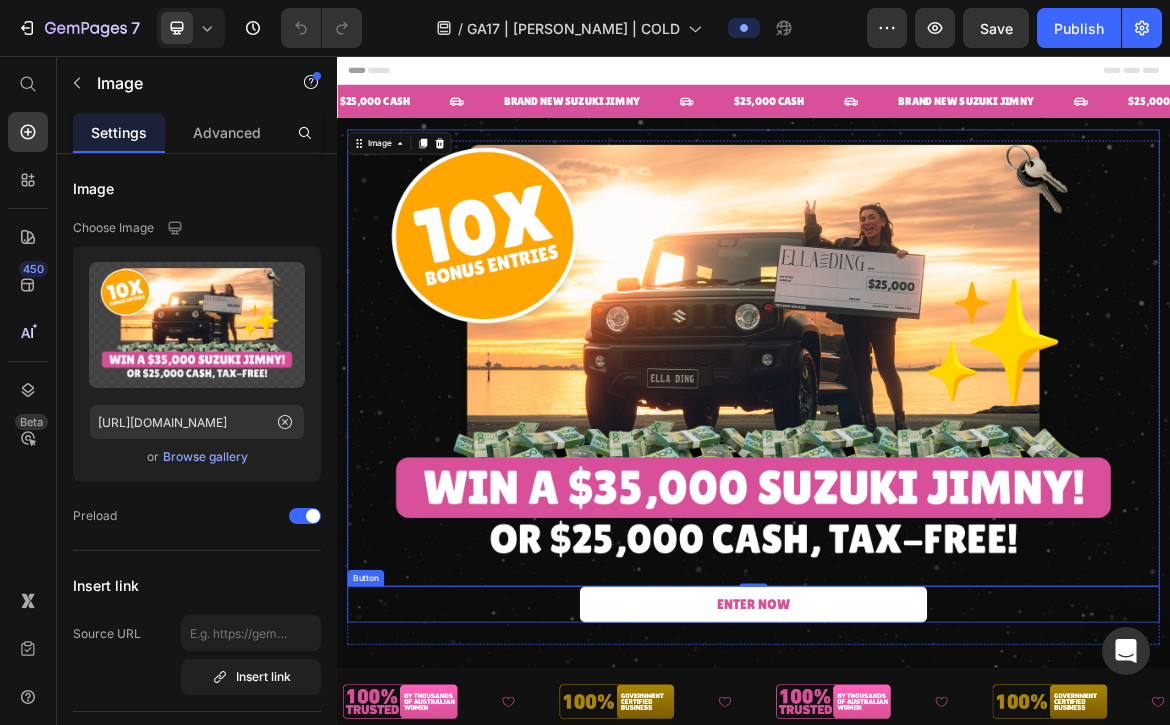 click on "ENTER NOW" at bounding box center [937, 846] 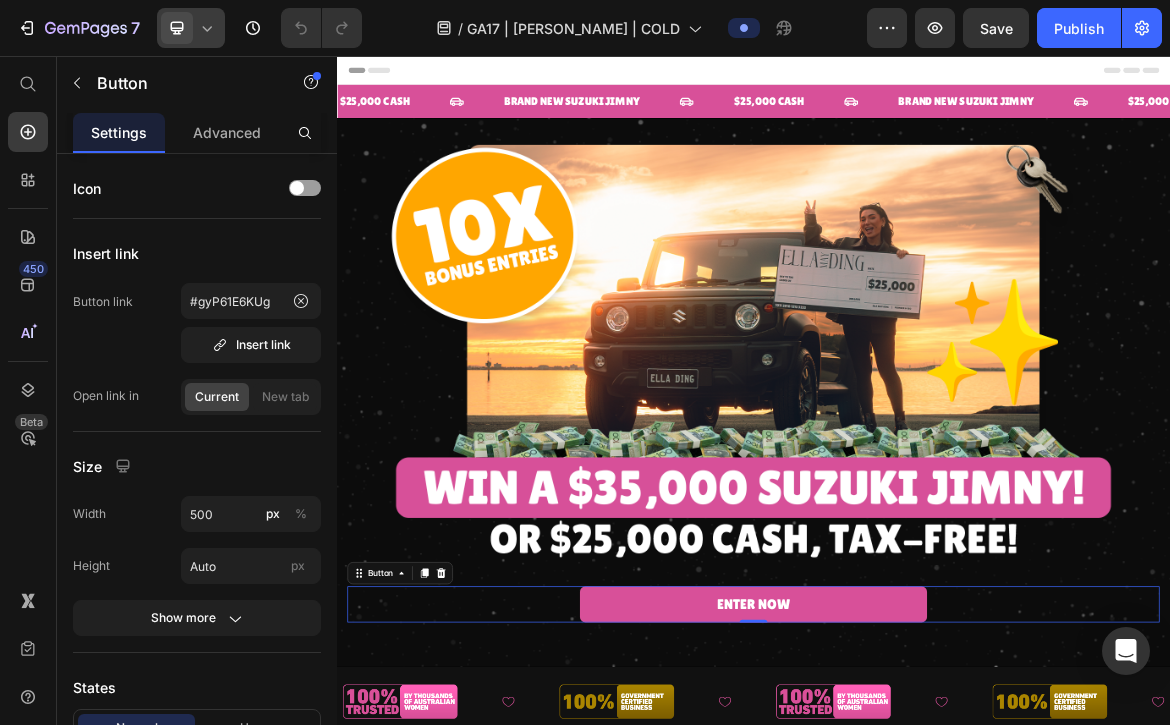 click 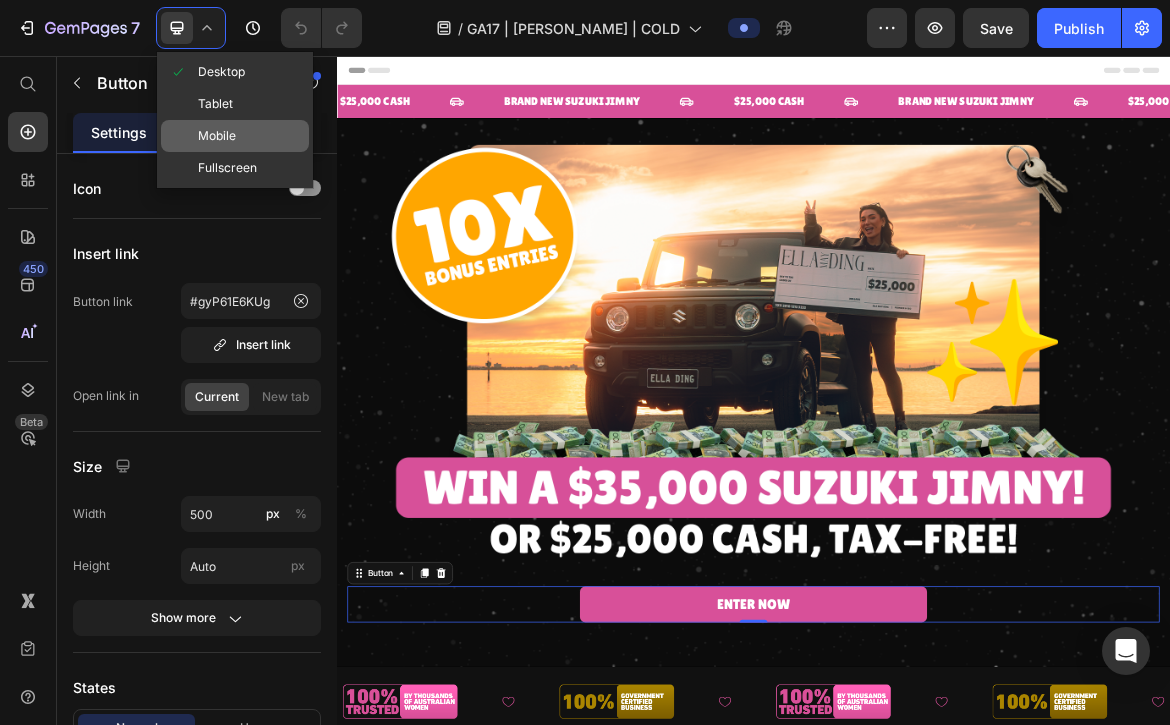 click on "Mobile" at bounding box center (217, 136) 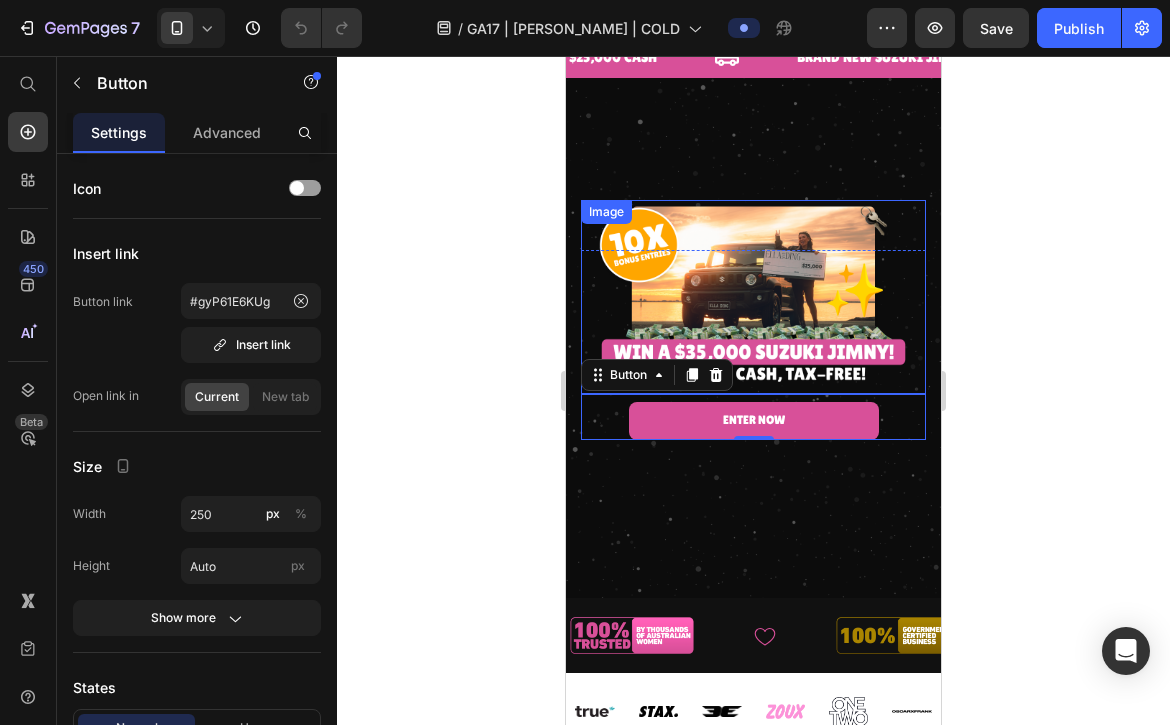scroll, scrollTop: 40, scrollLeft: 0, axis: vertical 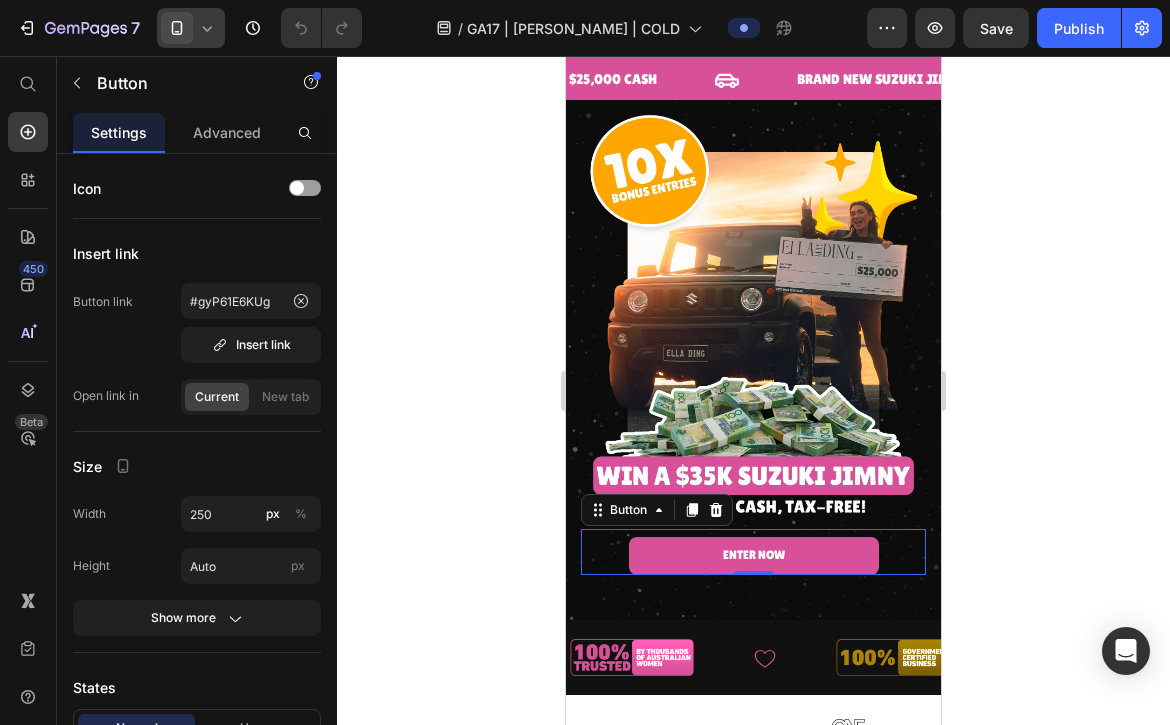 click at bounding box center [177, 28] 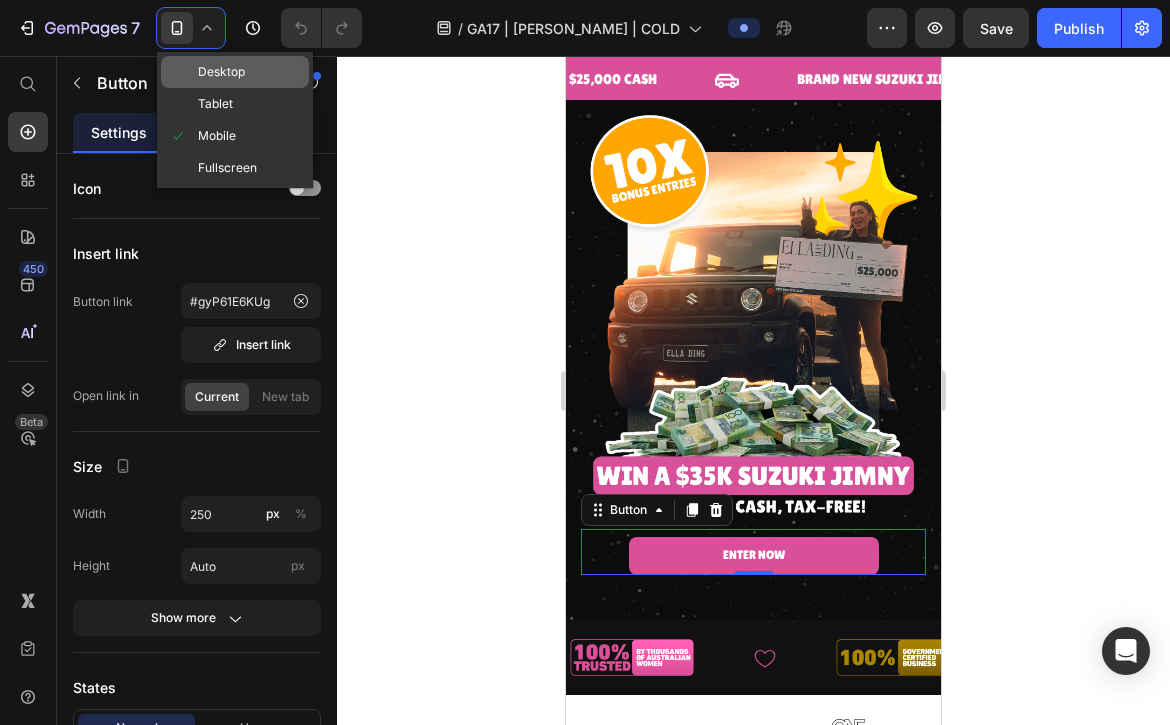 click on "Desktop" at bounding box center [221, 72] 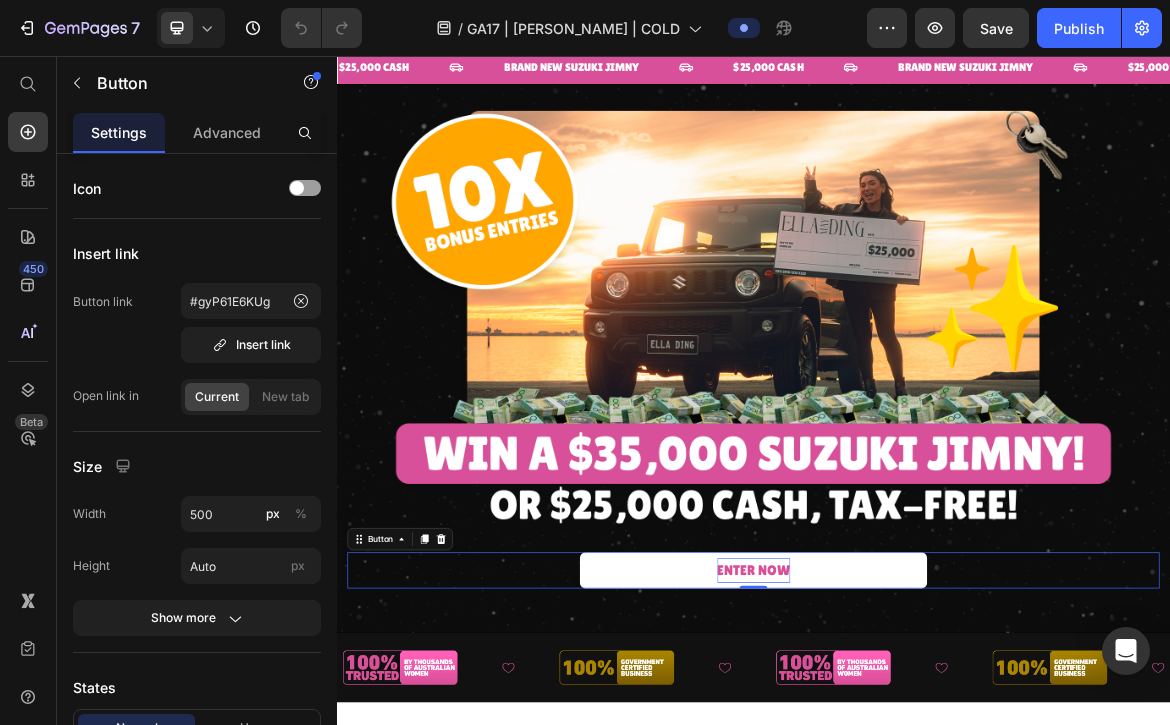 scroll, scrollTop: 0, scrollLeft: 0, axis: both 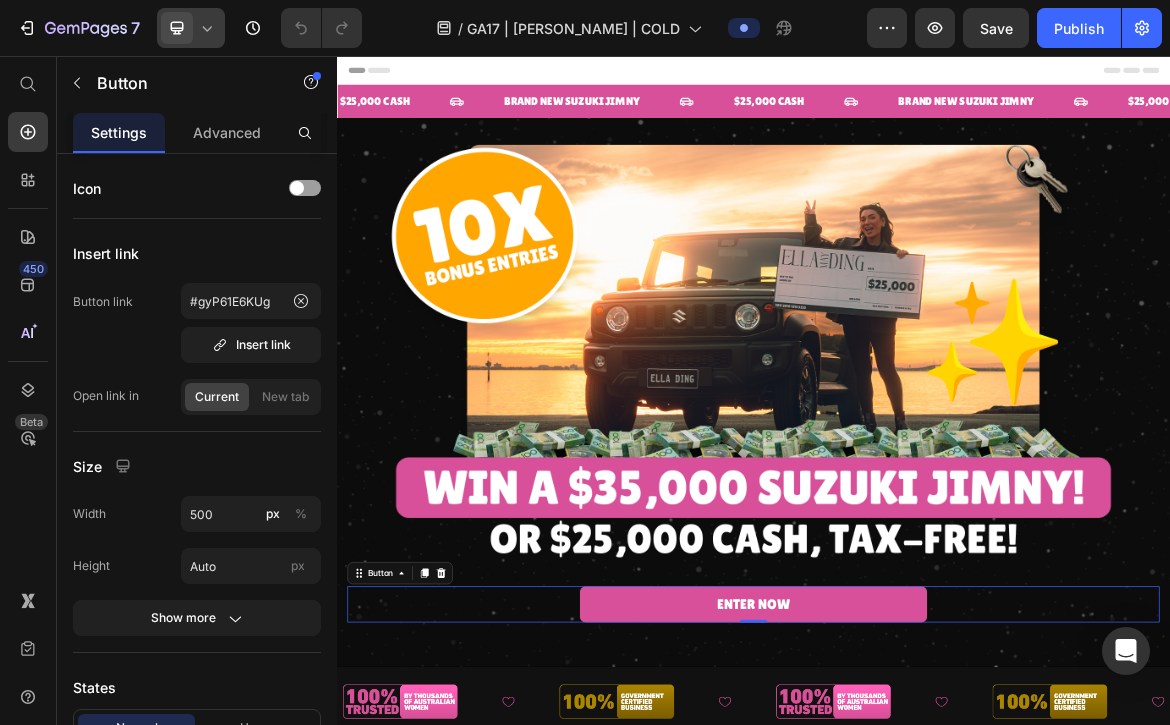 click 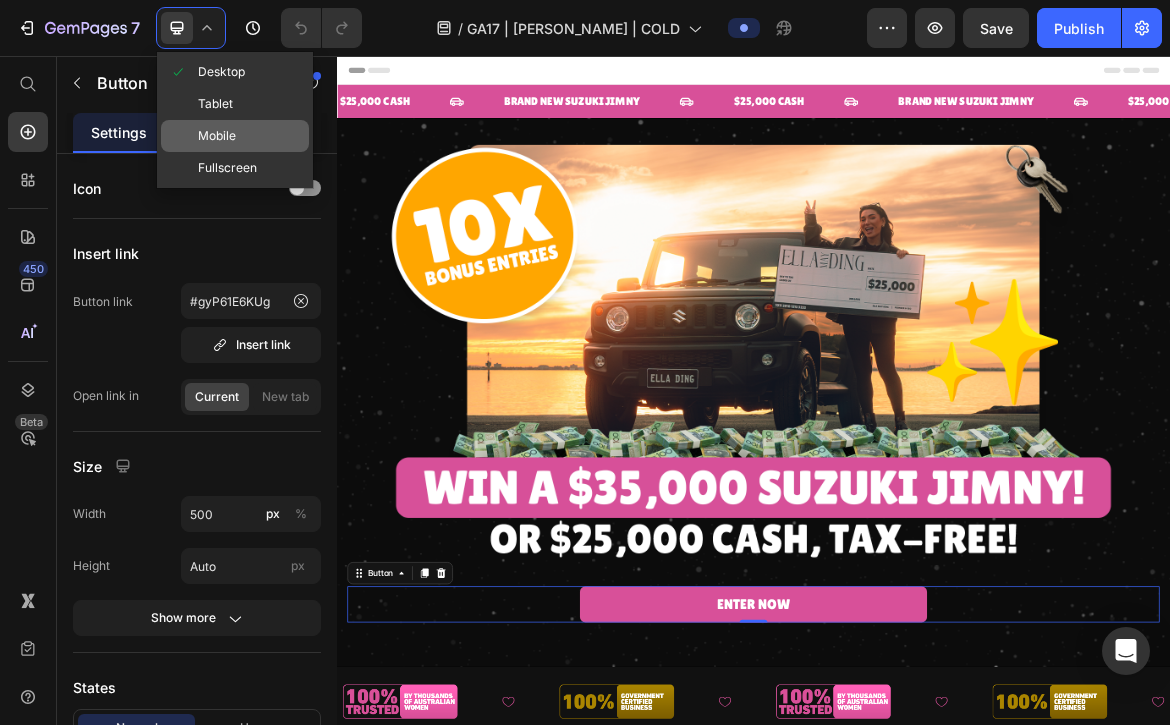 click on "Mobile" 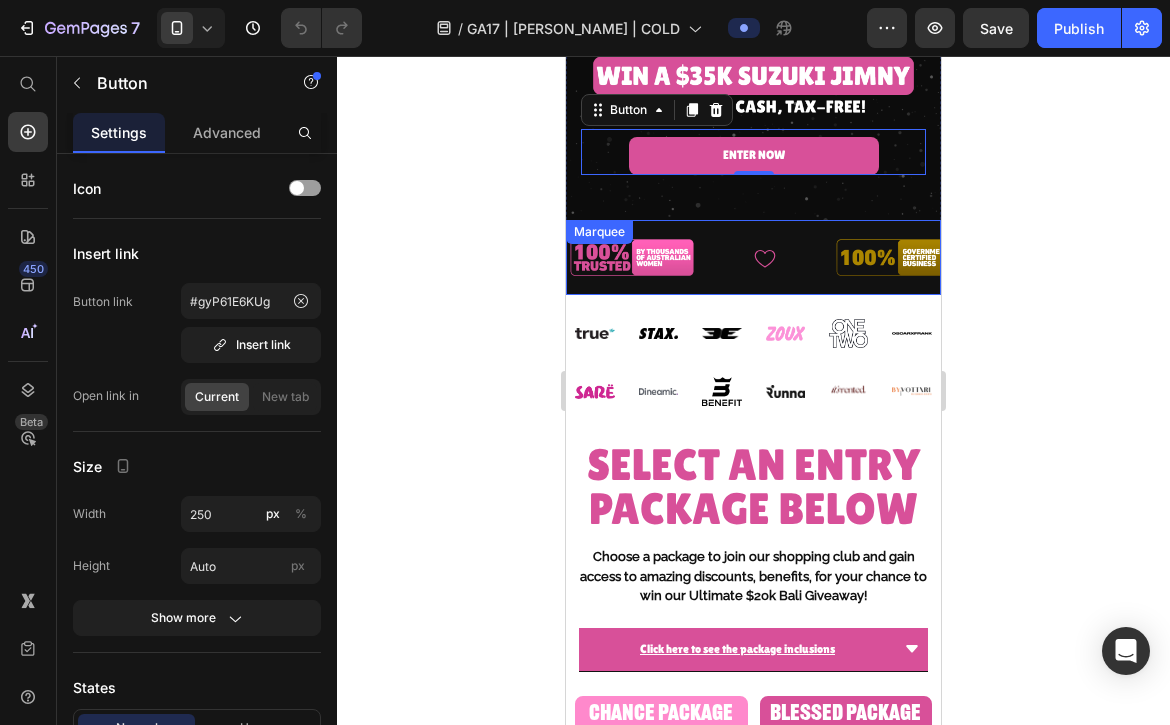 scroll, scrollTop: 443, scrollLeft: 0, axis: vertical 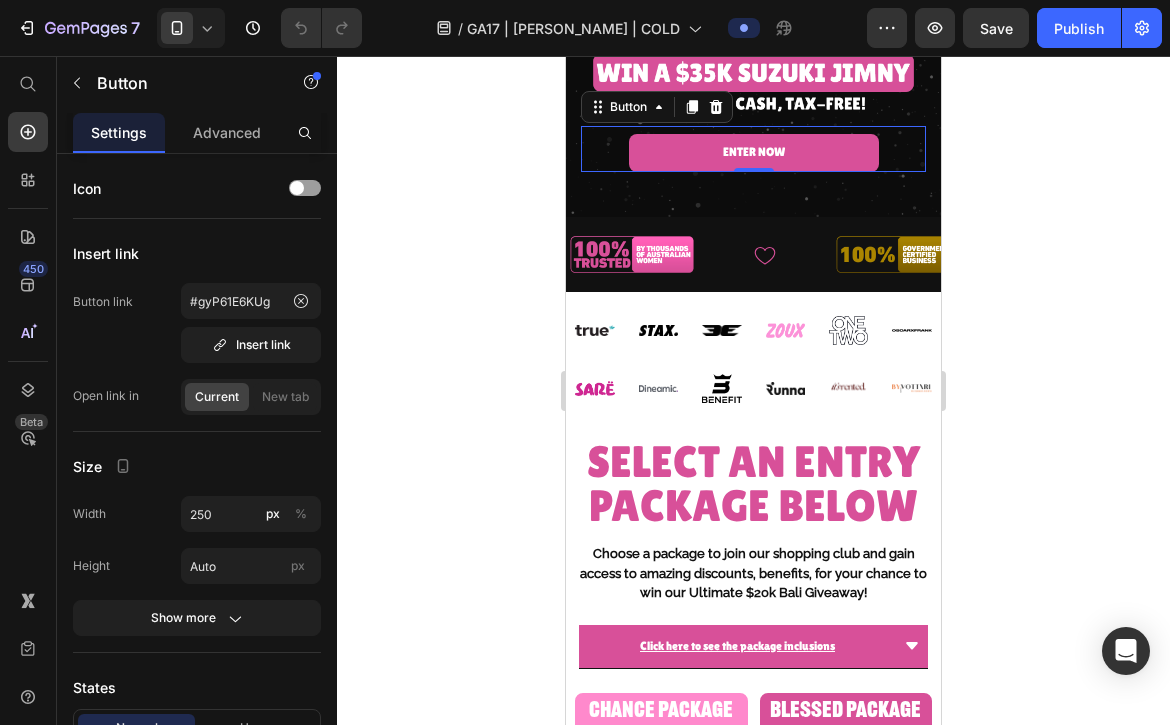 click on "ENTER NOW Button   0" at bounding box center [753, 149] 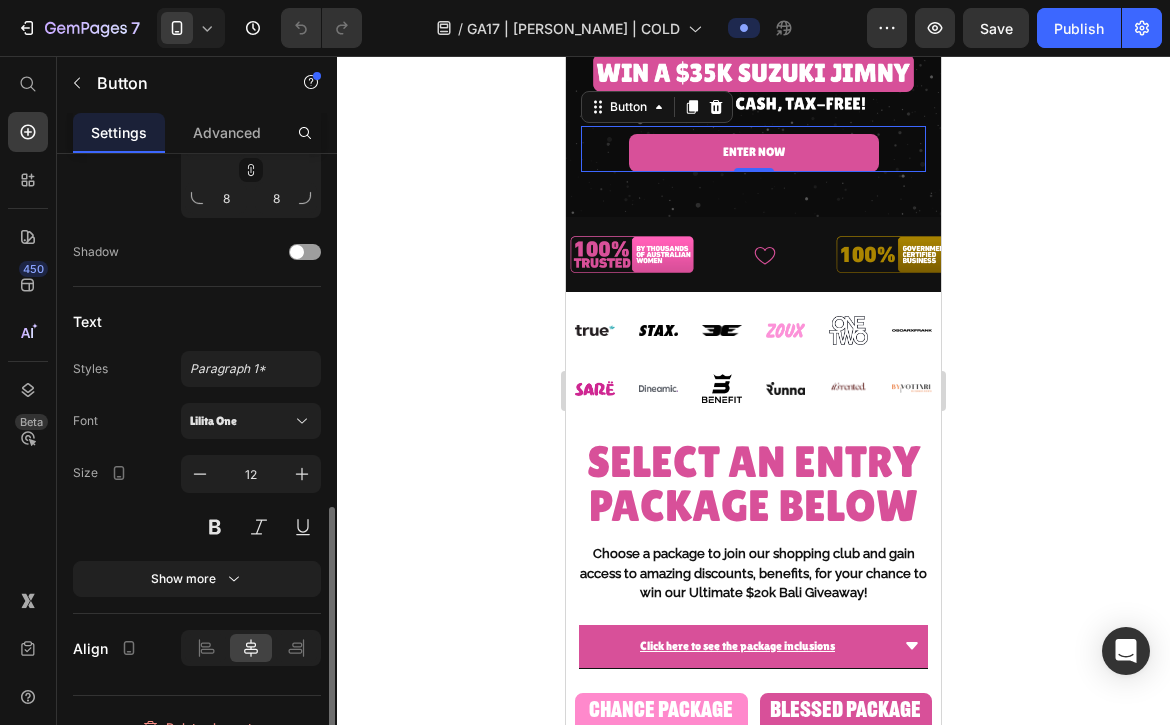 scroll, scrollTop: 869, scrollLeft: 0, axis: vertical 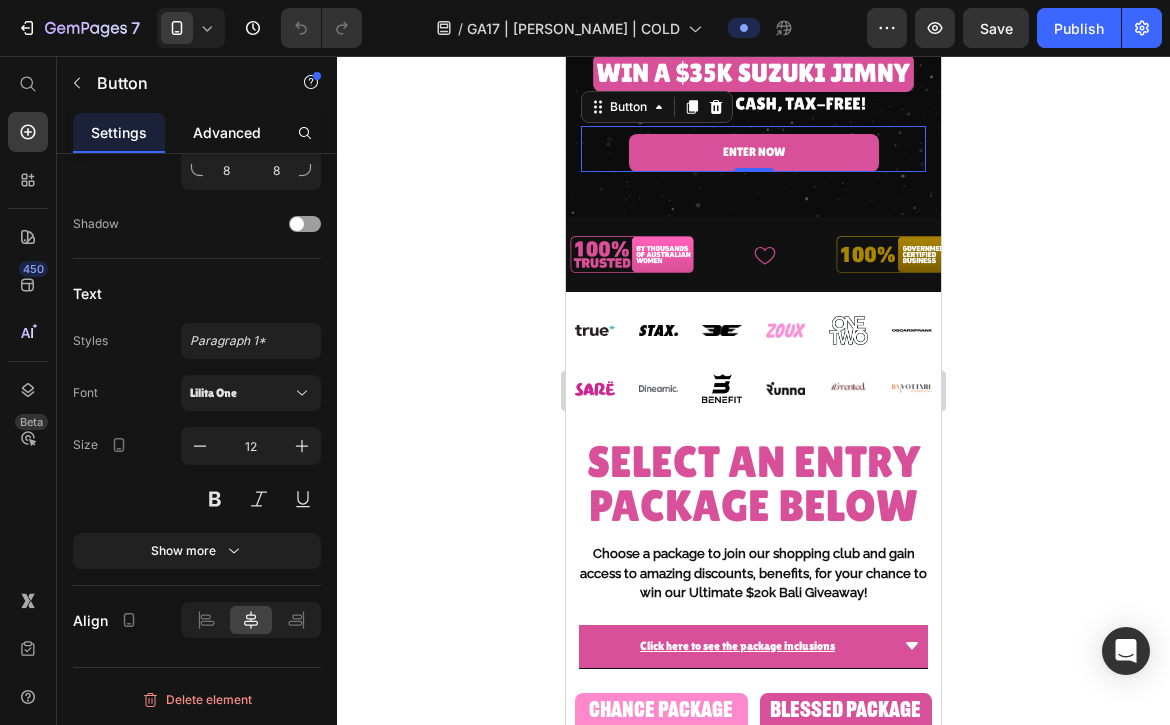 click on "Advanced" at bounding box center [227, 132] 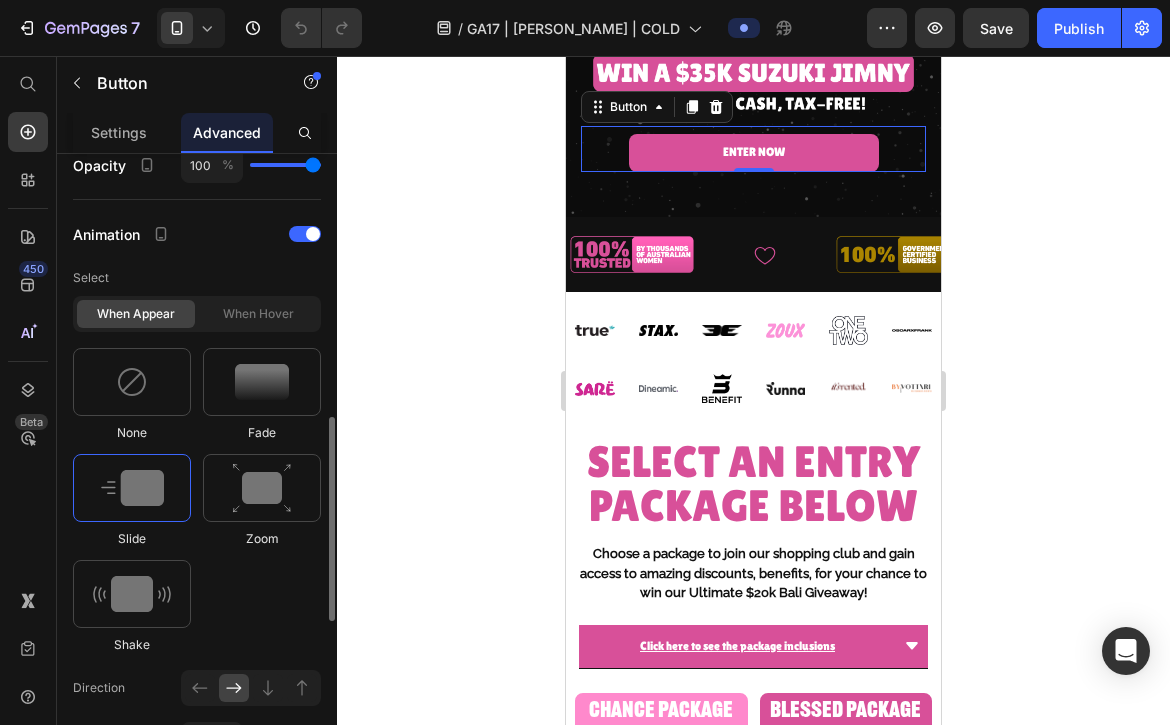 scroll, scrollTop: 808, scrollLeft: 0, axis: vertical 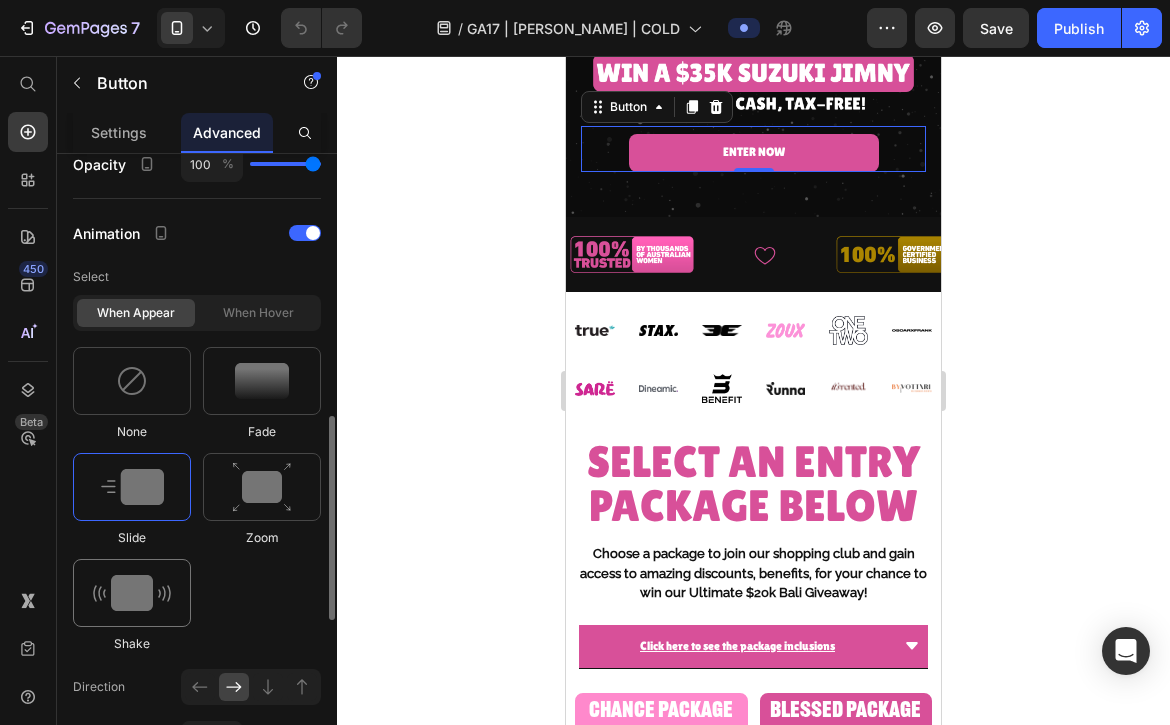 click at bounding box center [132, 593] 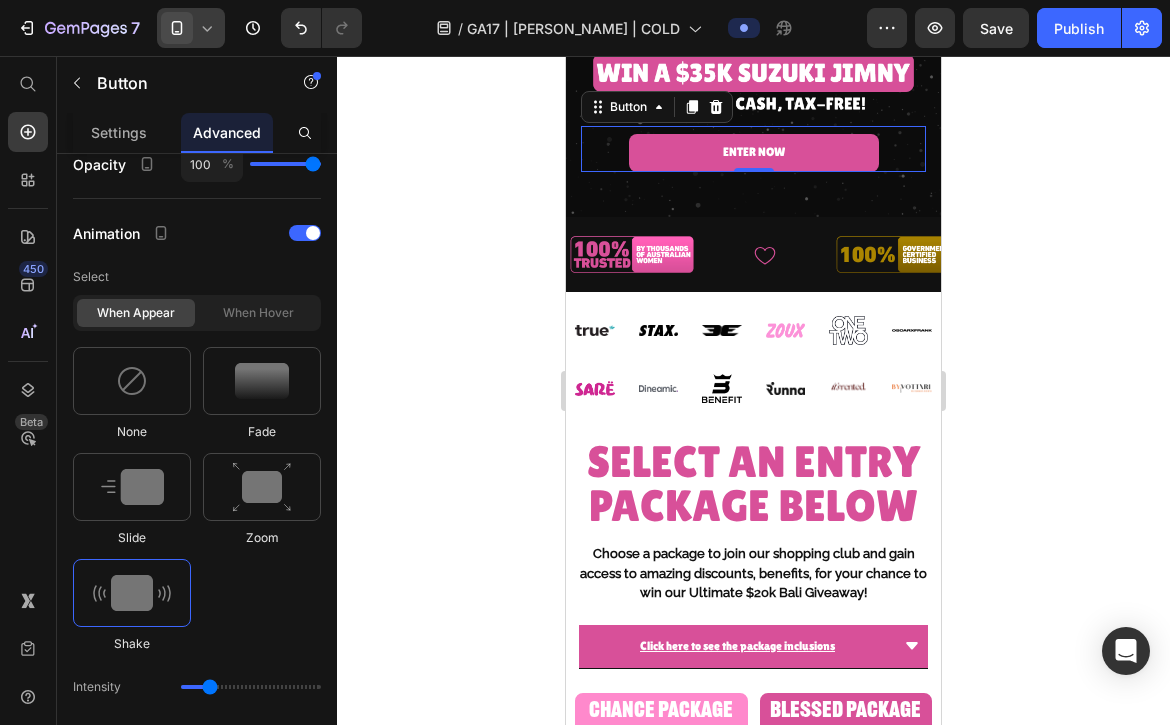 click 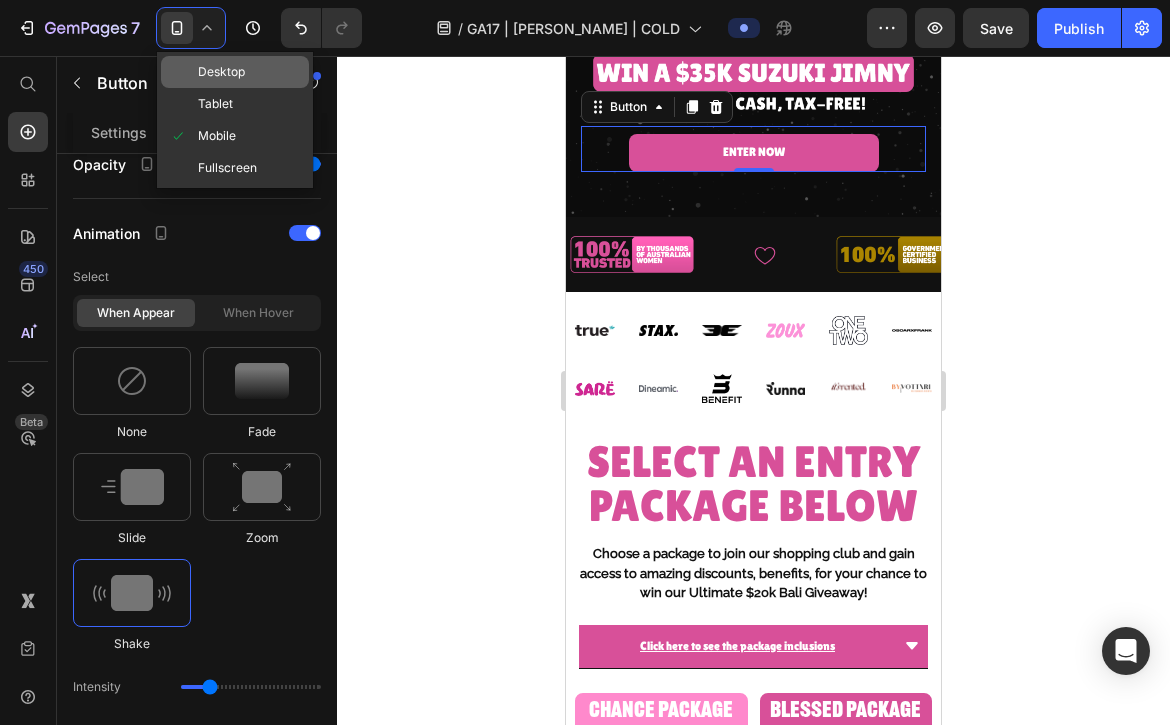 click on "Desktop" at bounding box center (221, 72) 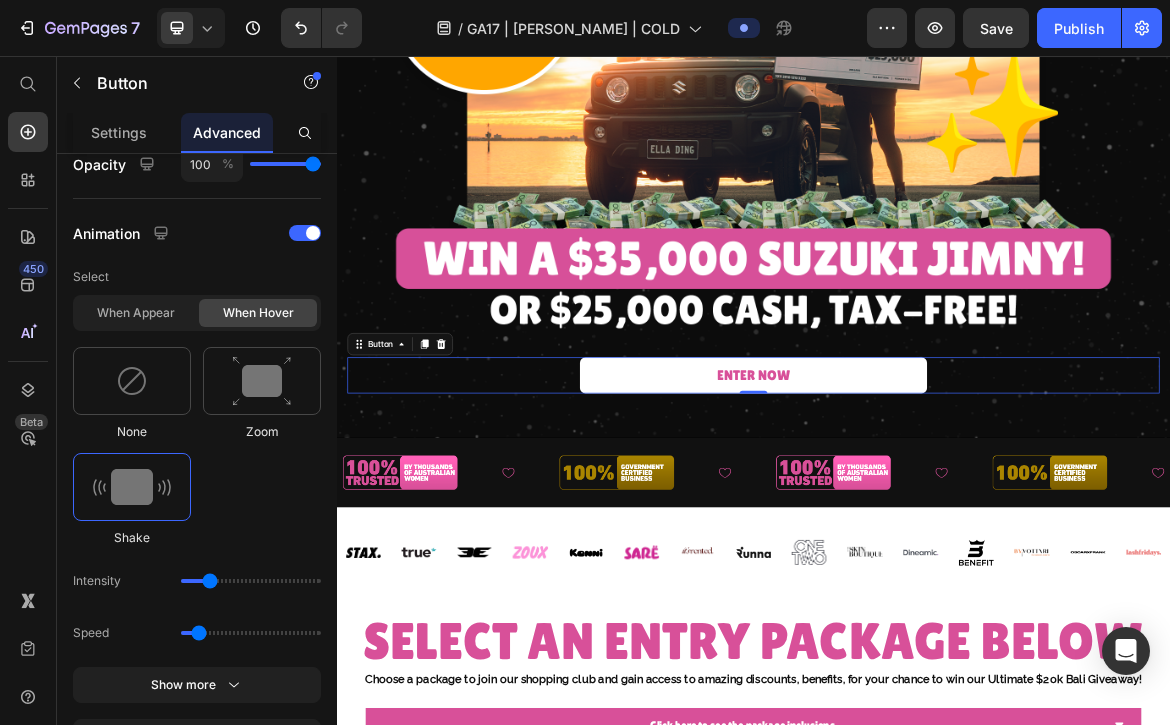 scroll, scrollTop: 314, scrollLeft: 0, axis: vertical 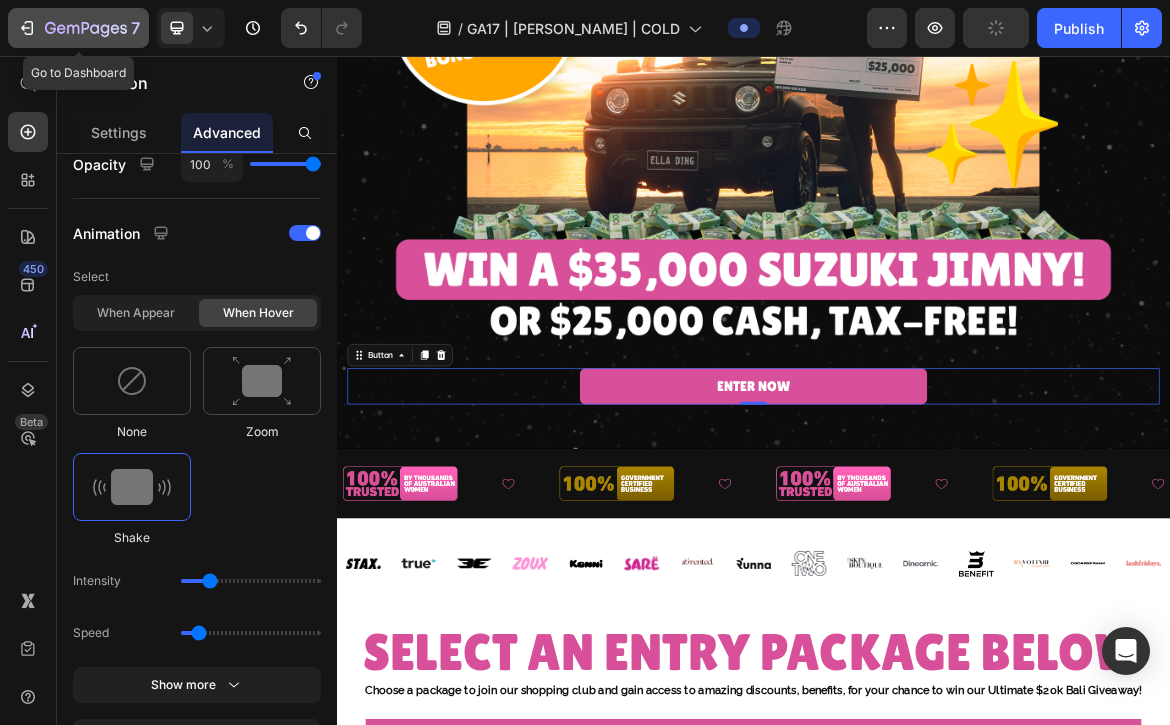 click on "7" at bounding box center [78, 28] 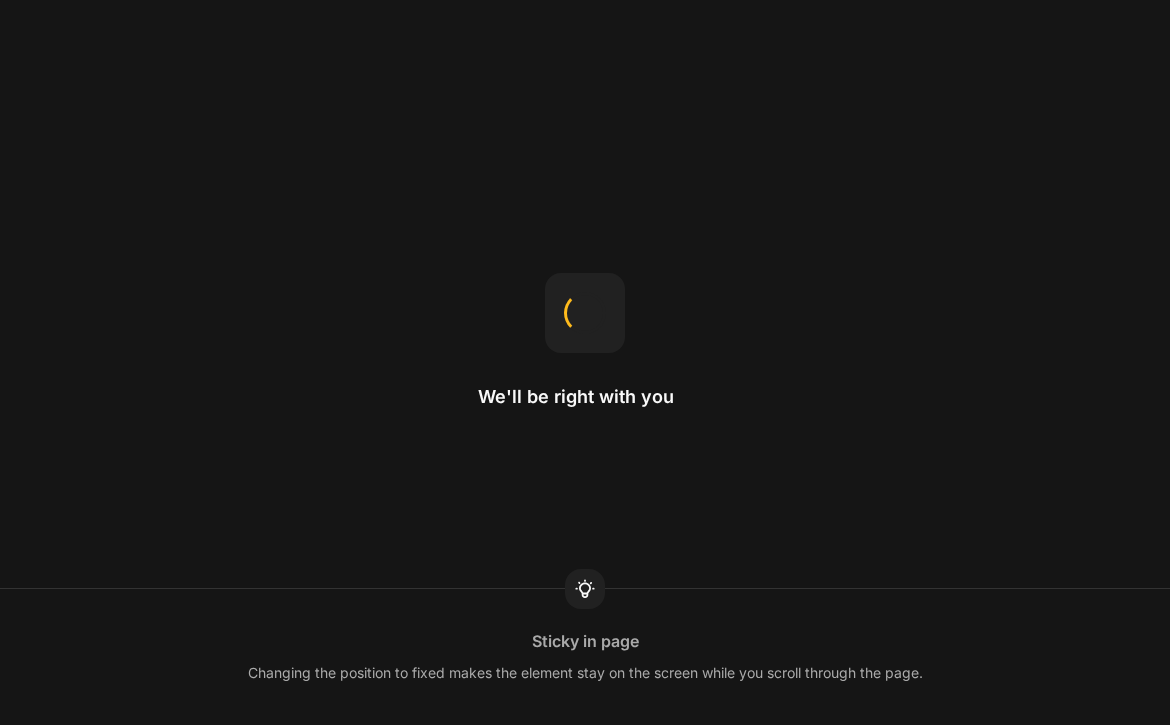 scroll, scrollTop: 0, scrollLeft: 0, axis: both 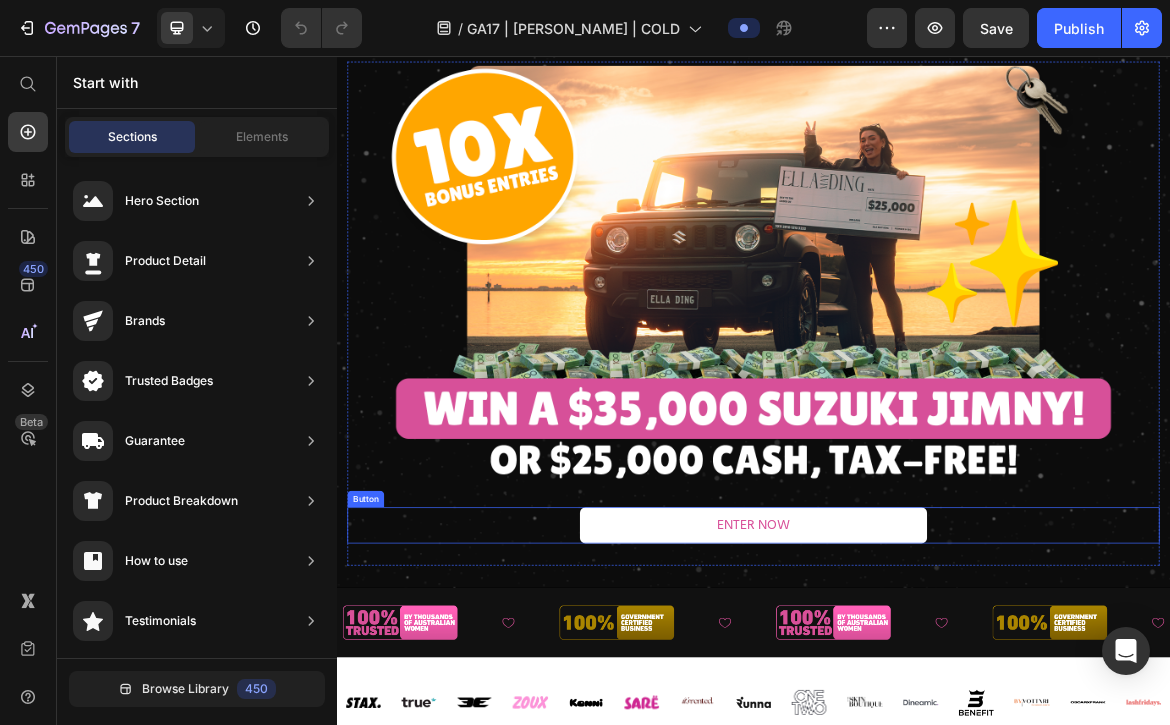 click on "ENTER NOW" at bounding box center [937, 731] 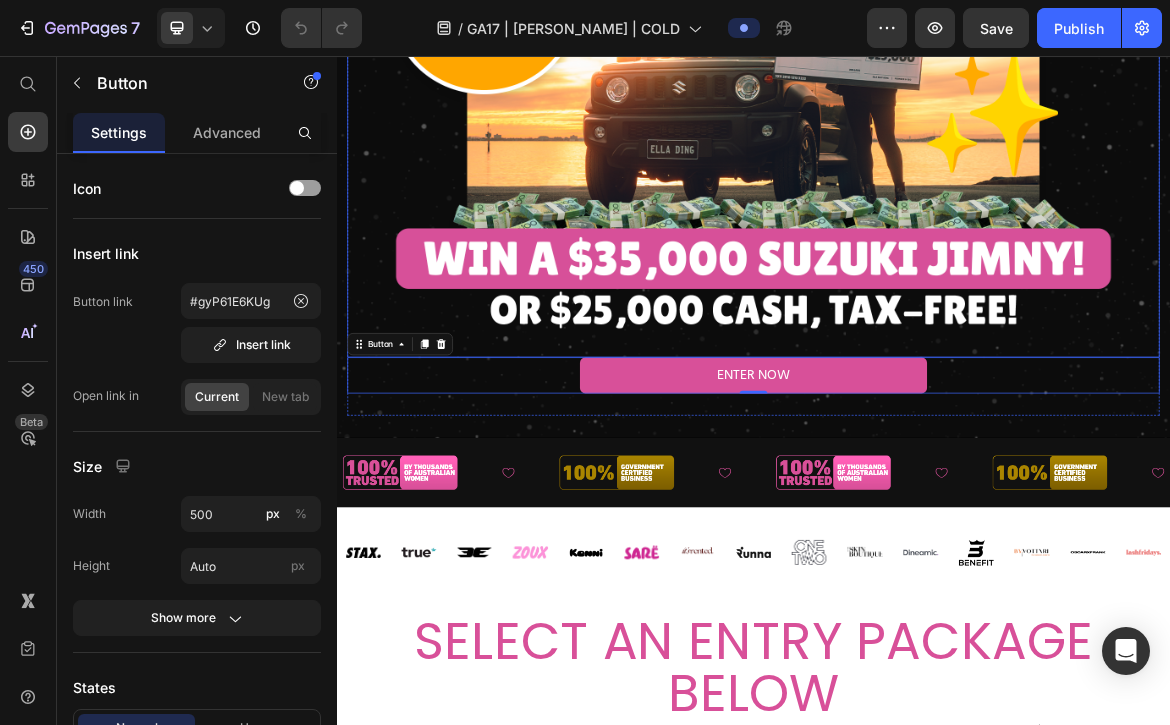 scroll, scrollTop: 373, scrollLeft: 0, axis: vertical 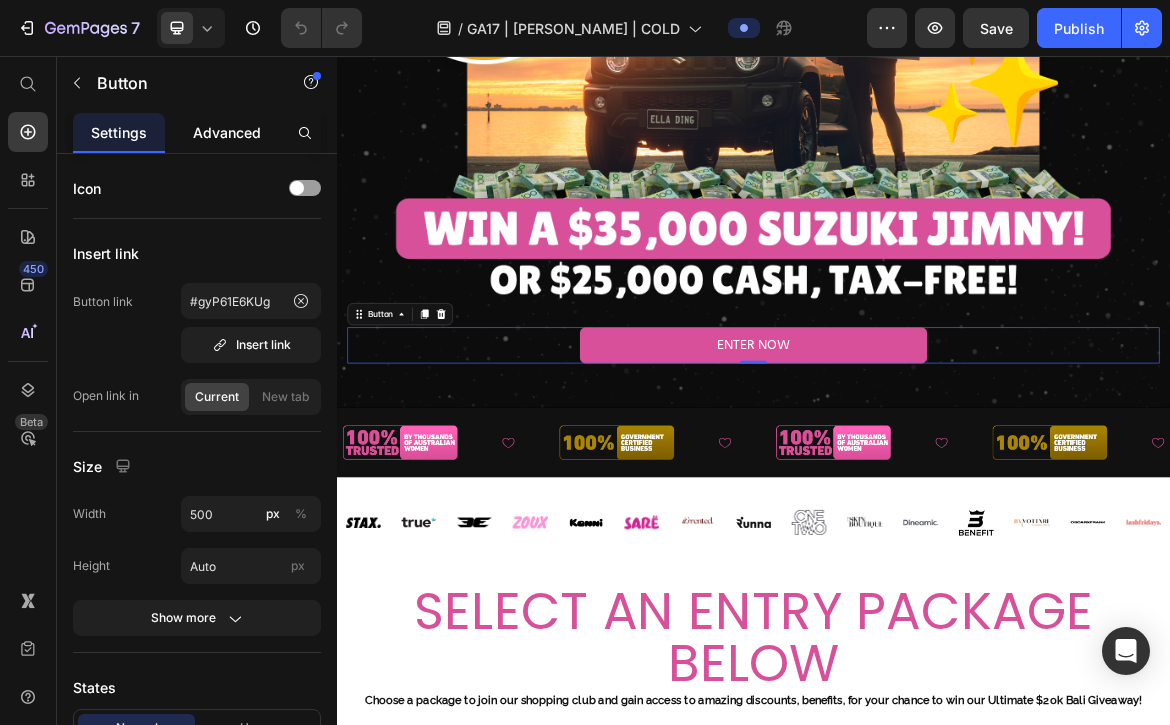 click on "Advanced" at bounding box center [227, 132] 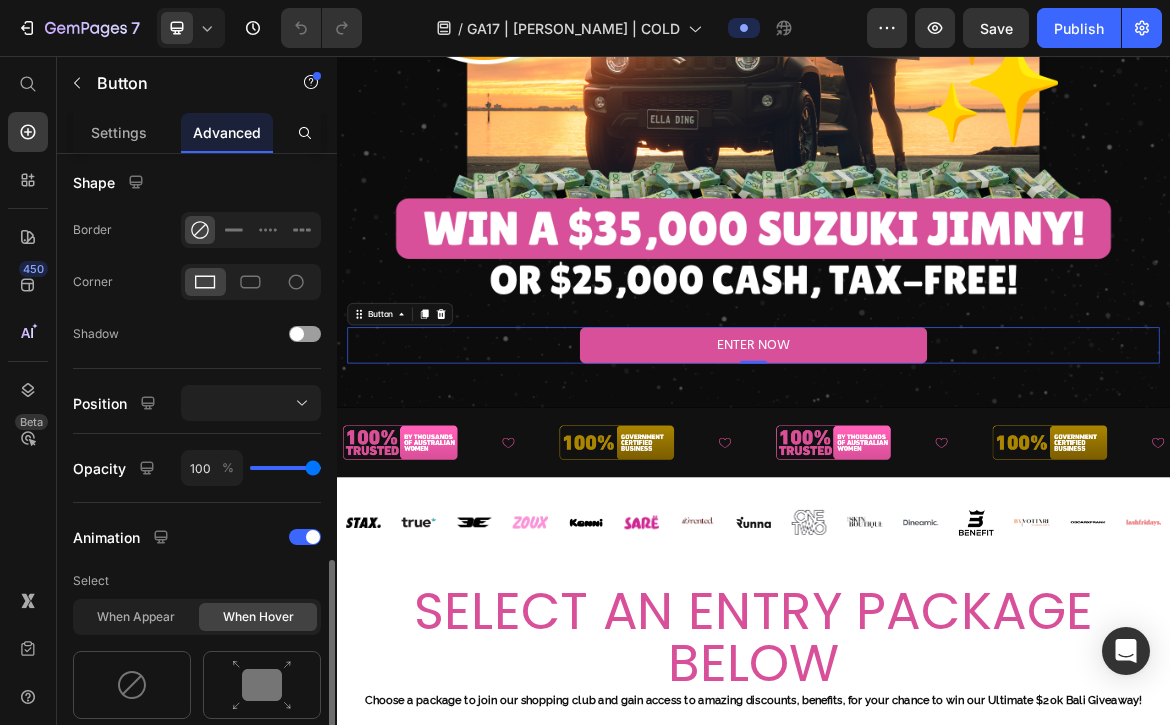 scroll, scrollTop: 731, scrollLeft: 0, axis: vertical 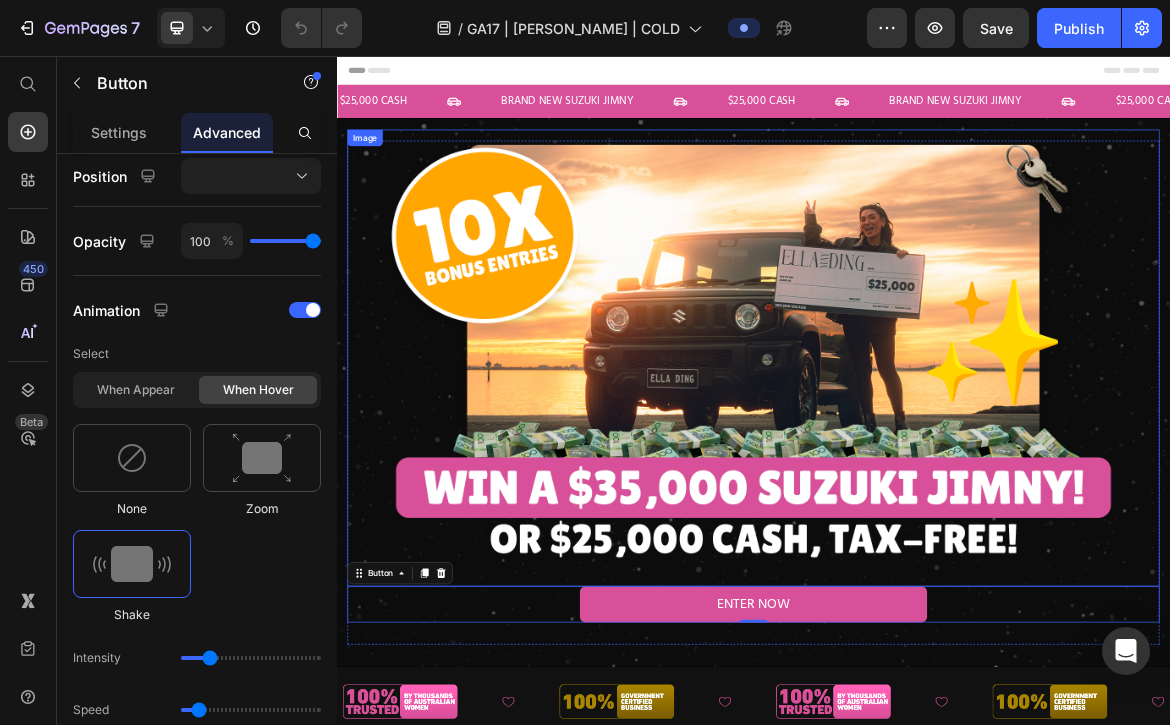 click at bounding box center [937, 491] 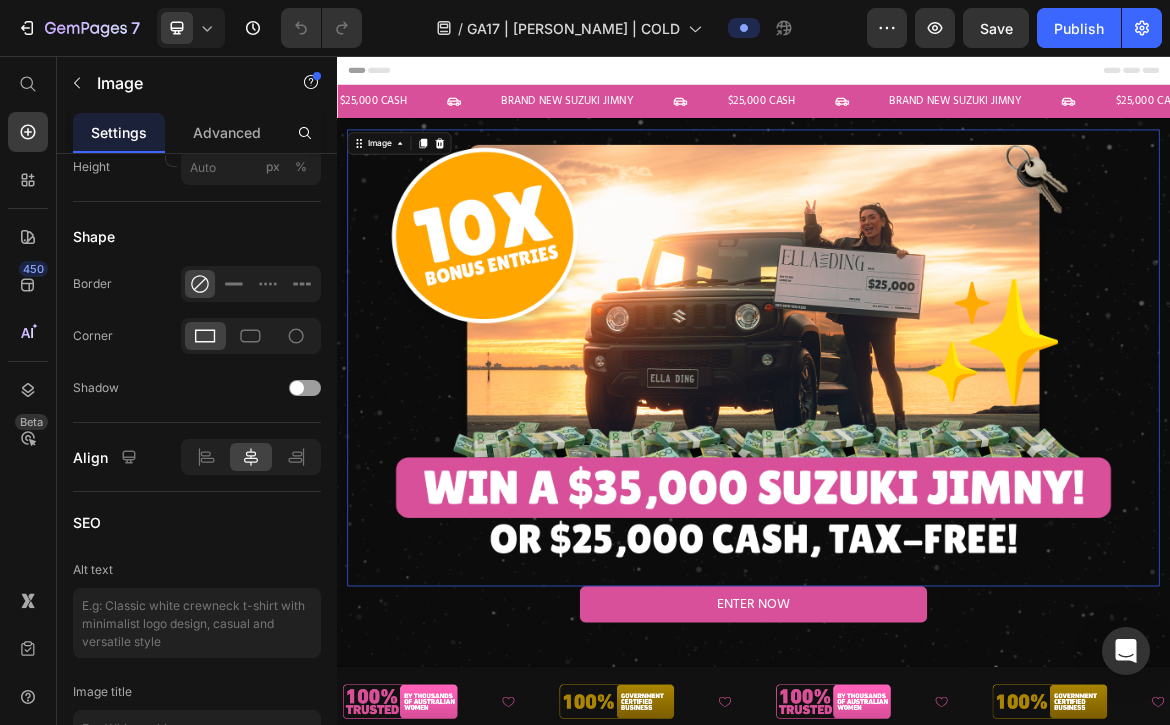 scroll, scrollTop: 0, scrollLeft: 0, axis: both 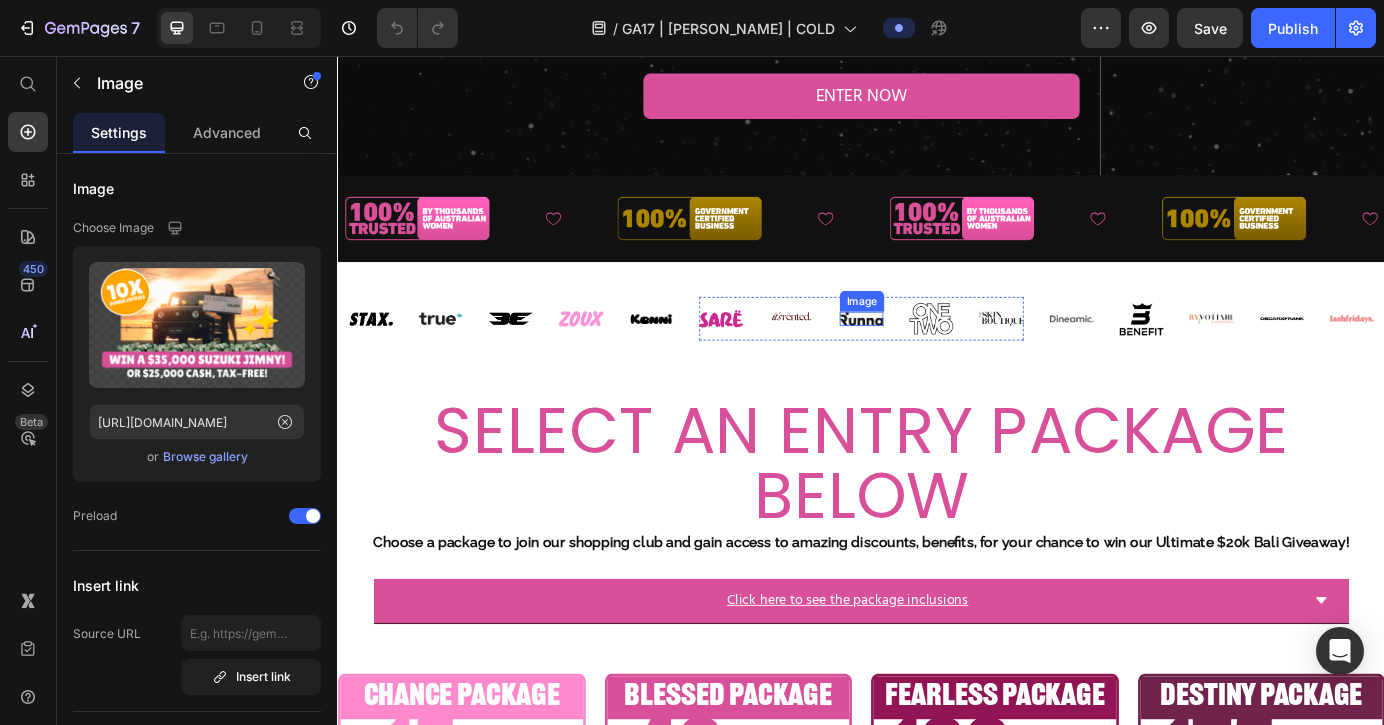 click at bounding box center [937, 357] 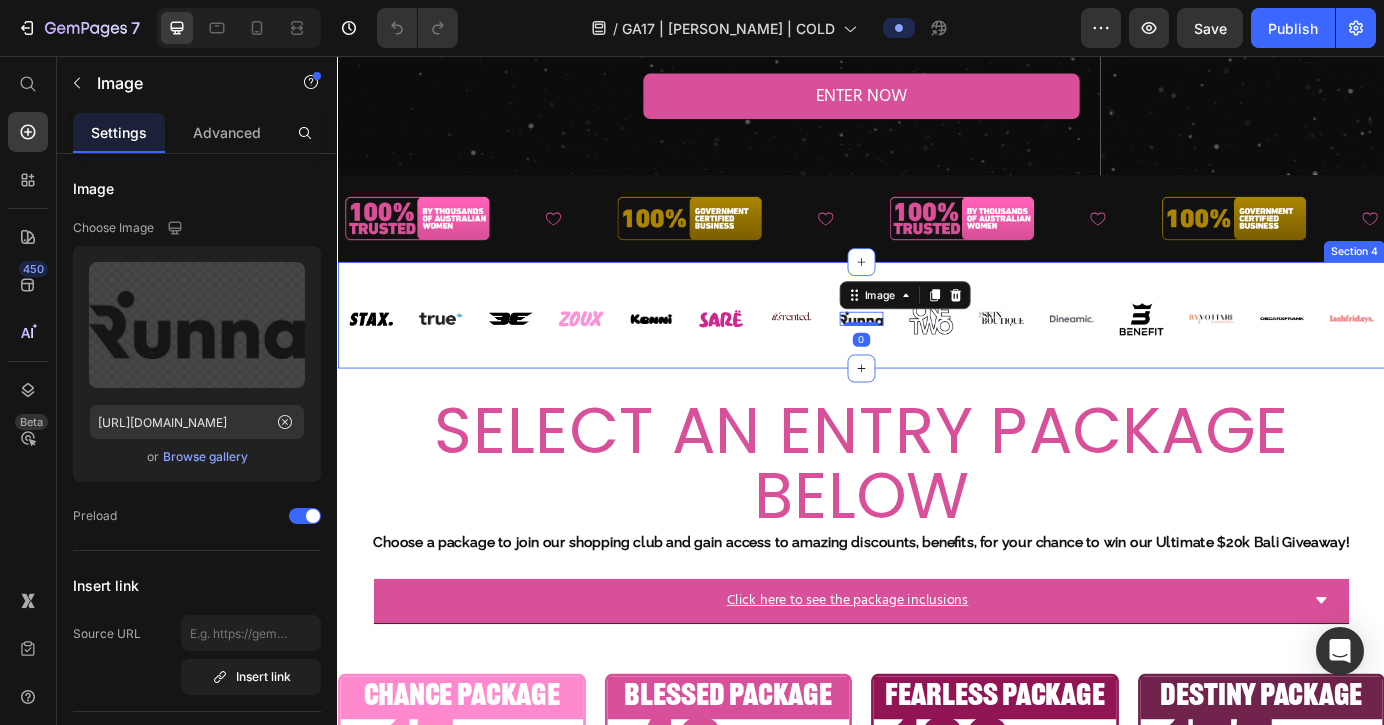 click on "Image Image Row Image Image Image Row Image Image Row Image   0 Image Image Row Image Image Row Image Image Image Row Row Section 4" at bounding box center [937, 353] 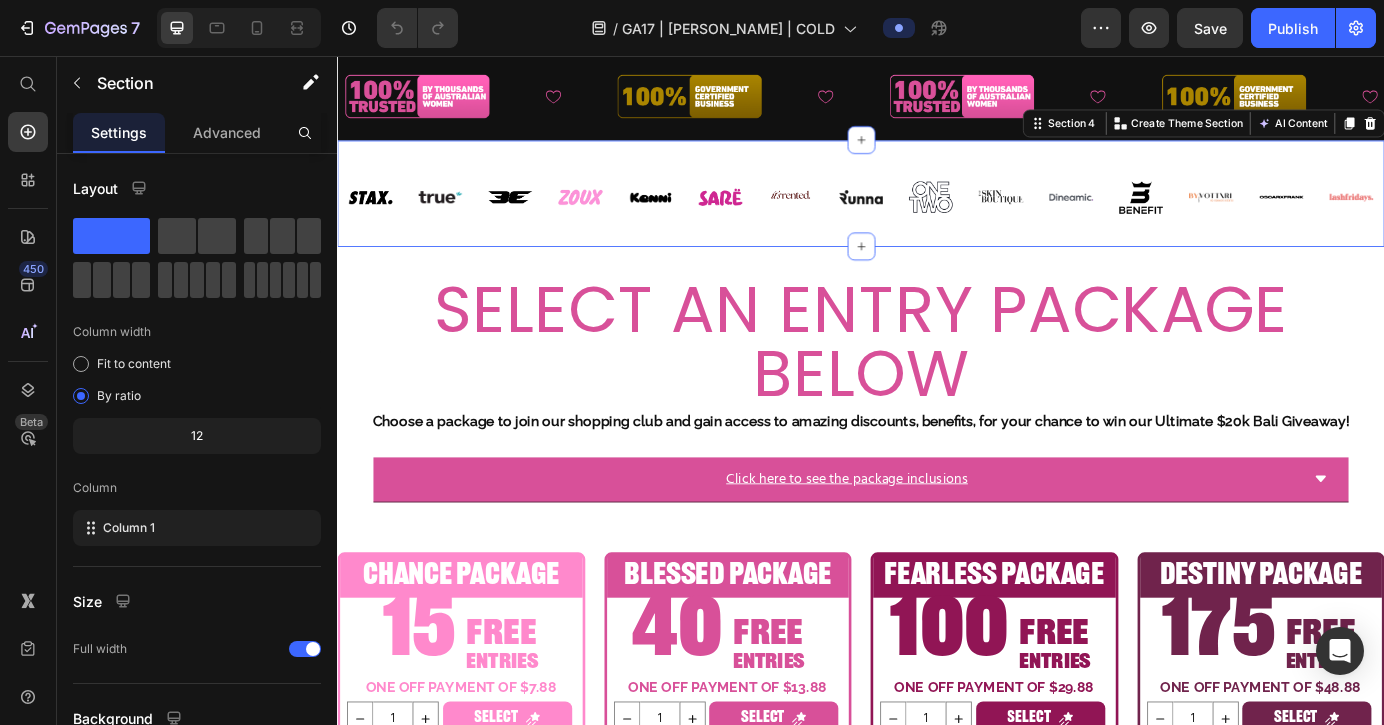 scroll, scrollTop: 884, scrollLeft: 0, axis: vertical 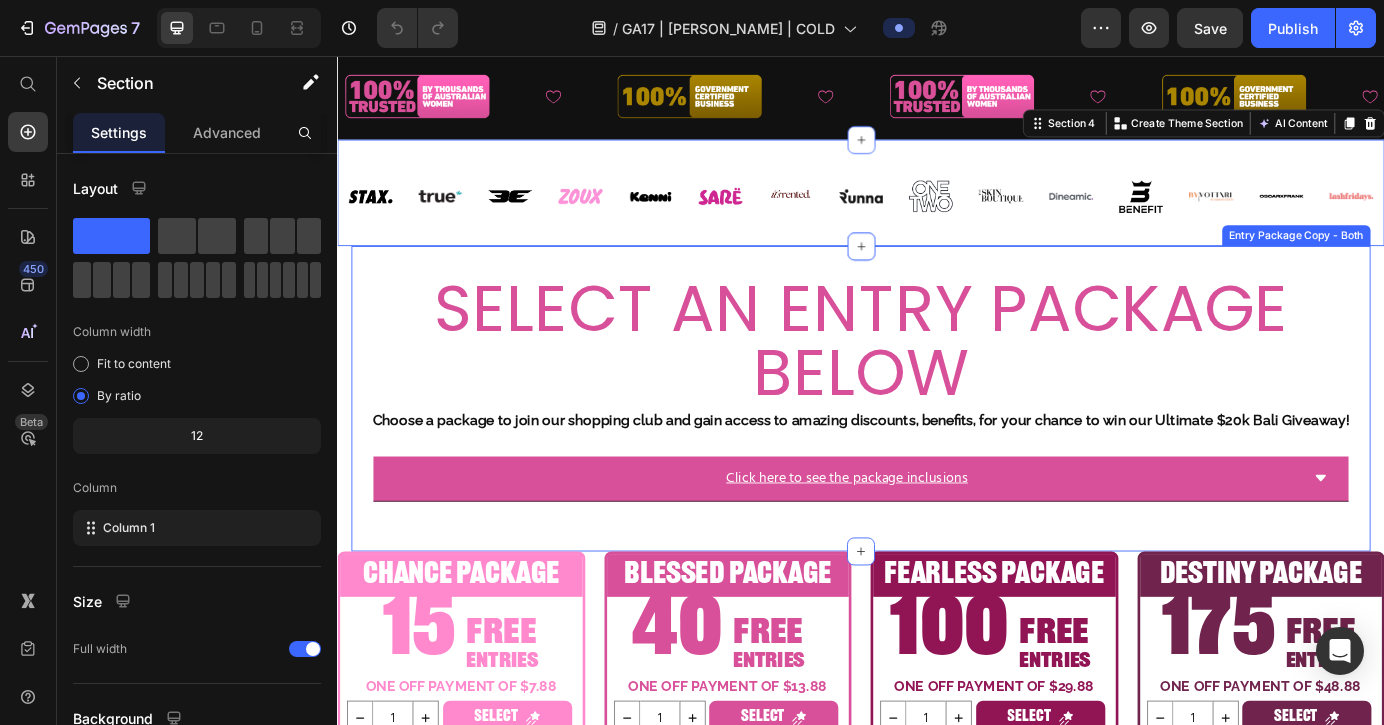click on "SELECT AN ENTRY PACKAGE BELOW" at bounding box center [937, 382] 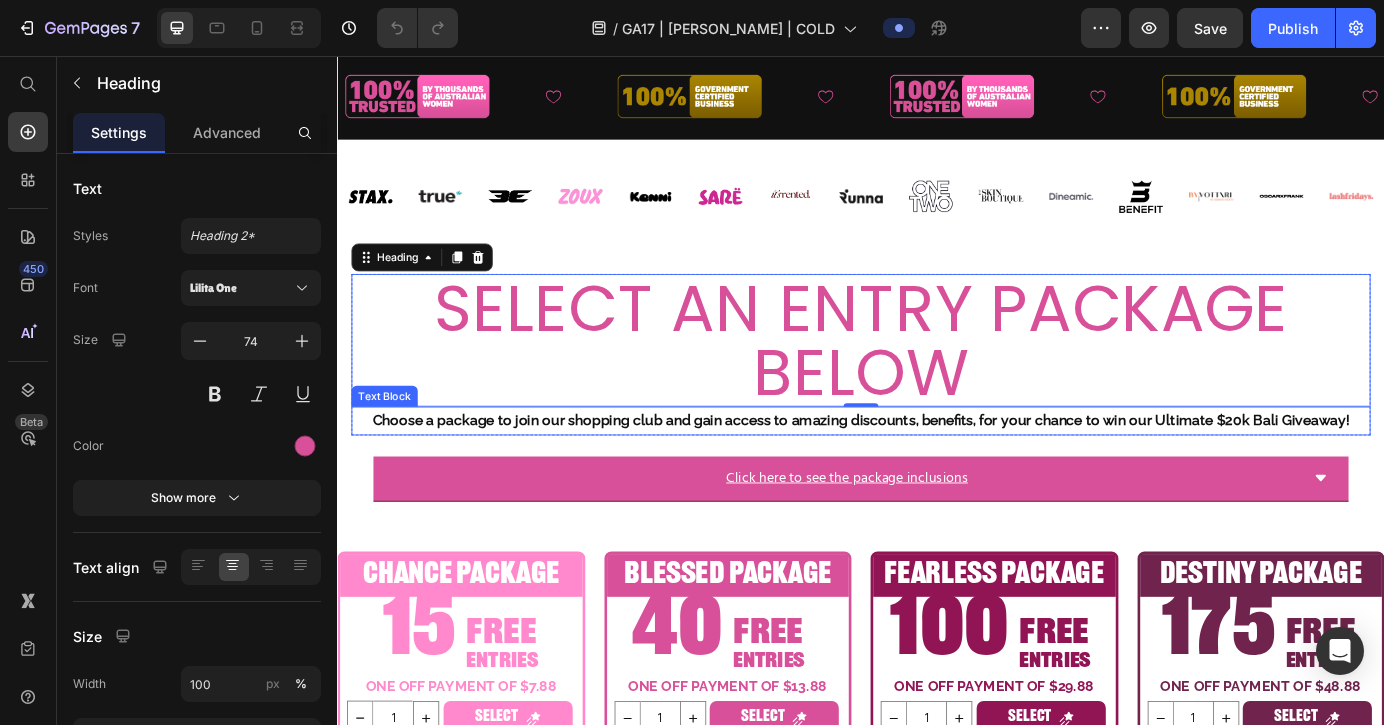 click on "Choose a package to join our shopping club and gain access to amazing discounts, benefits, for your chance to win our Ultimate $20k Bali Giveaway!" at bounding box center (937, 474) 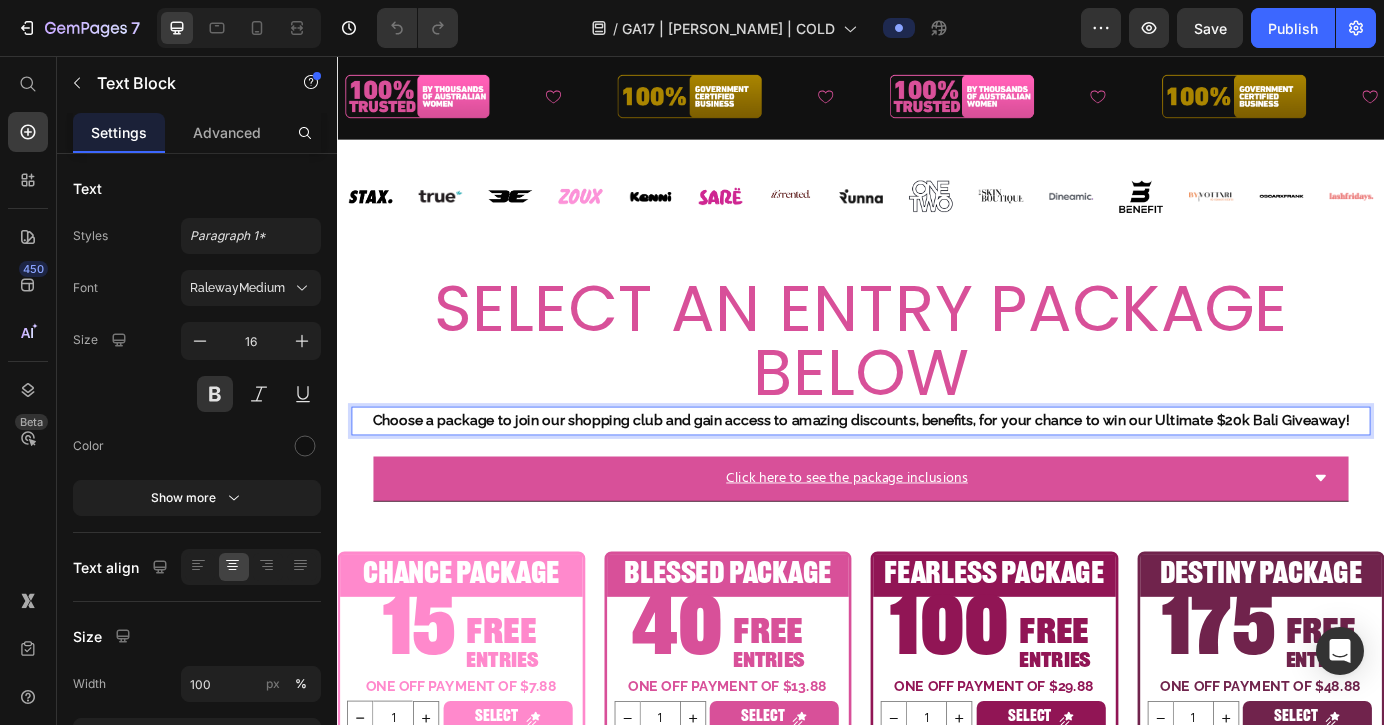 click on "Choose a package to join our shopping club and gain access to amazing discounts, benefits, for your chance to win our Ultimate $20k Bali Giveaway!" at bounding box center (937, 474) 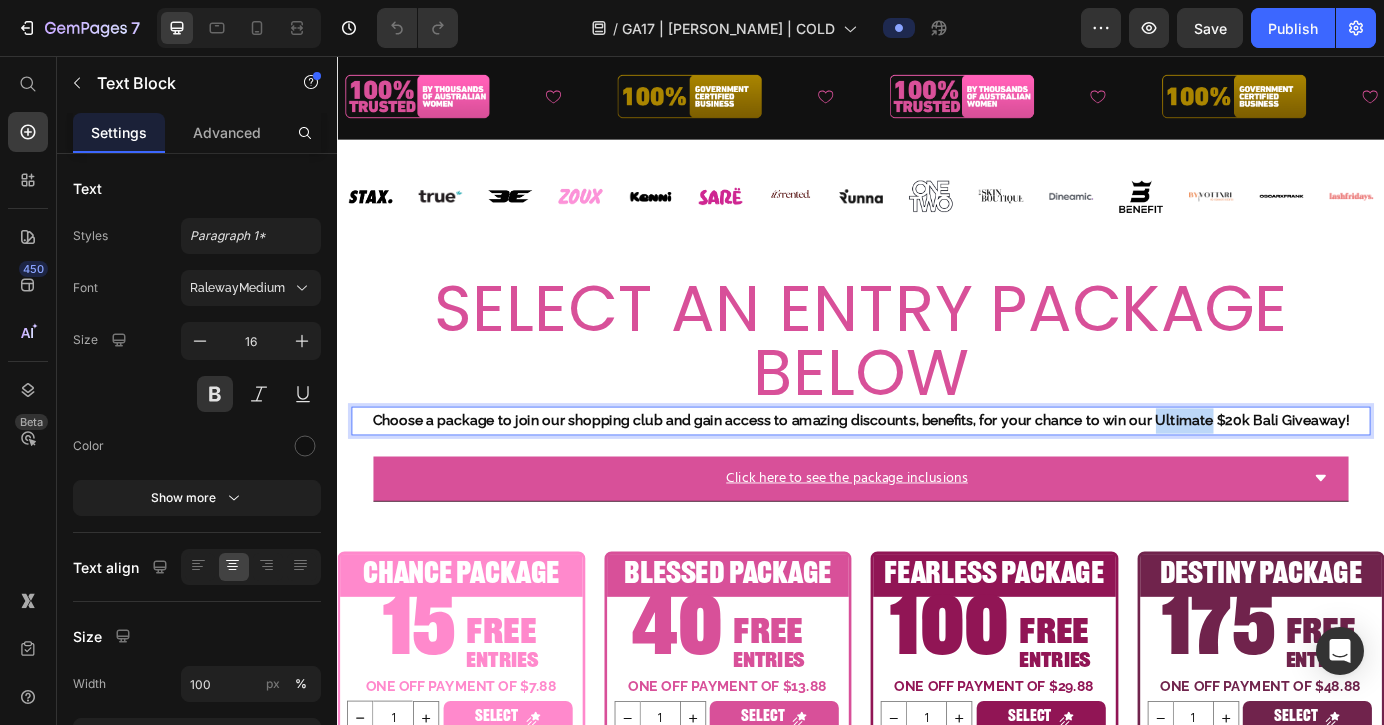 click on "Choose a package to join our shopping club and gain access to amazing discounts, benefits, for your chance to win our Ultimate $20k Bali Giveaway!" at bounding box center (937, 474) 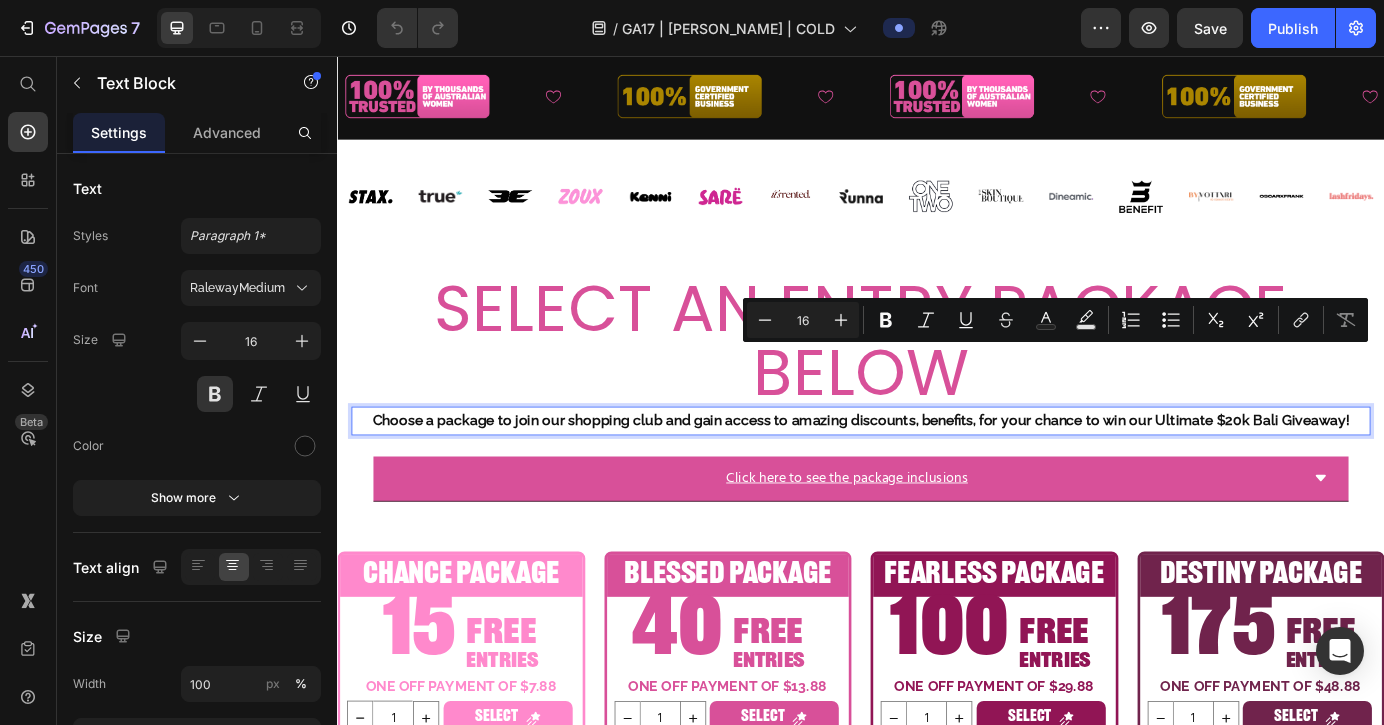 click on "Choose a package to join our shopping club and gain access to amazing discounts, benefits, for your chance to win our Ultimate $20k Bali Giveaway!" at bounding box center (937, 474) 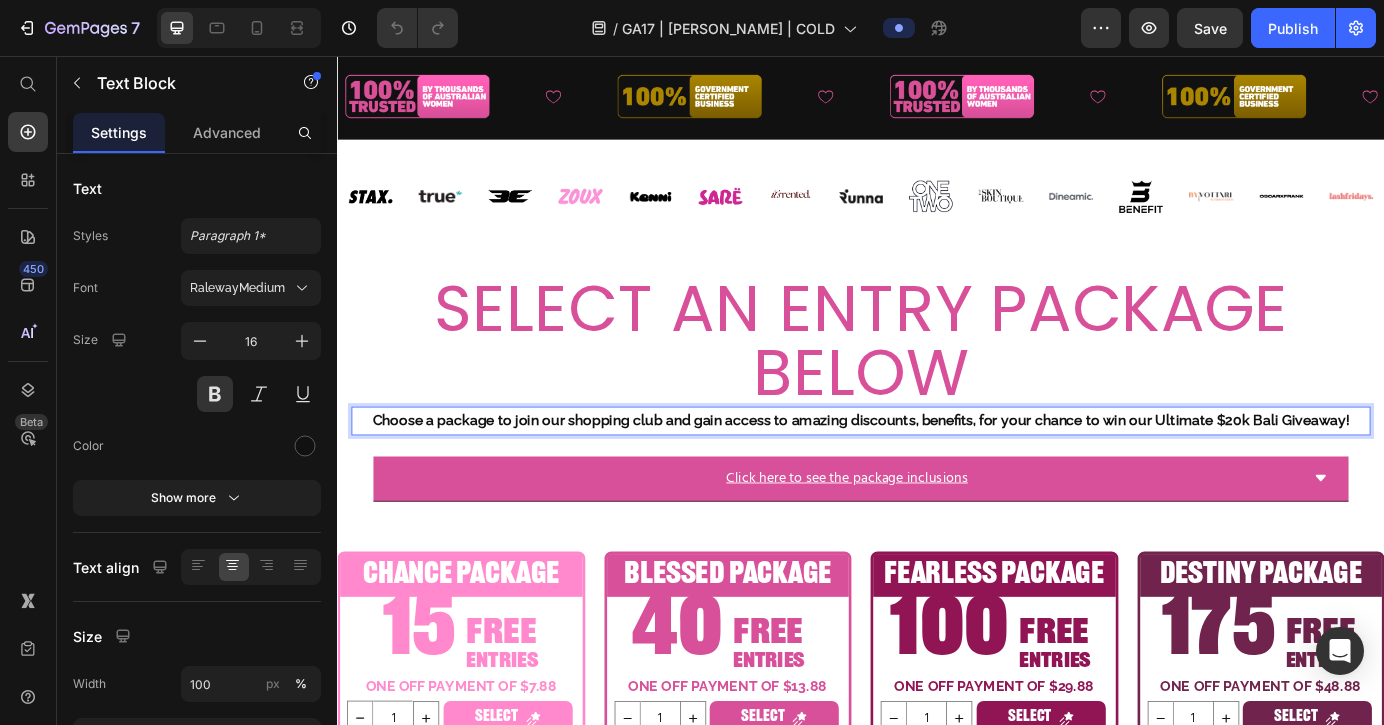 click on "Choose a package to join our shopping club and gain access to amazing discounts, benefits, for your chance to win our Ultimate $20k Bali Giveaway!" at bounding box center [937, 474] 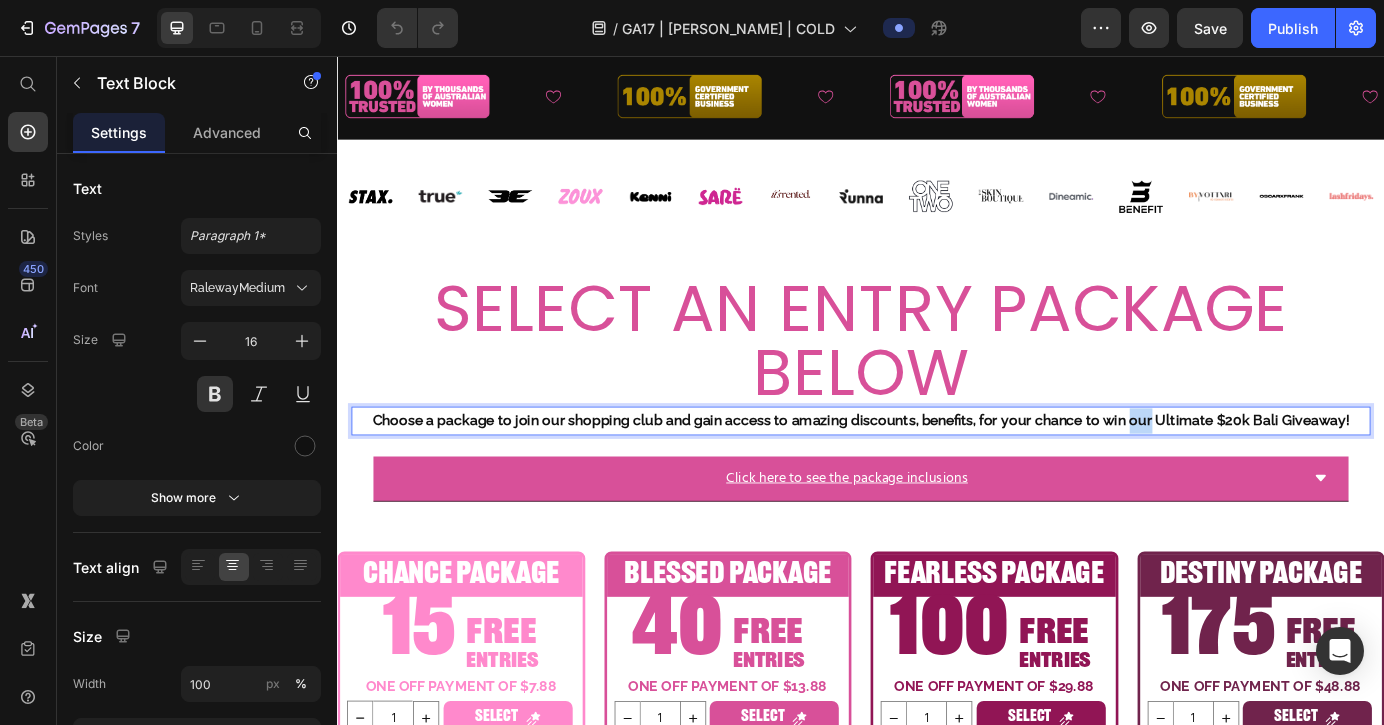 click on "Choose a package to join our shopping club and gain access to amazing discounts, benefits, for your chance to win our Ultimate $20k Bali Giveaway!" at bounding box center (937, 474) 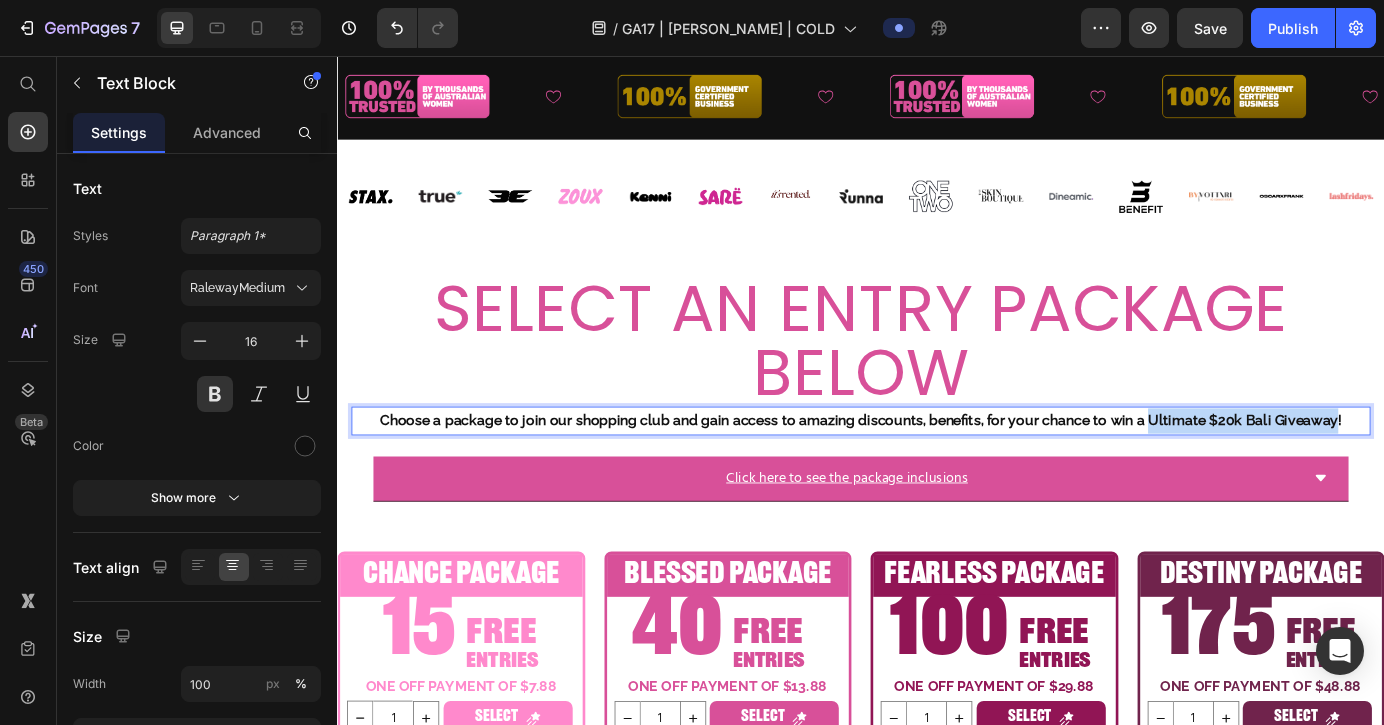 drag, startPoint x: 1475, startPoint y: 401, endPoint x: 1264, endPoint y: 405, distance: 211.03792 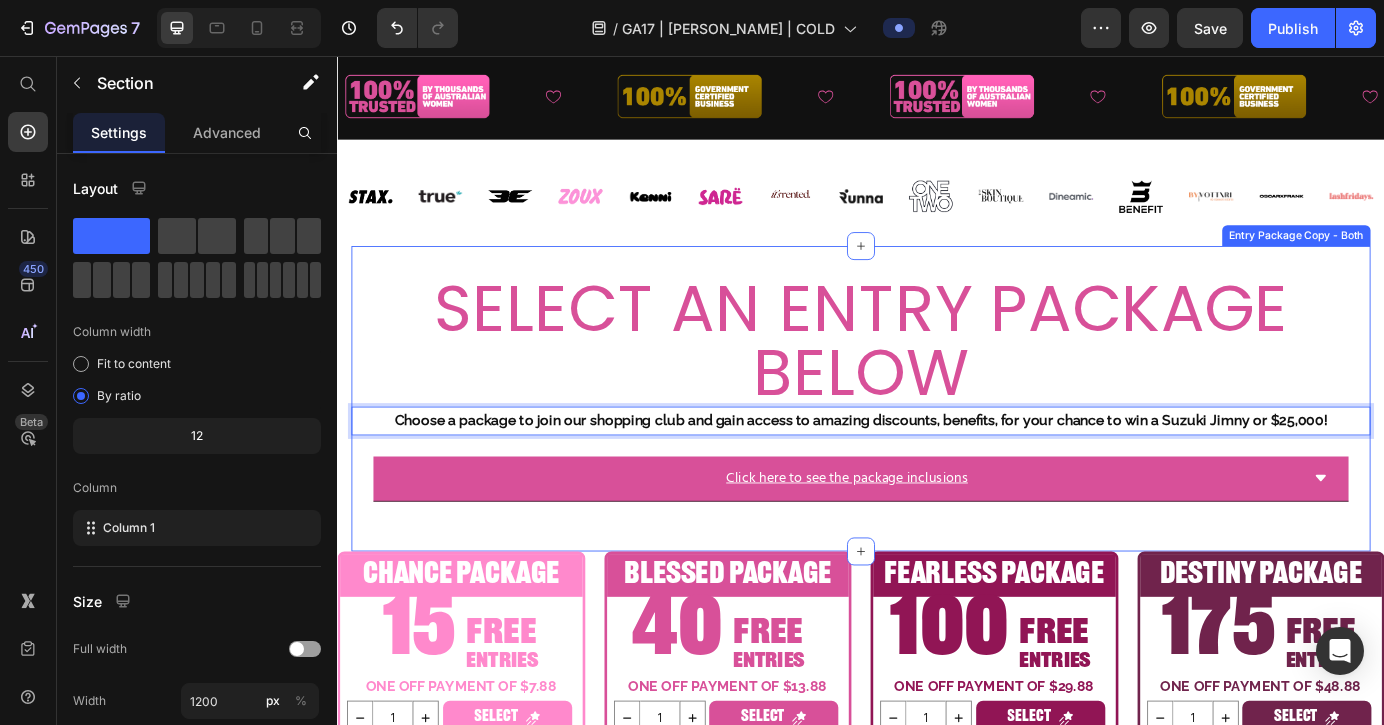 click on "Entry Package Copy - Both" at bounding box center (1436, 262) 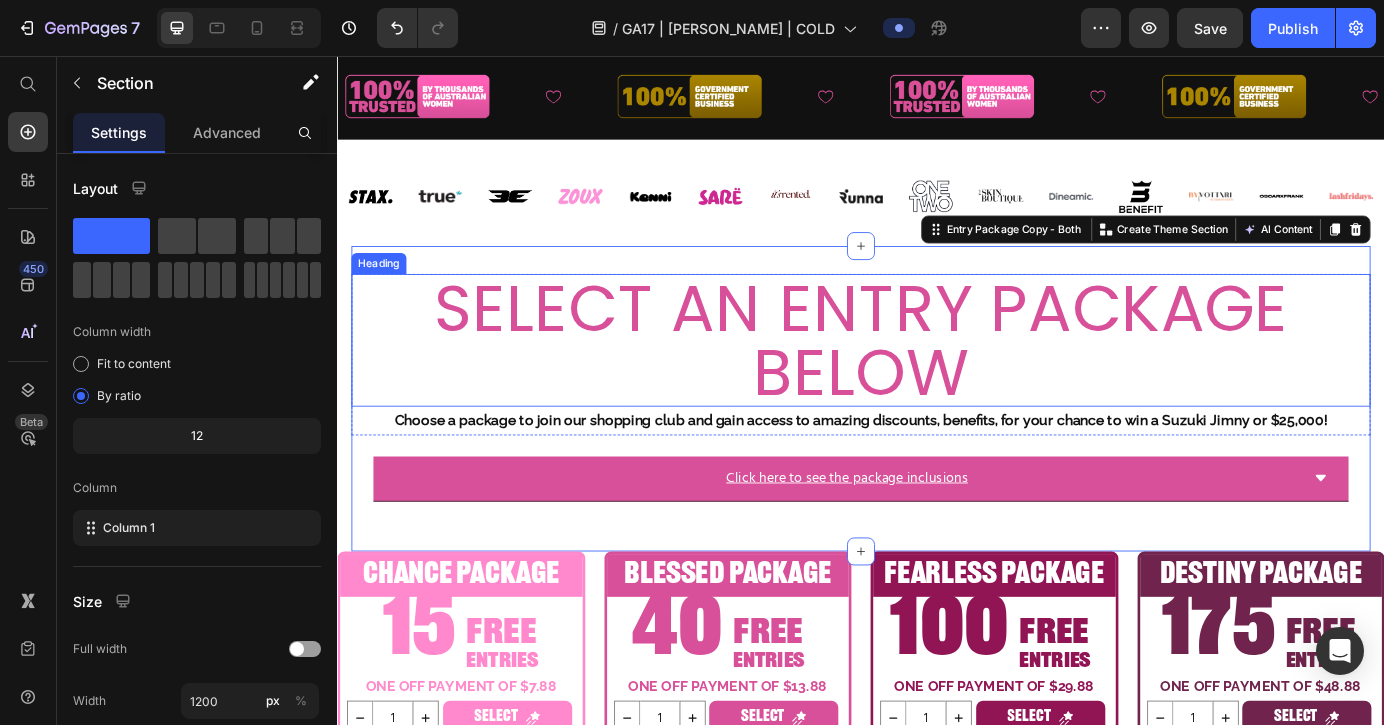 click on "SELECT AN ENTRY PACKAGE BELOW" at bounding box center [937, 382] 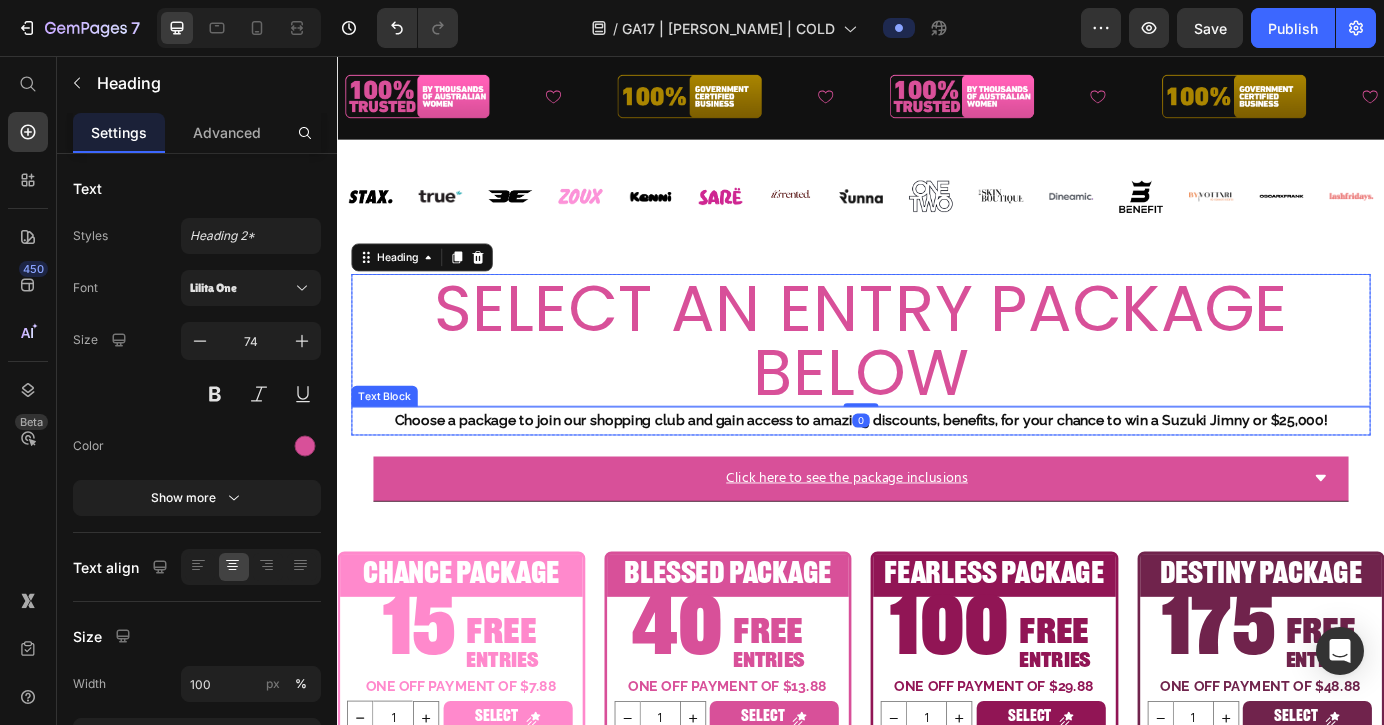 click on "Choose a package to join our shopping club and gain access to amazing discounts, benefits, for your chance to win a Suzuki Jimny or $25,000!" at bounding box center [937, 474] 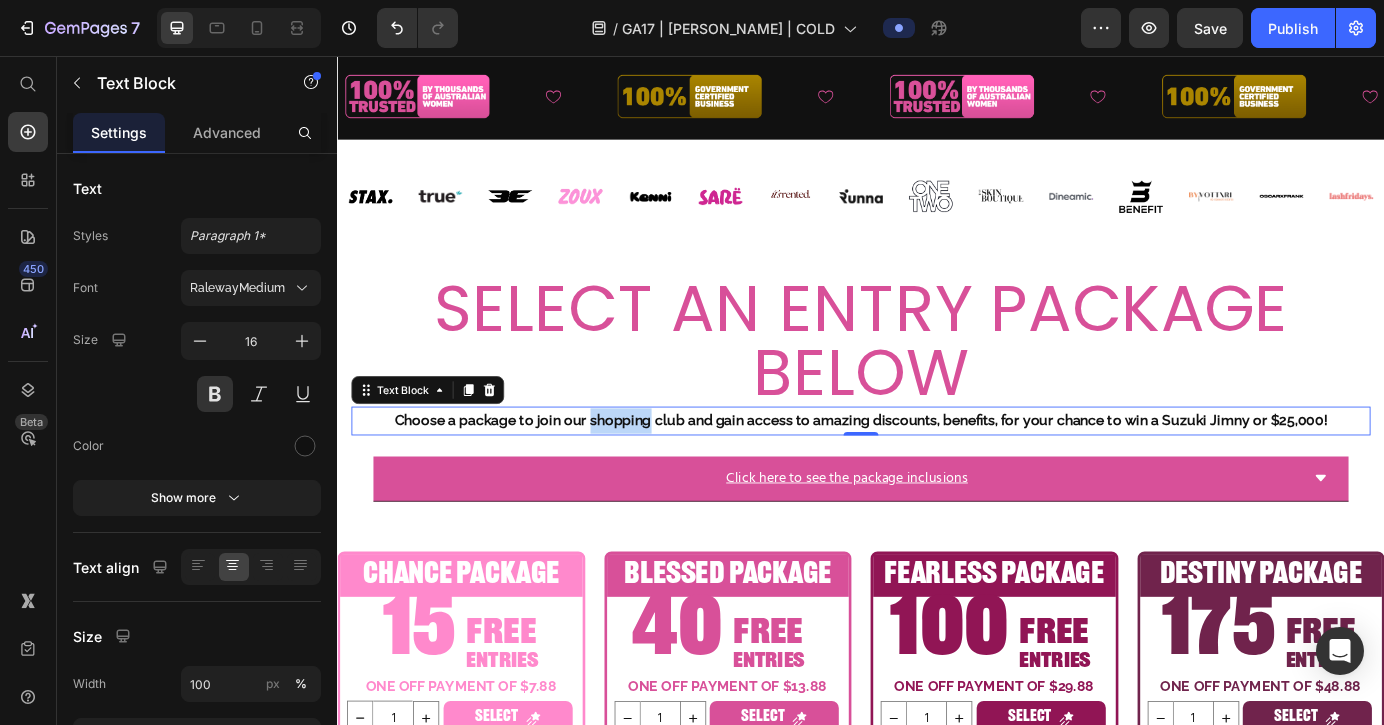 click on "Choose a package to join our shopping club and gain access to amazing discounts, benefits, for your chance to win a Suzuki Jimny or $25,000!" at bounding box center (937, 474) 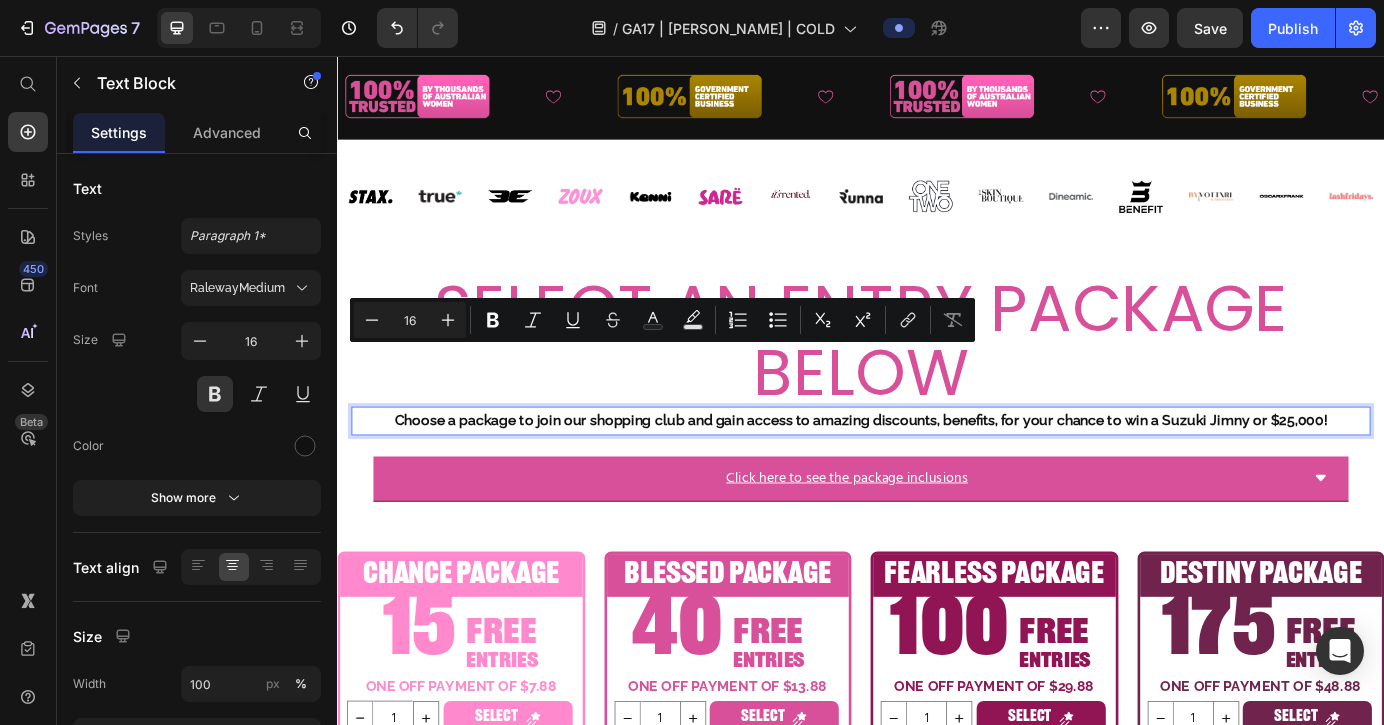 click on "Choose a package to join our shopping club and gain access to amazing discounts, benefits, for your chance to win a Suzuki Jimny or $25,000!" at bounding box center [937, 474] 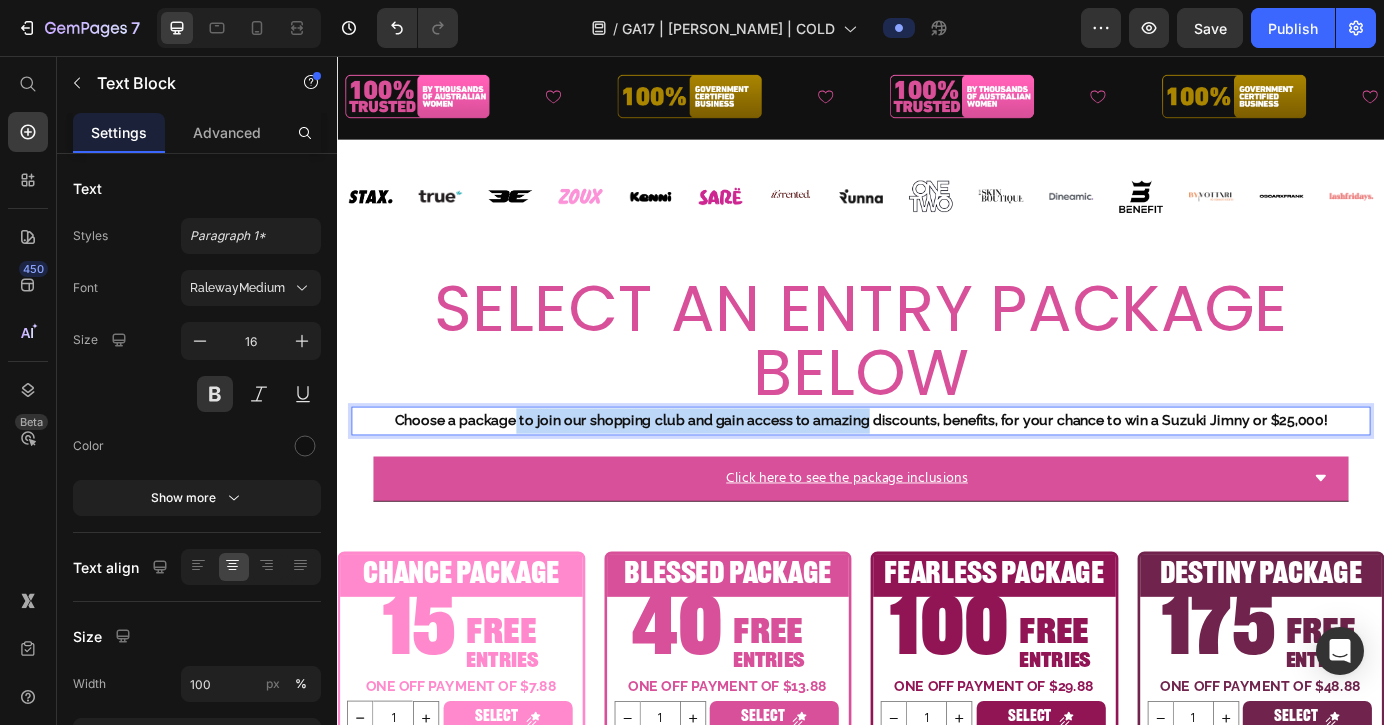 drag, startPoint x: 549, startPoint y: 401, endPoint x: 956, endPoint y: 411, distance: 407.12283 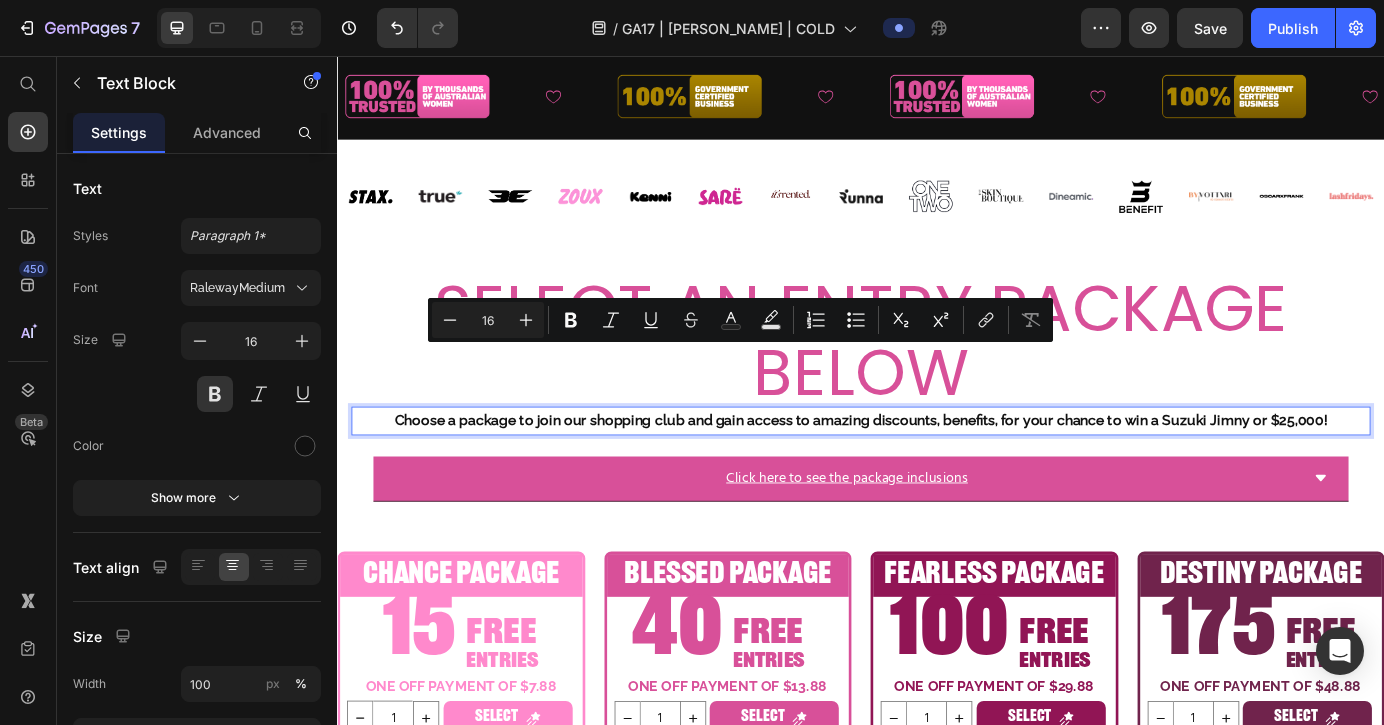 click on "Choose a package to join our shopping club and gain access to amazing discounts, benefits, for your chance to win a Suzuki Jimny or $25,000!" at bounding box center (937, 474) 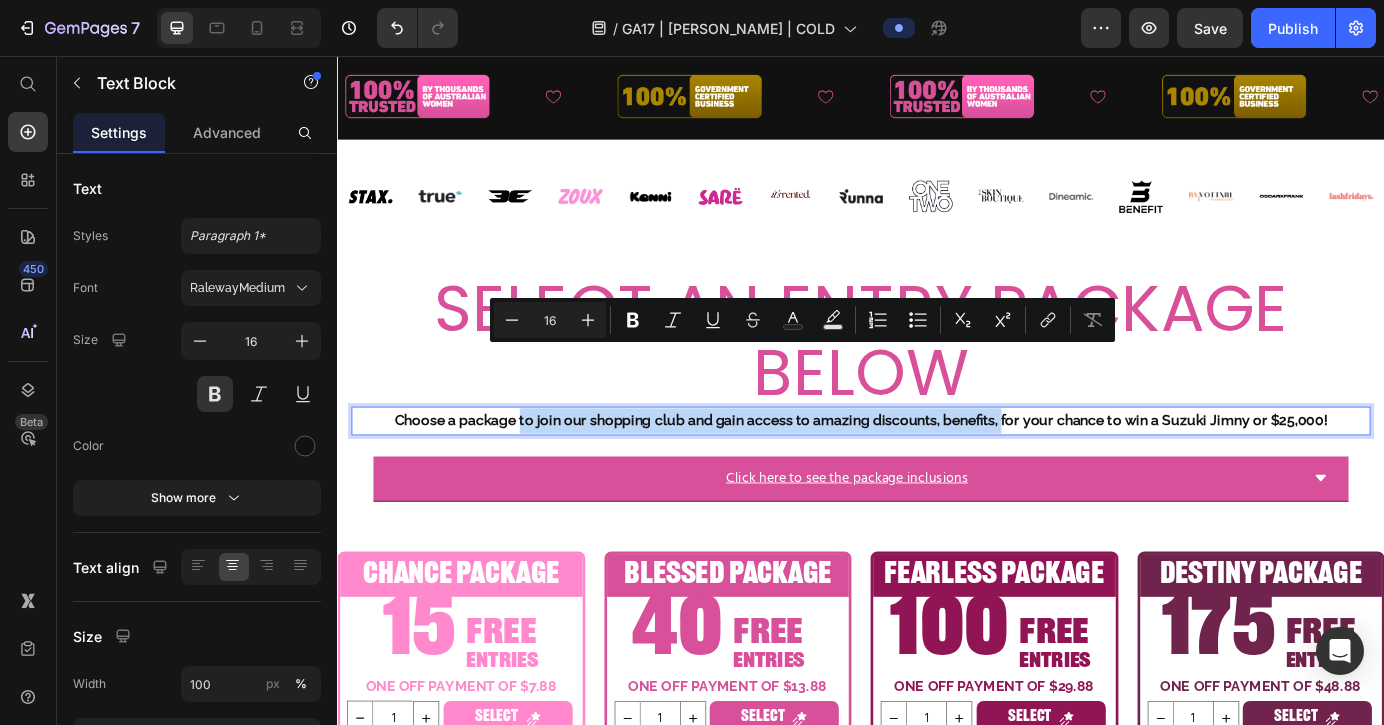 drag, startPoint x: 1098, startPoint y: 402, endPoint x: 551, endPoint y: 398, distance: 547.01465 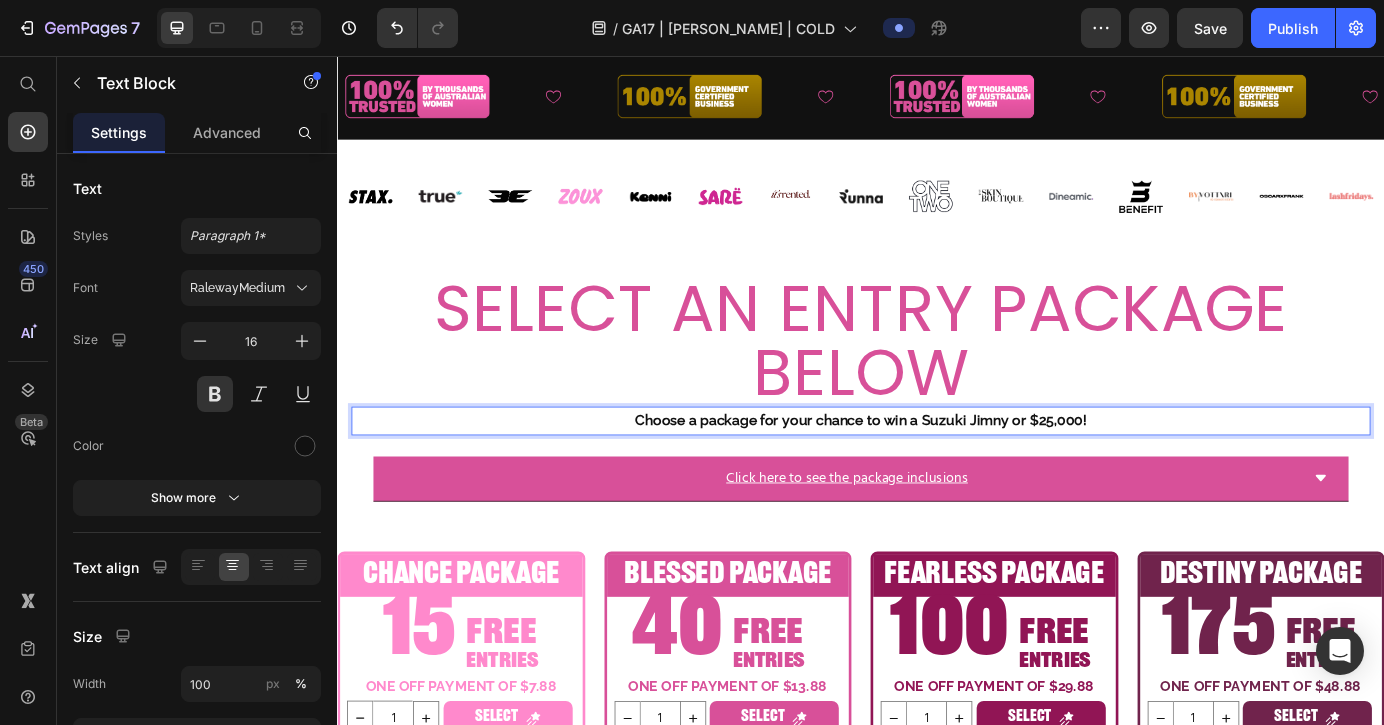 click on "Choose a package for your chance to win a Suzuki Jimny or $25,000!" at bounding box center (937, 474) 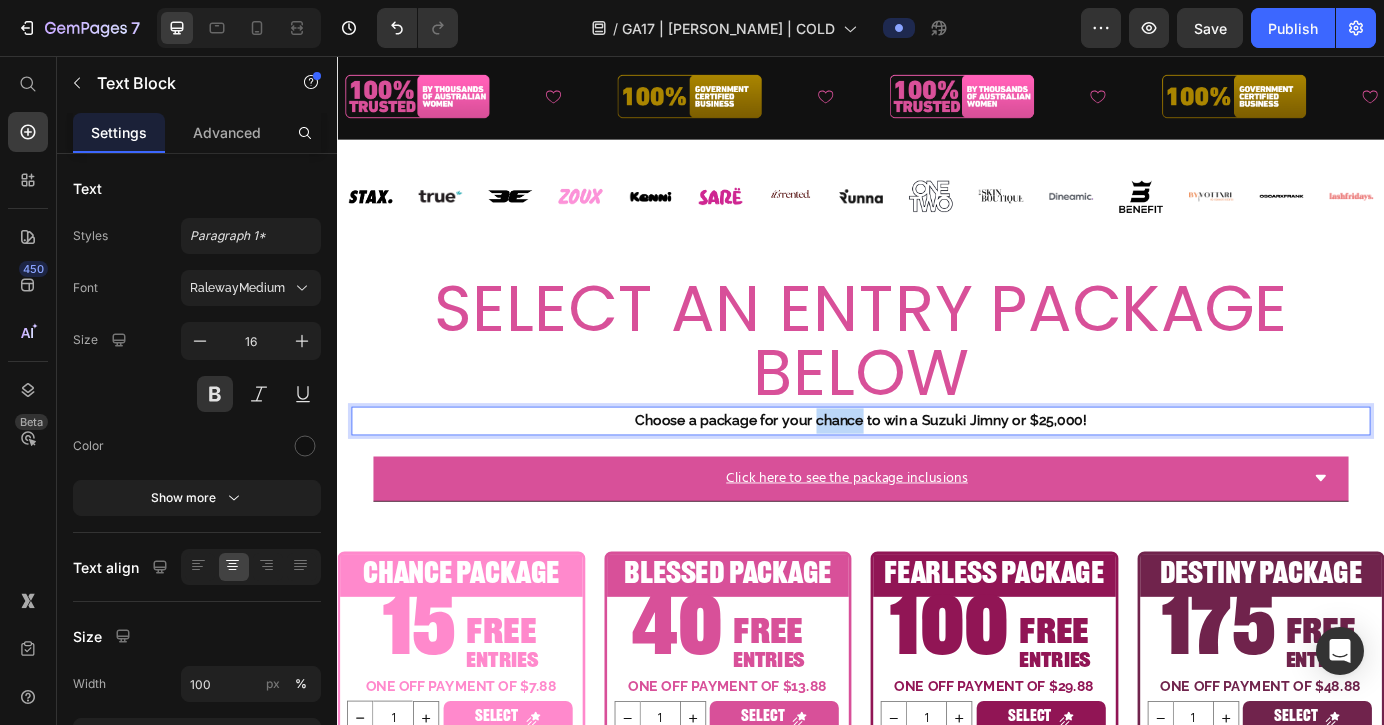 click on "Choose a package for your chance to win a Suzuki Jimny or $25,000!" at bounding box center (937, 474) 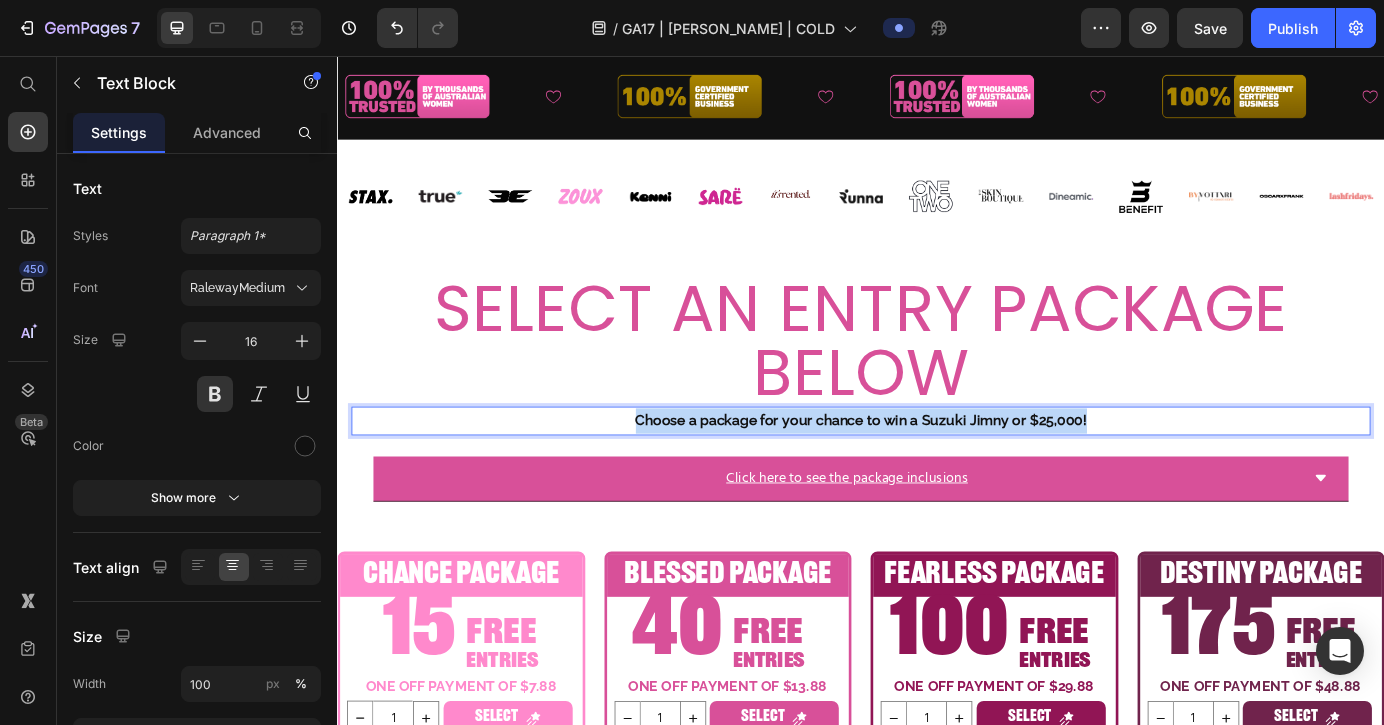 click on "Choose a package for your chance to win a Suzuki Jimny or $25,000!" at bounding box center [937, 474] 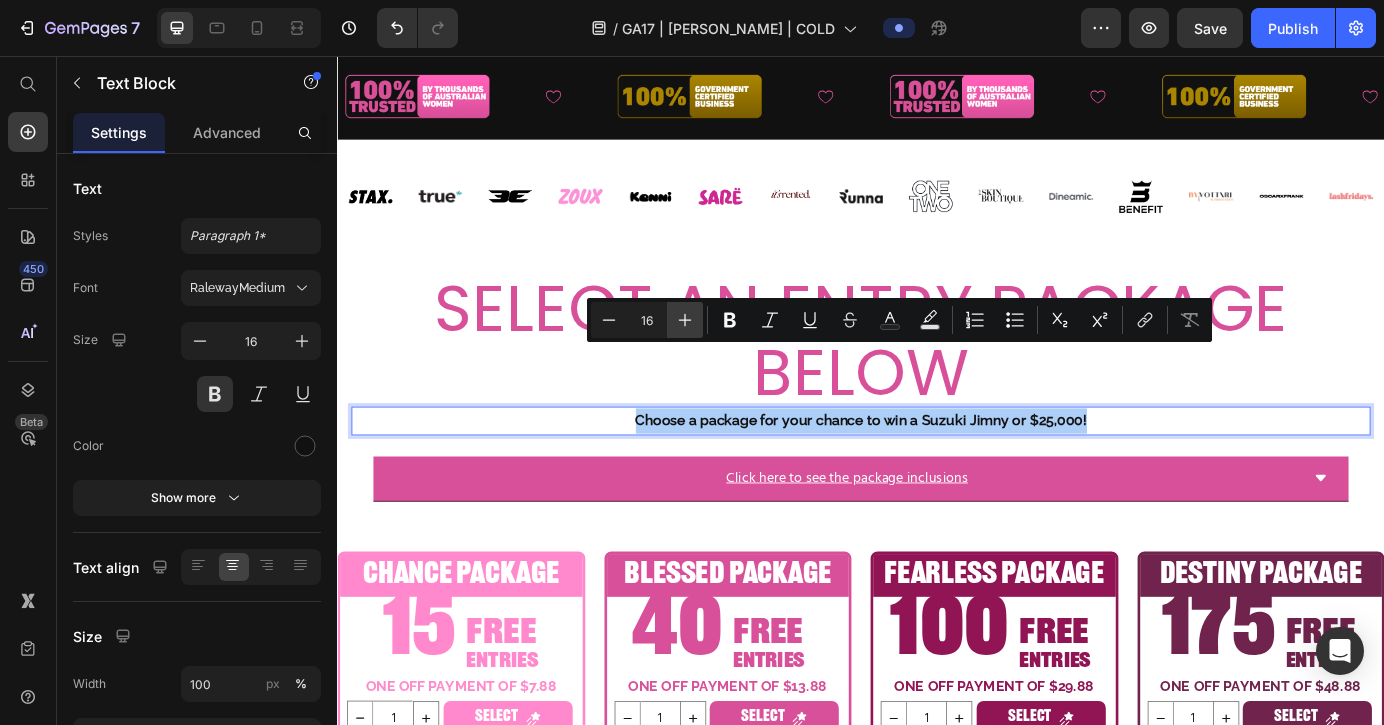click 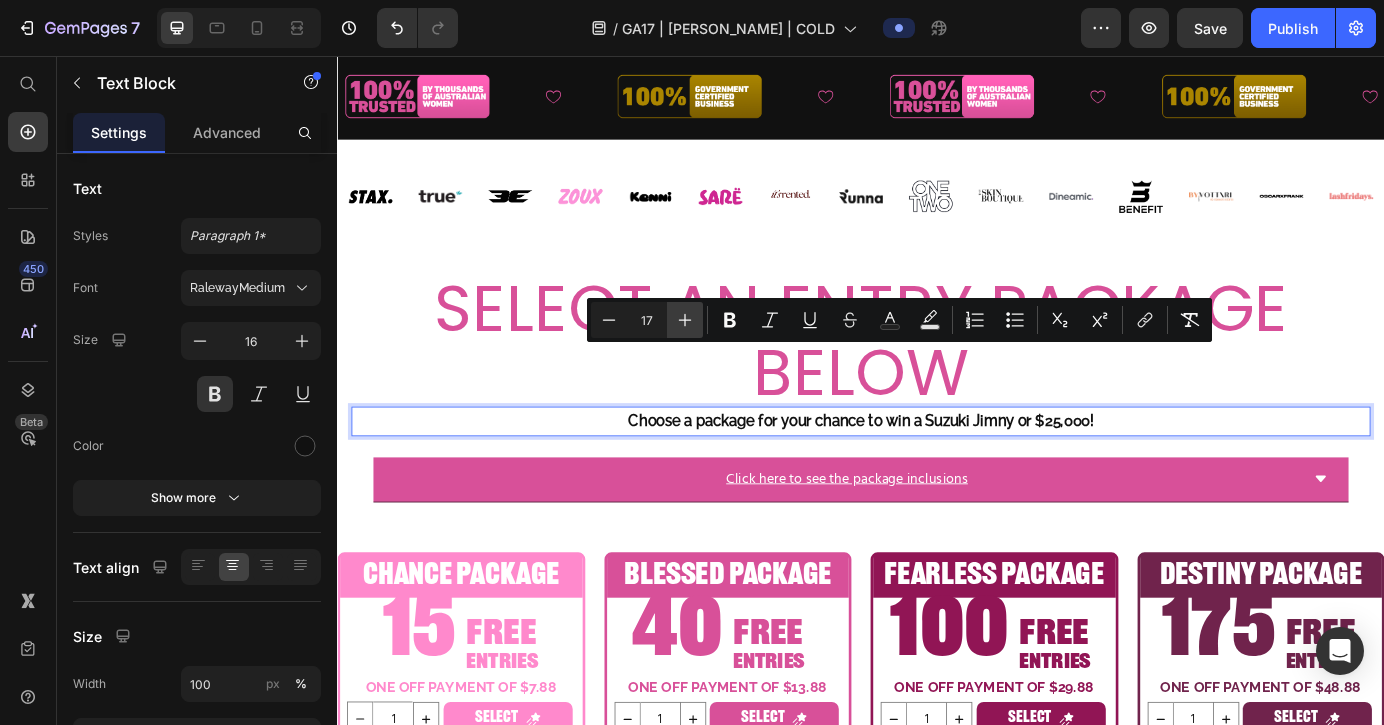 click 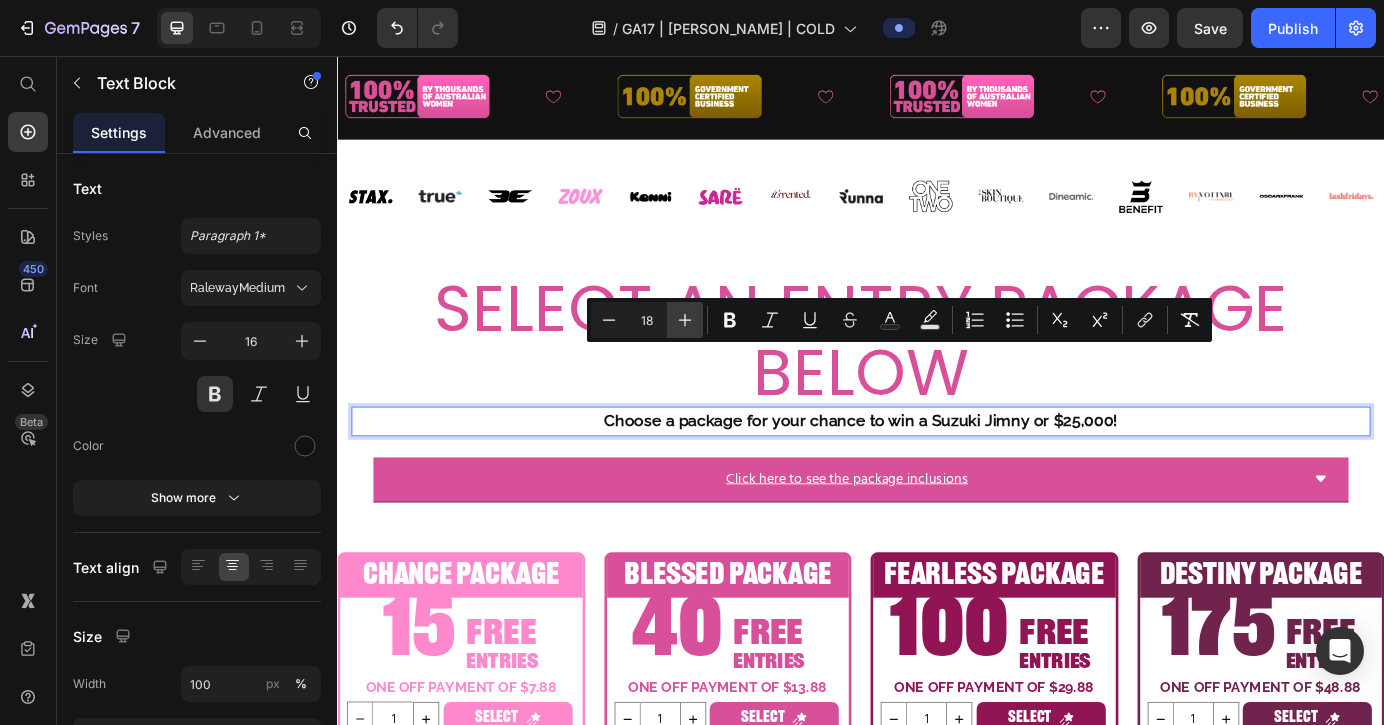 click 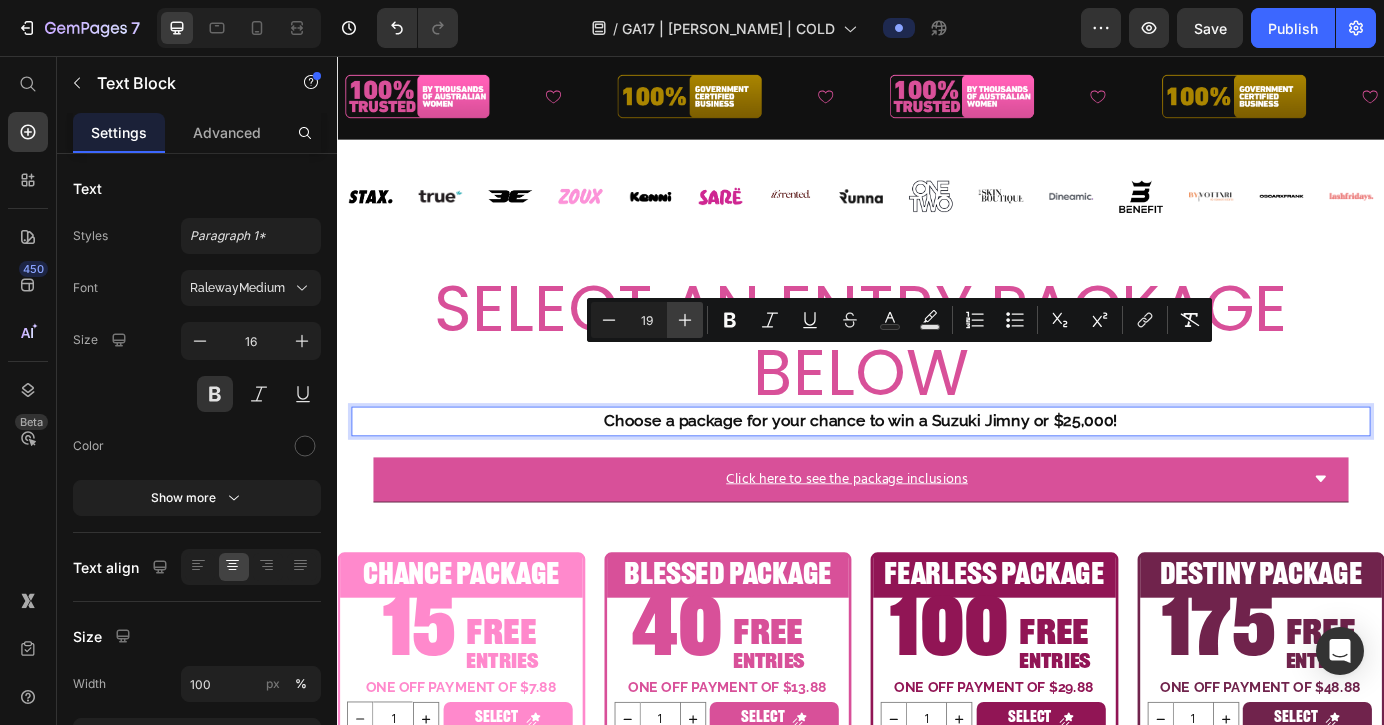 click 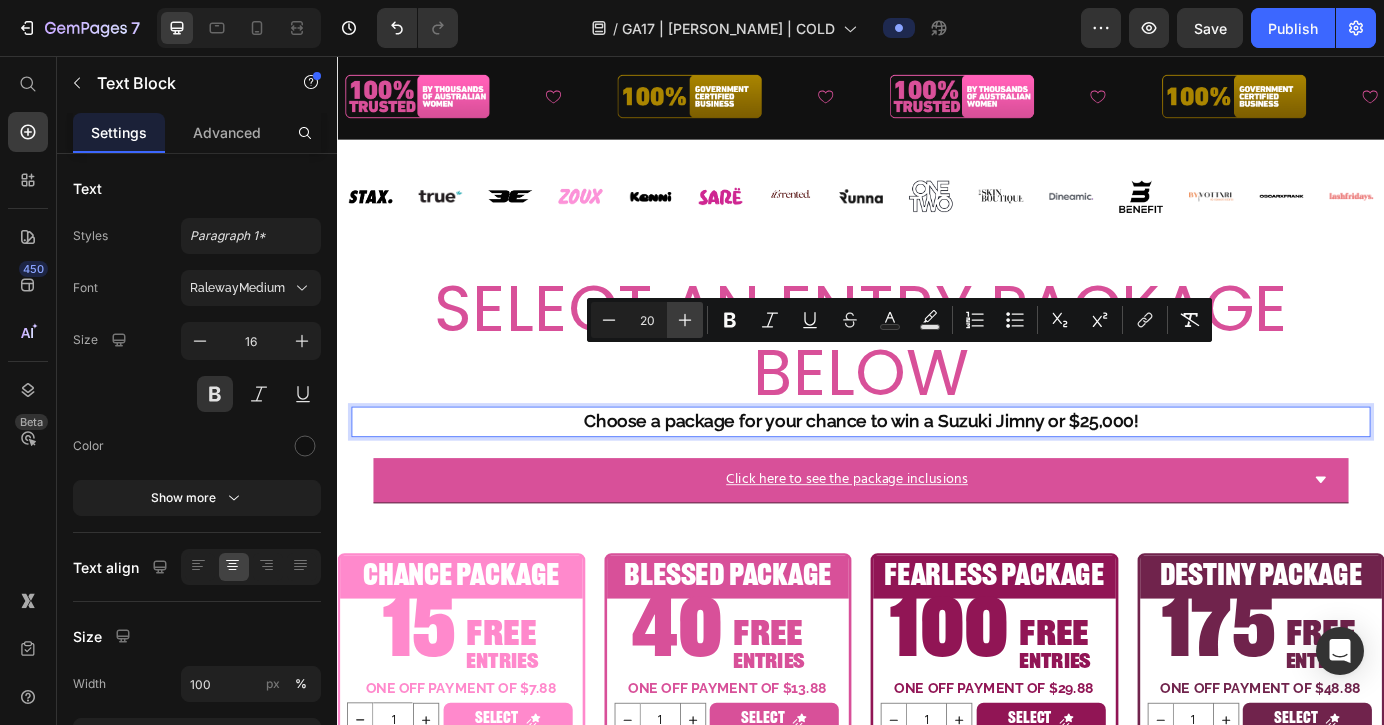 click 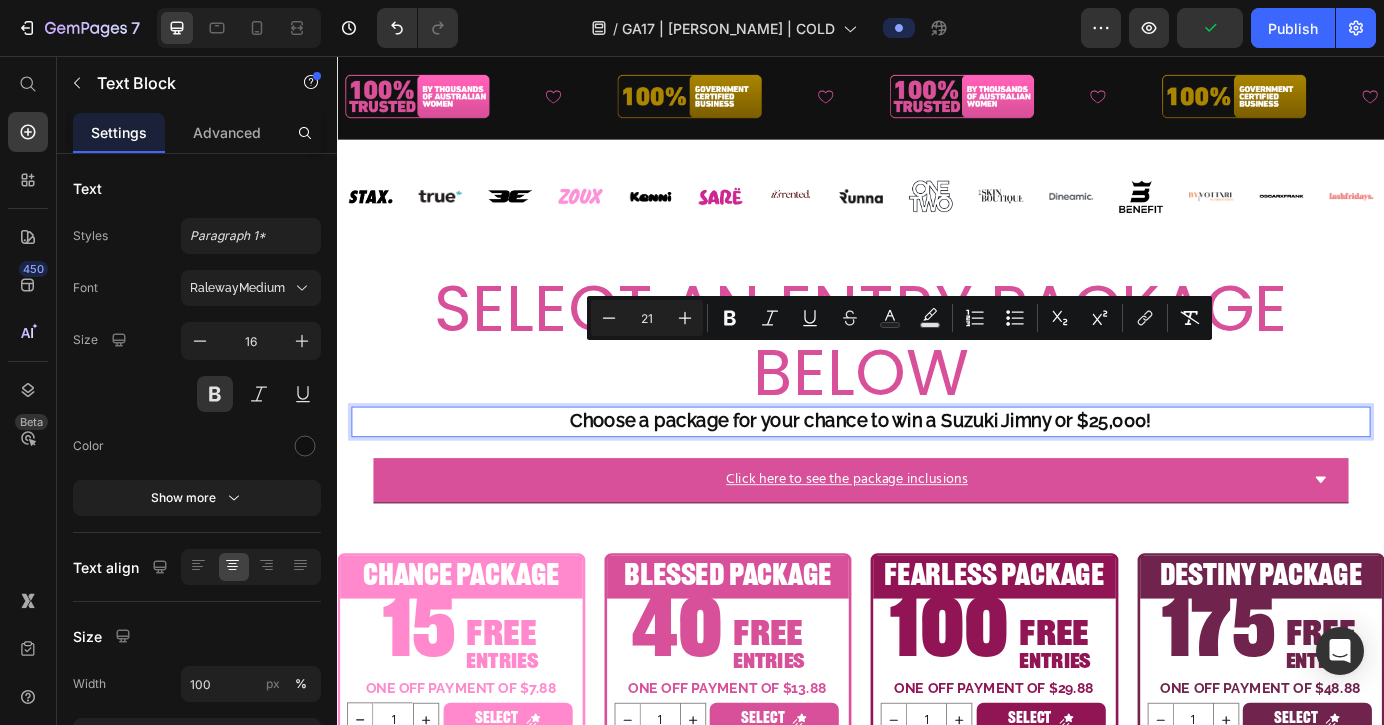 click on "Choose a package for your chance to win a Suzuki Jimny or $25,000!" at bounding box center (937, 473) 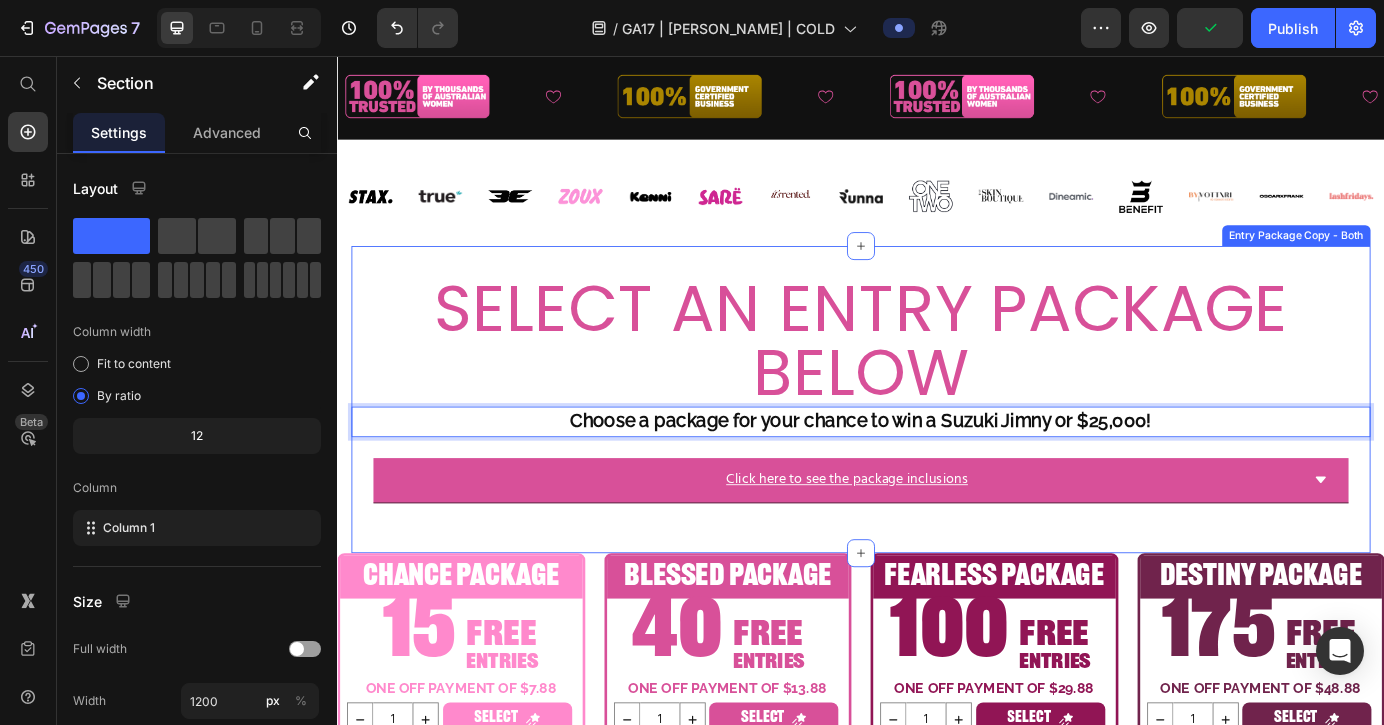 click on "SELECT AN ENTRY PACKAGE BELOW Heading Choose a package for your chance to win a Suzuki Jimny or $25,000! Text Block   0 Row
Click here to see the package inclusions Accordion" at bounding box center (937, 450) 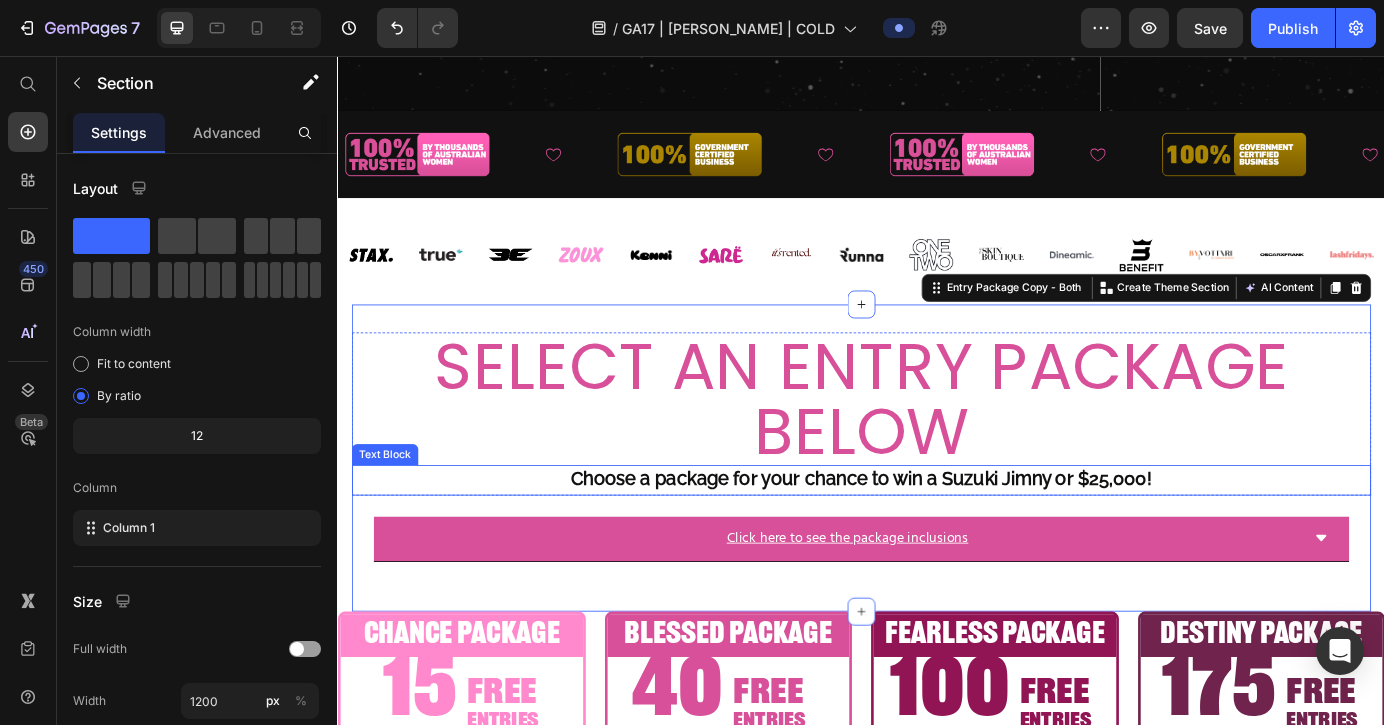 scroll, scrollTop: 803, scrollLeft: 0, axis: vertical 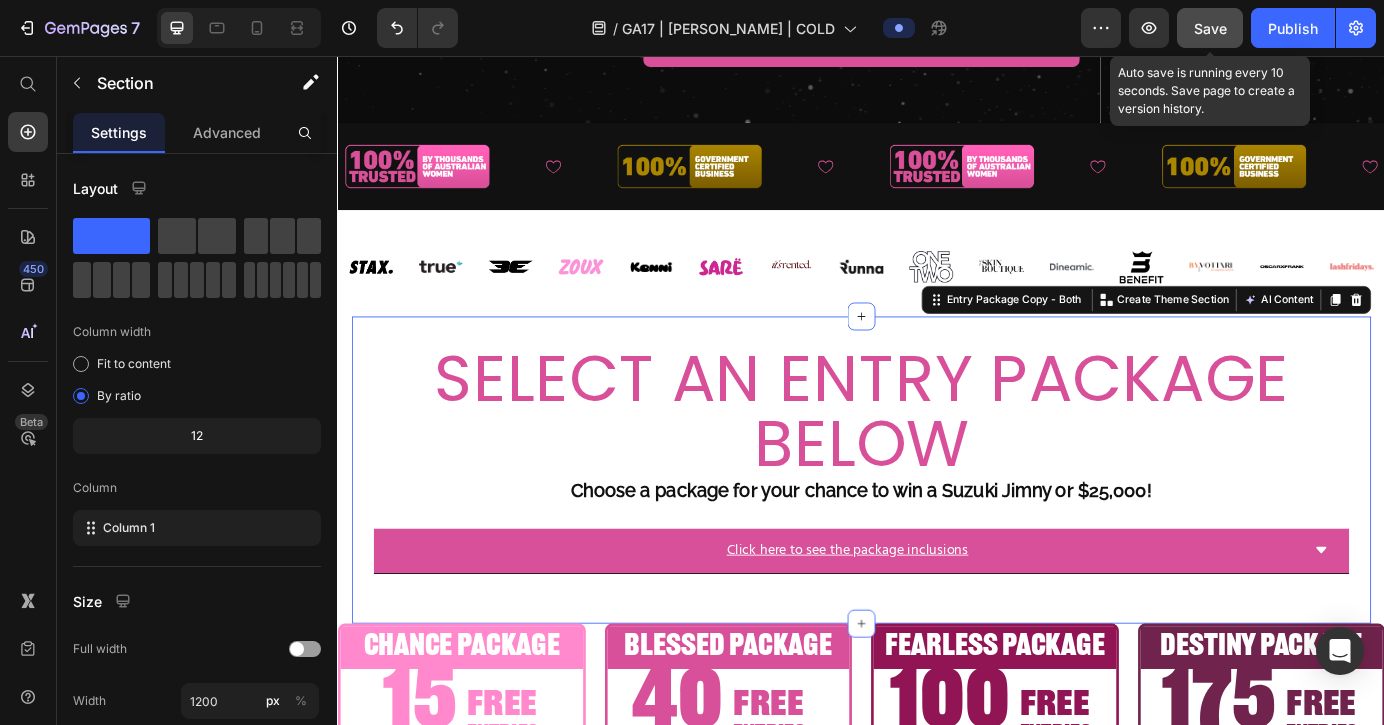 click on "Save" at bounding box center [1210, 28] 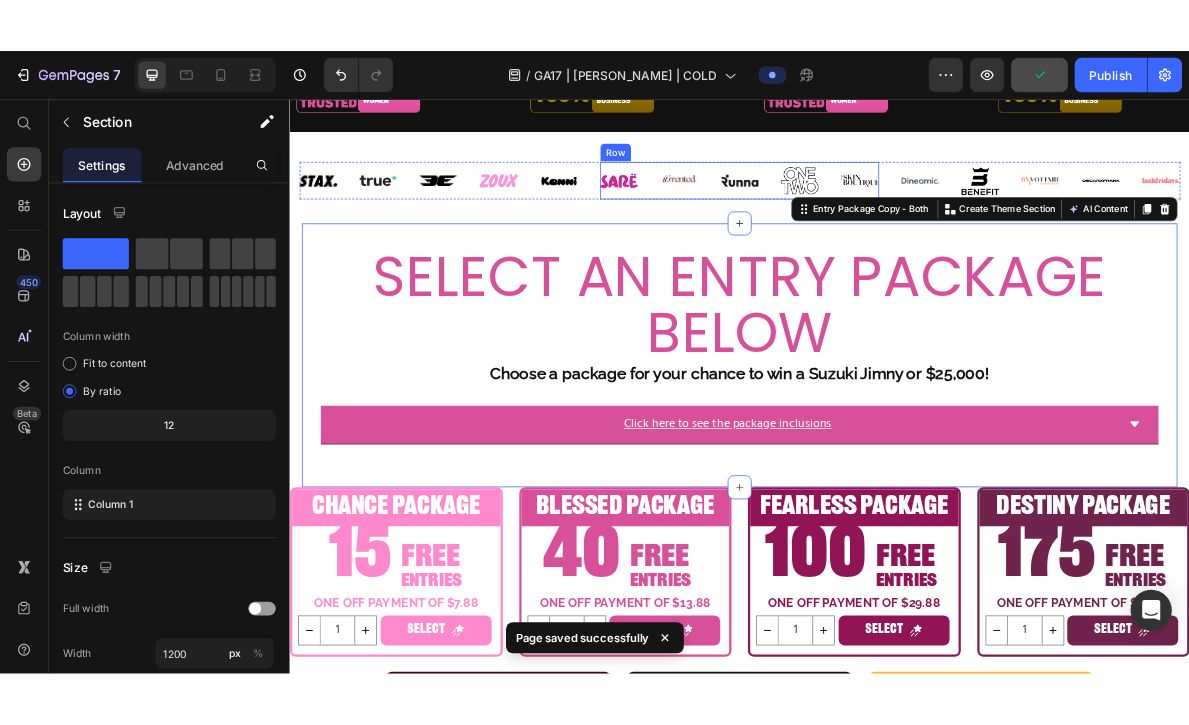 scroll, scrollTop: 937, scrollLeft: 0, axis: vertical 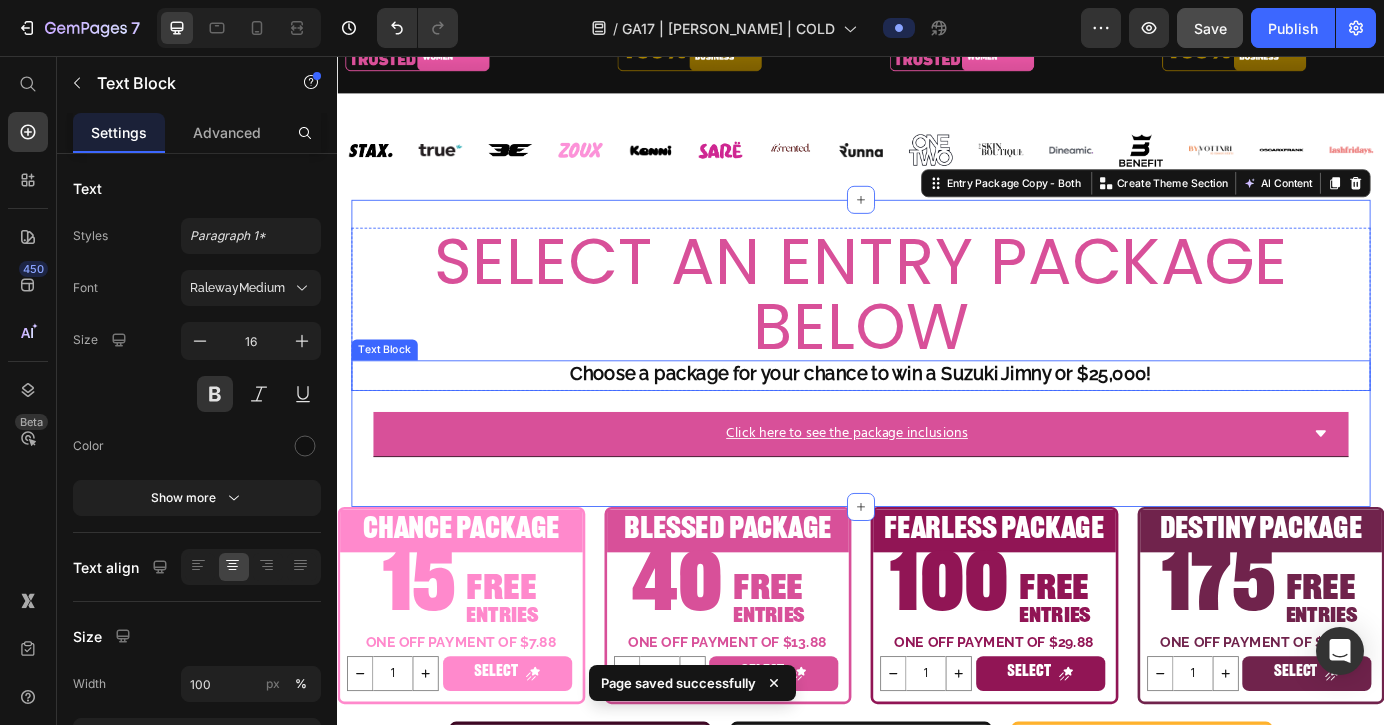 click on "Choose a package for your chance to win a Suzuki Jimny or $25,000!" at bounding box center [937, 420] 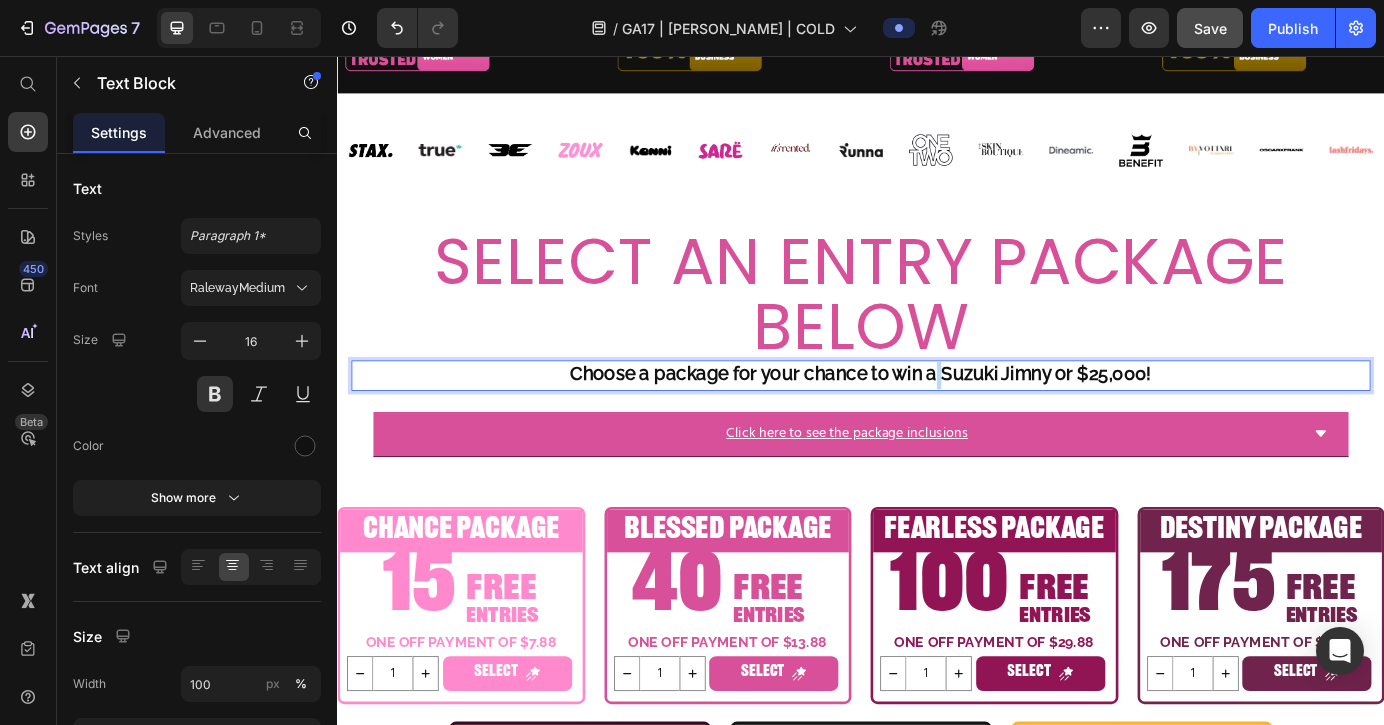 click on "Choose a package for your chance to win a Suzuki Jimny or $25,000!" at bounding box center [937, 420] 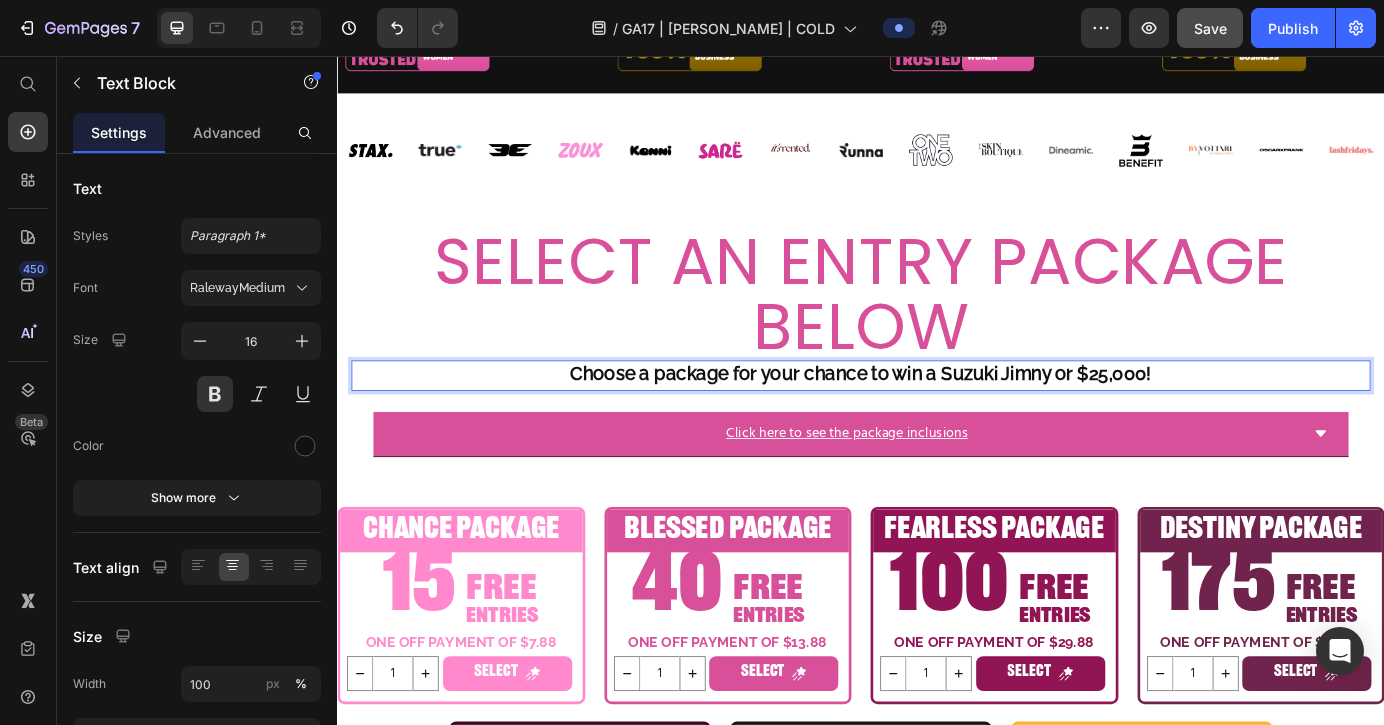 click on "Choose a package for your chance to win a Suzuki Jimny or $25,000!" at bounding box center (937, 420) 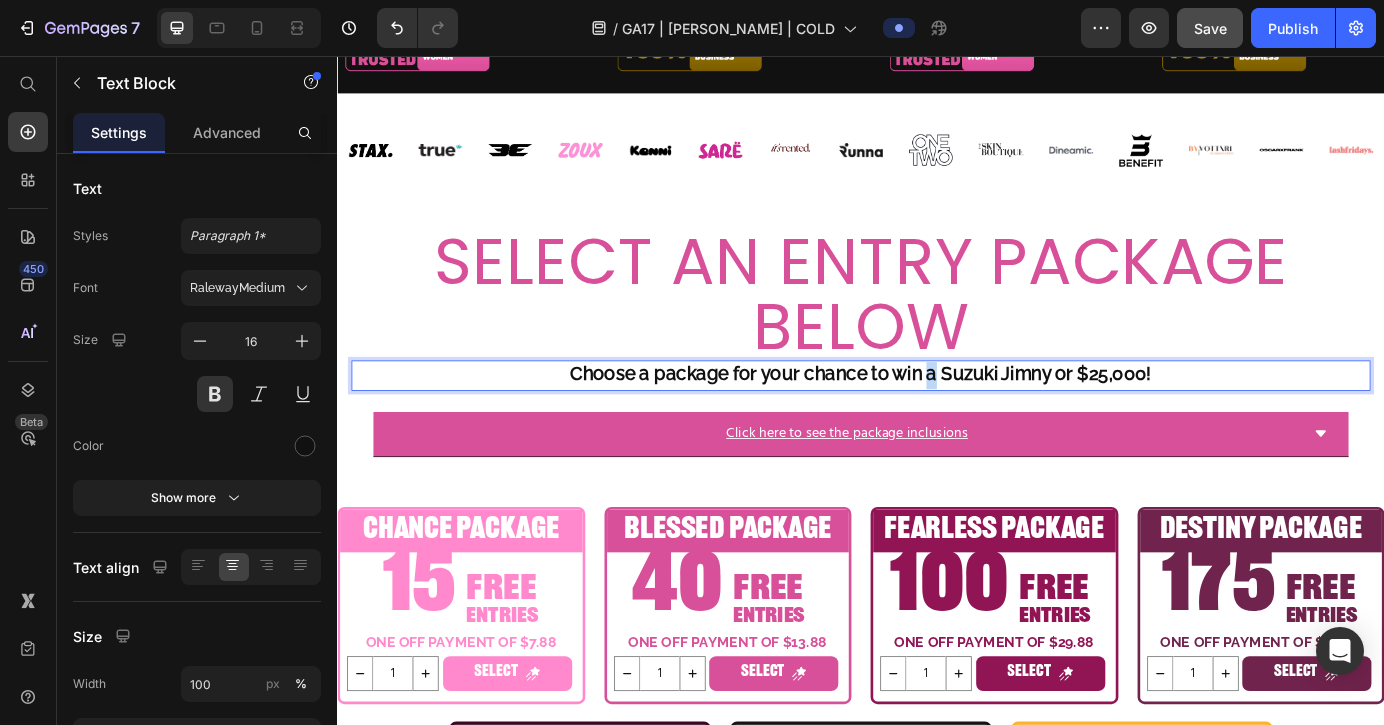 click on "Choose a package for your chance to win a Suzuki Jimny or $25,000!" at bounding box center [937, 420] 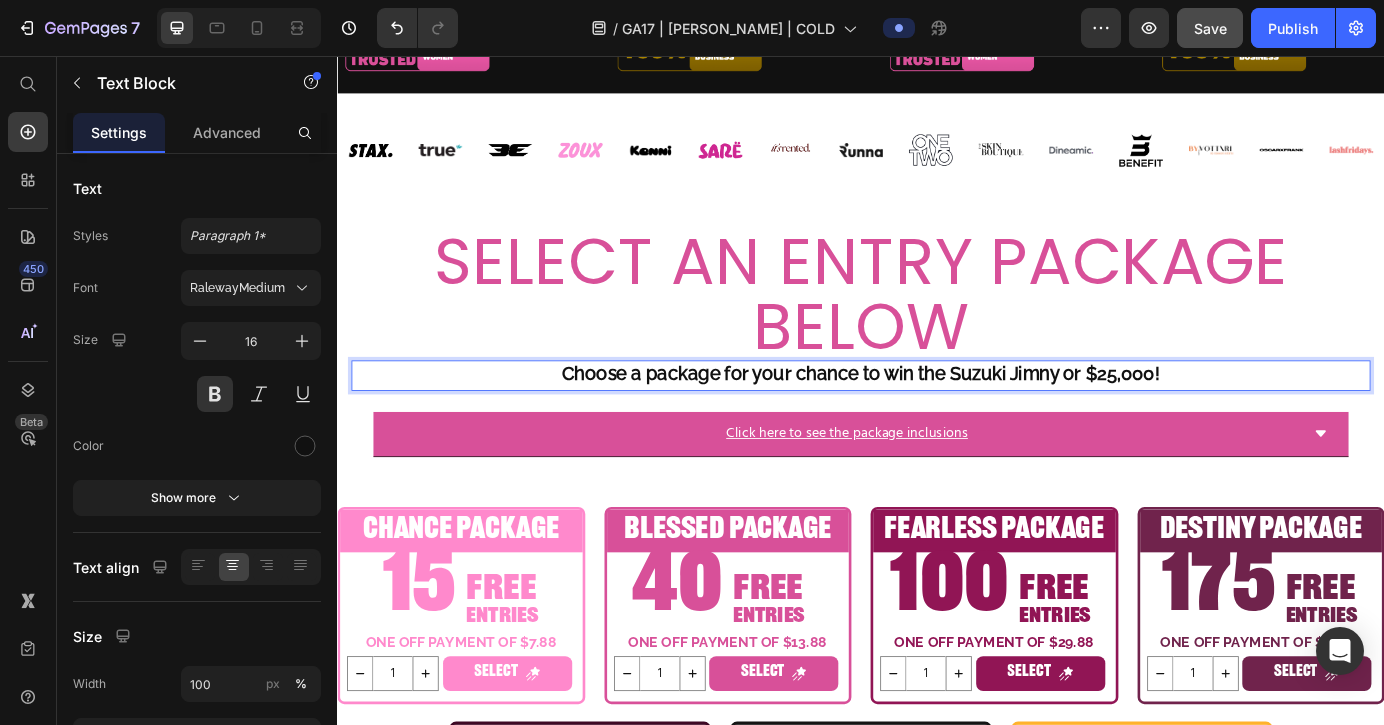click on "Choose a package for your chance to win the Suzuki Jimny or $25,000!" at bounding box center [937, 420] 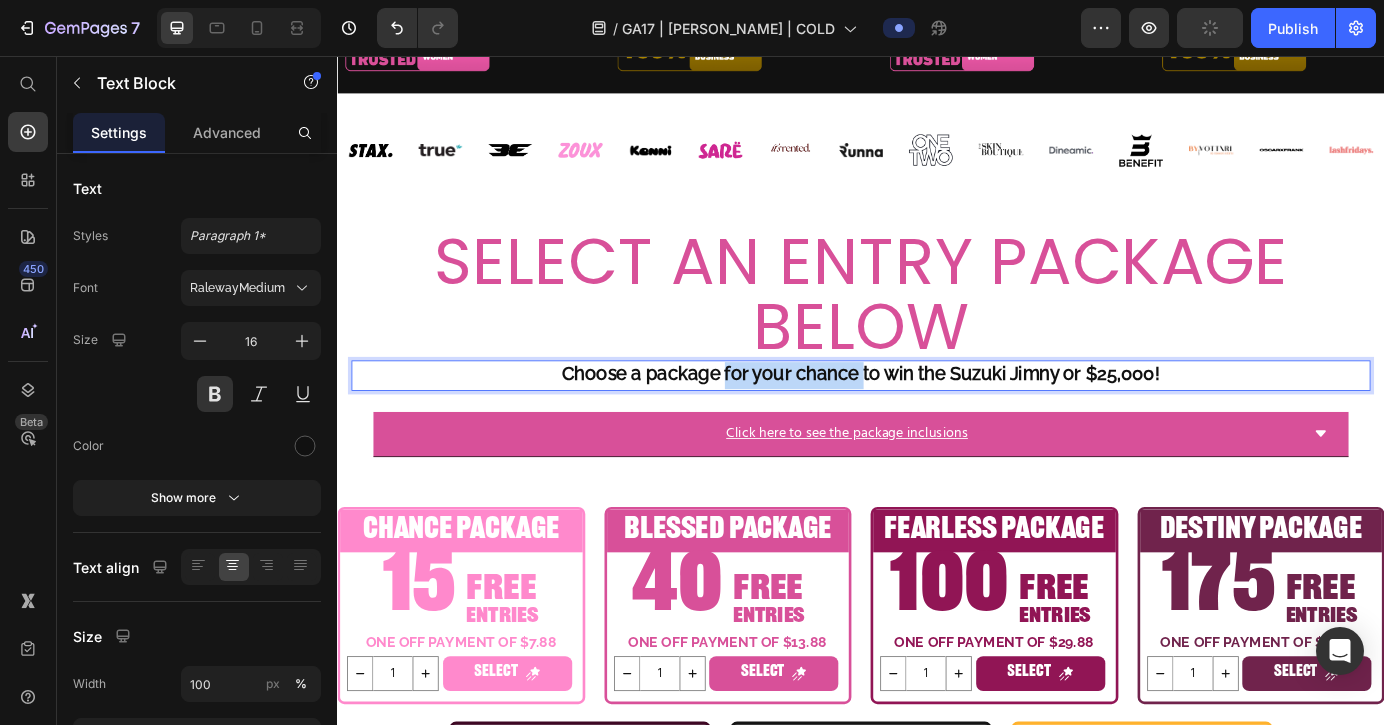 drag, startPoint x: 936, startPoint y: 344, endPoint x: 781, endPoint y: 349, distance: 155.08063 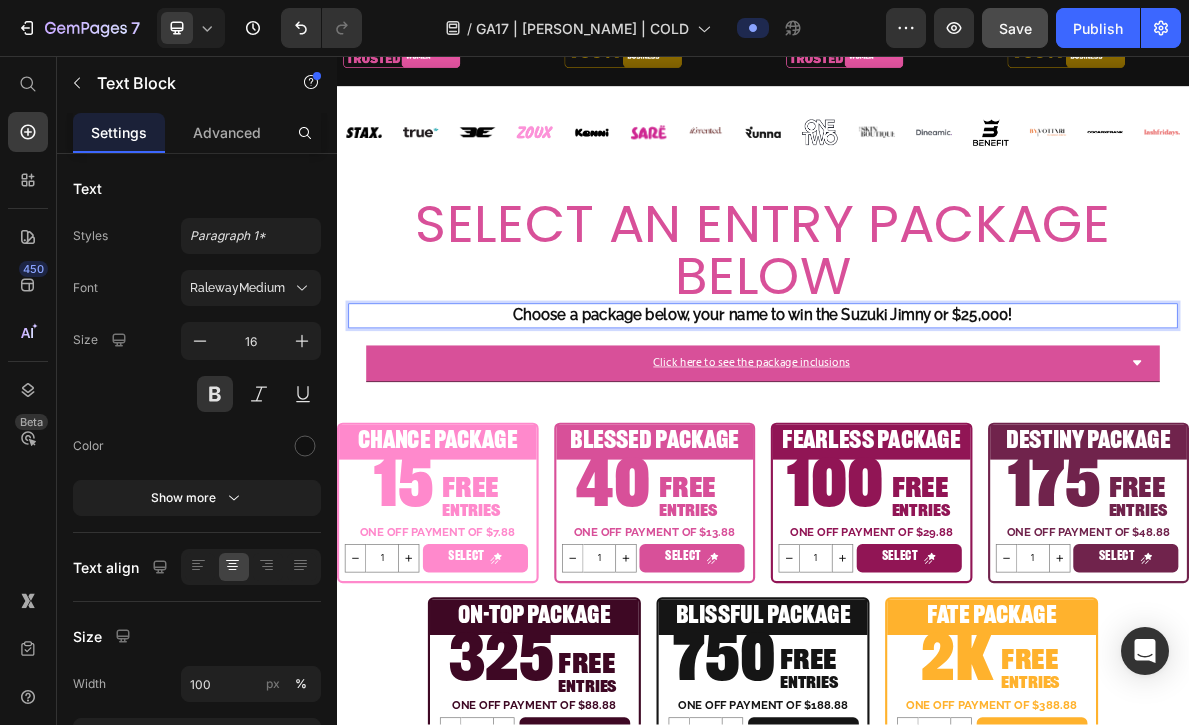 click on "Choose a package below, your name to win the Suzuki Jimny or $25,000!" at bounding box center (937, 420) 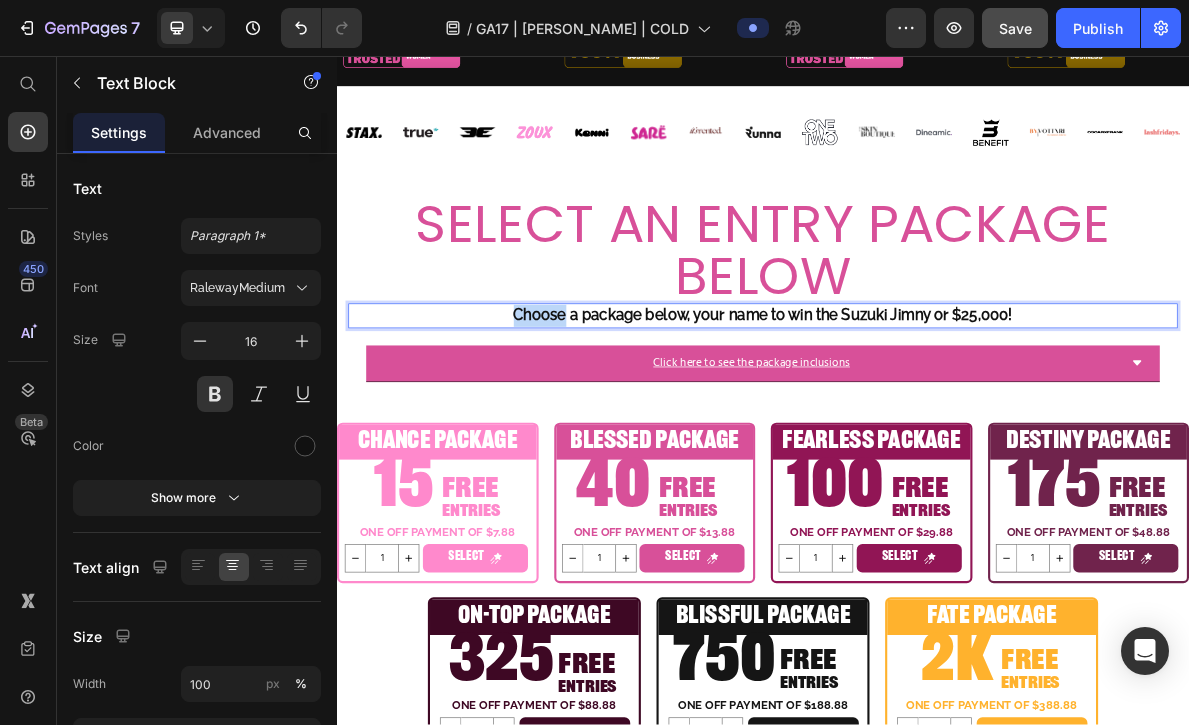 click on "Choose a package below, your name to win the Suzuki Jimny or $25,000!" at bounding box center [937, 420] 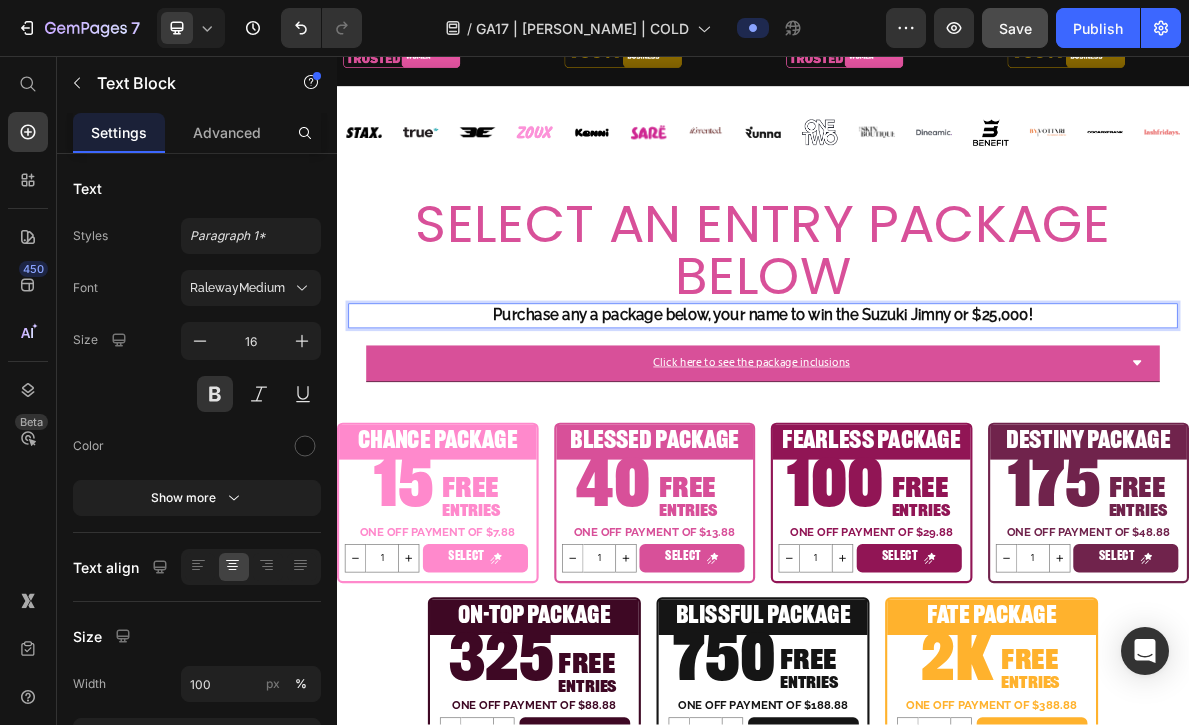click on "Purchase any a package below, your name to win the Suzuki Jimny or $25,000!" at bounding box center [937, 420] 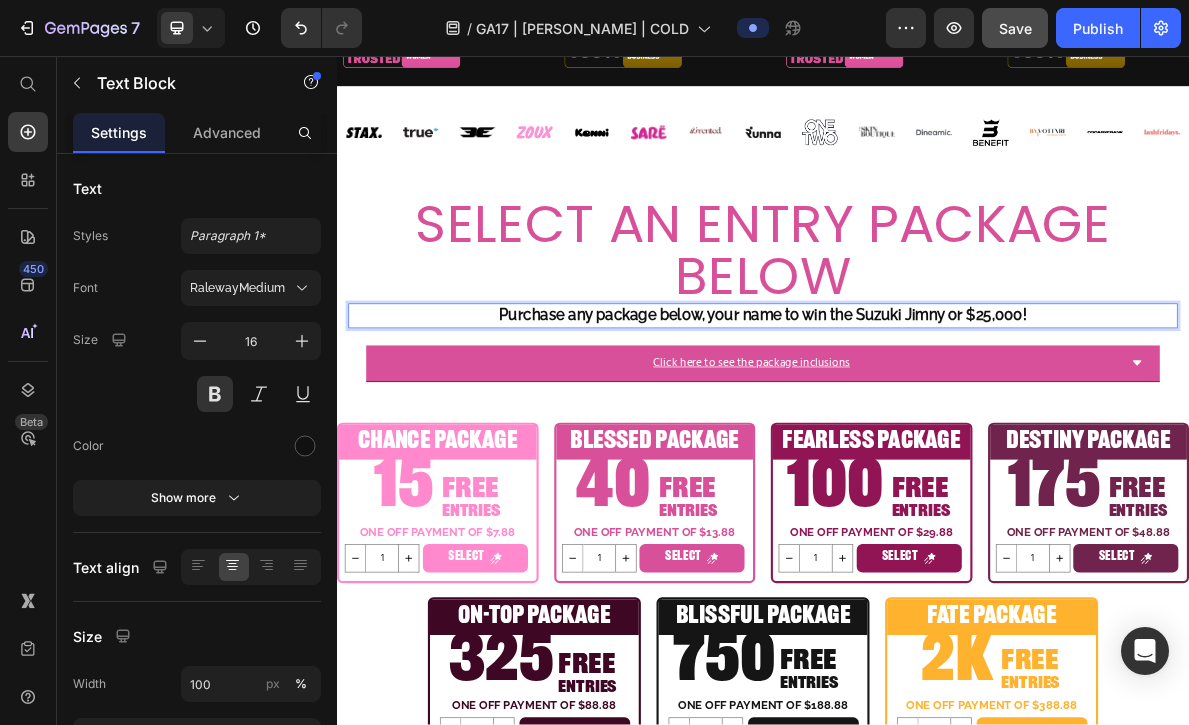 click on "Purchase any package below, your name to win the Suzuki Jimny or $25,000!" at bounding box center [937, 420] 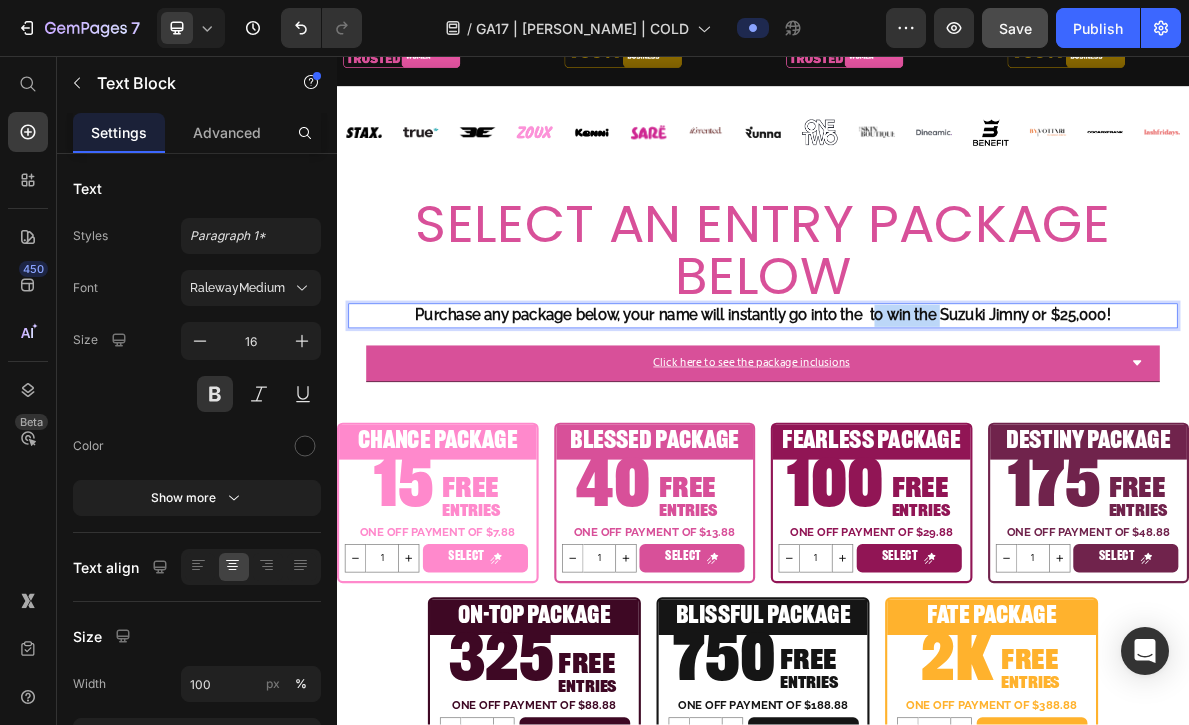 drag, startPoint x: 1188, startPoint y: 344, endPoint x: 1102, endPoint y: 350, distance: 86.209045 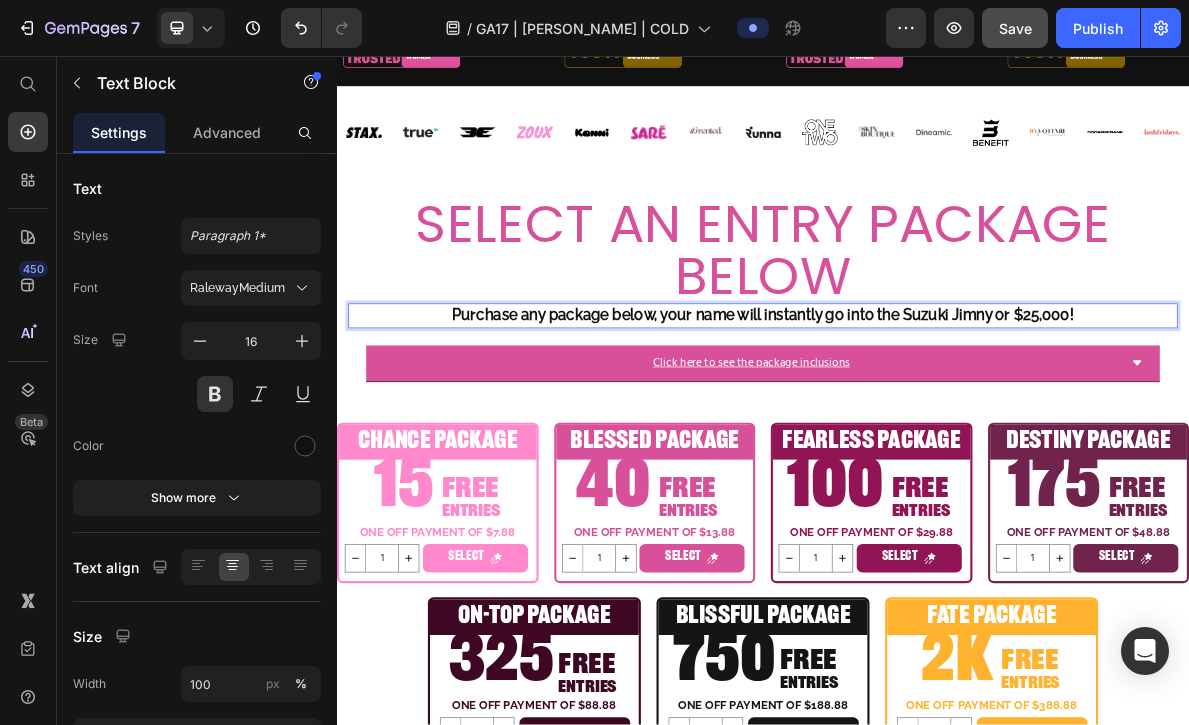 click on "Purchase any package below, your name will instantly go into the Suzuki Jimny or $25,000!" at bounding box center (937, 420) 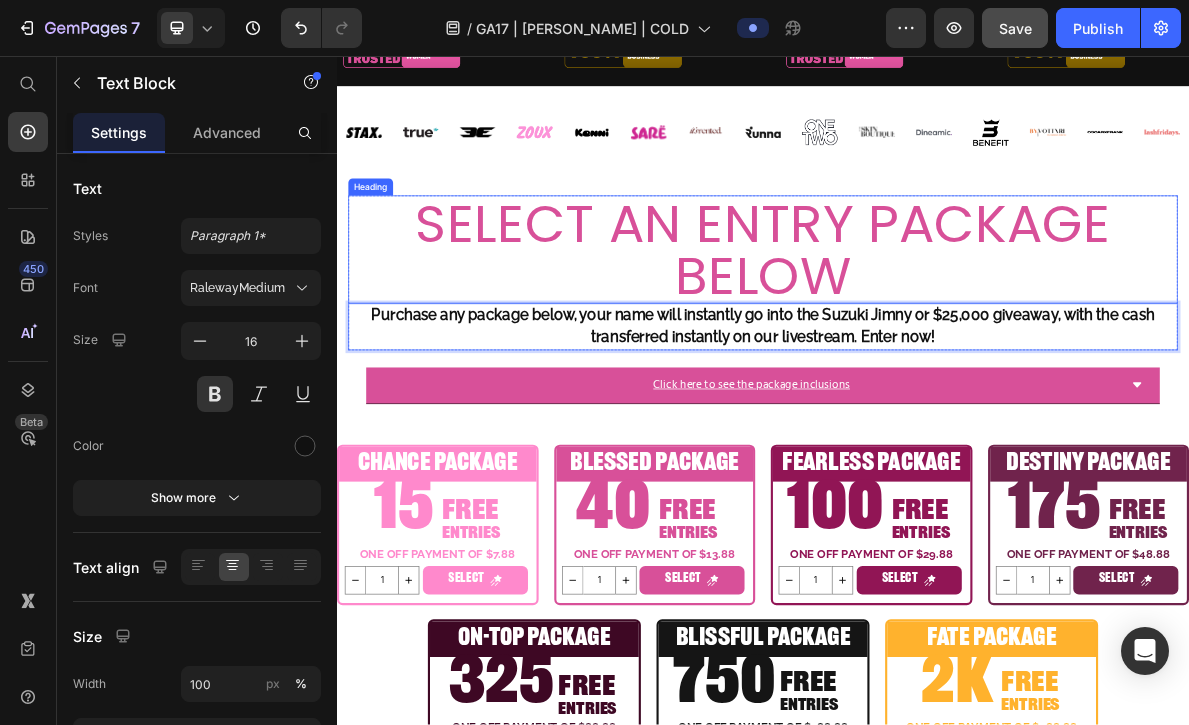 click on "SELECT AN ENTRY PACKAGE BELOW" at bounding box center (937, 329) 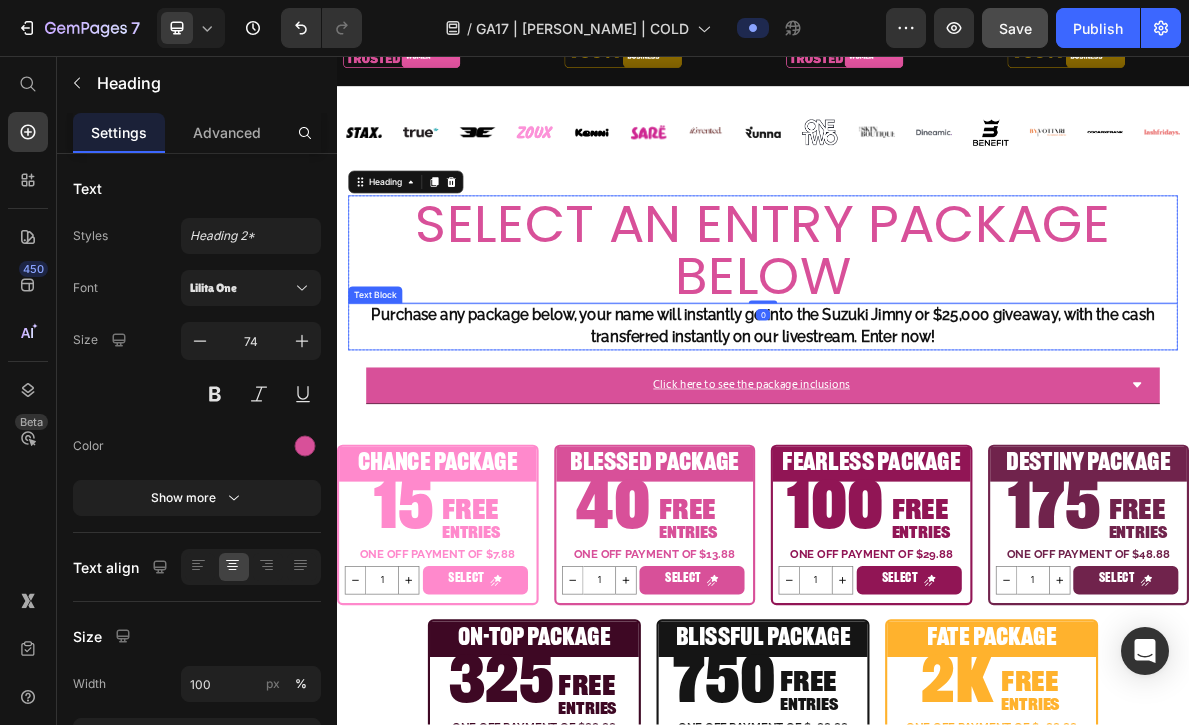 click on "SELECT AN ENTRY PACKAGE BELOW Heading   0 Purchase any package below, your name will instantly go into the Suzuki Jimny or $25,000 giveaway, with the cash transferred instantly on our livestream. Enter now! Text Block Row
Click here to see the package inclusions Accordion" at bounding box center [937, 412] 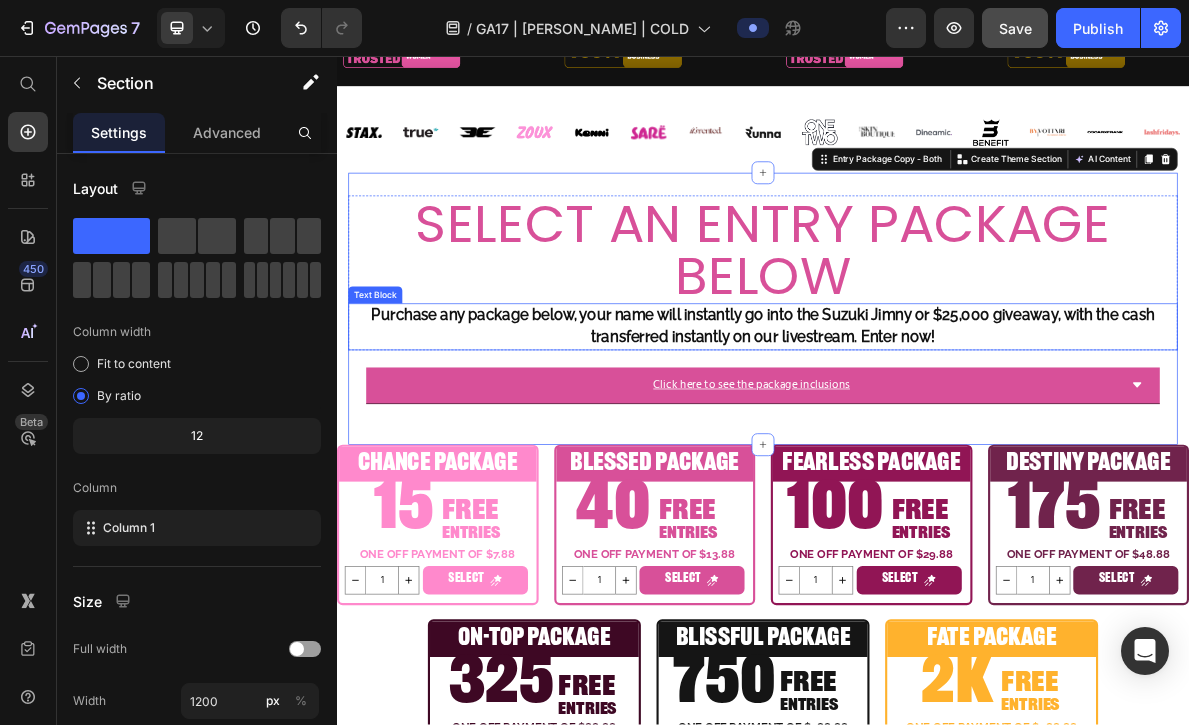click on "Purchase any package below, your name will instantly go into the Suzuki Jimny or $25,000 giveaway, with the cash transferred instantly on our livestream. Enter now!" at bounding box center (937, 436) 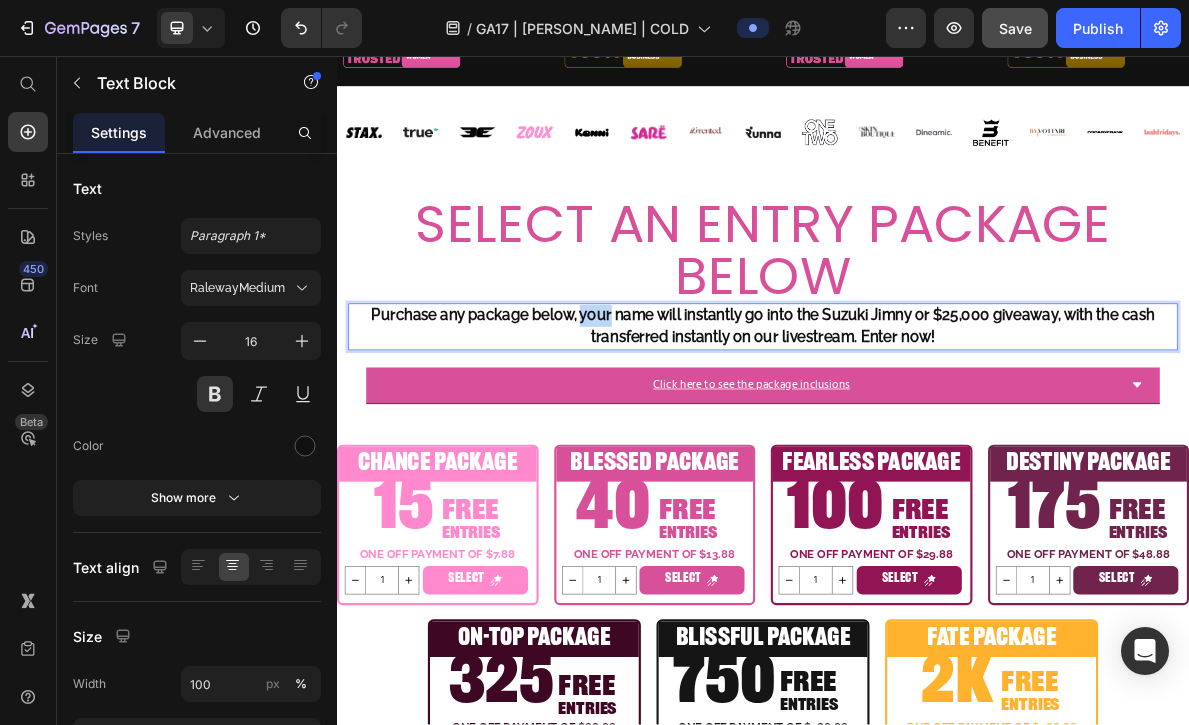 click on "Purchase any package below, your name will instantly go into the Suzuki Jimny or $25,000 giveaway, with the cash transferred instantly on our livestream. Enter now!" at bounding box center [937, 436] 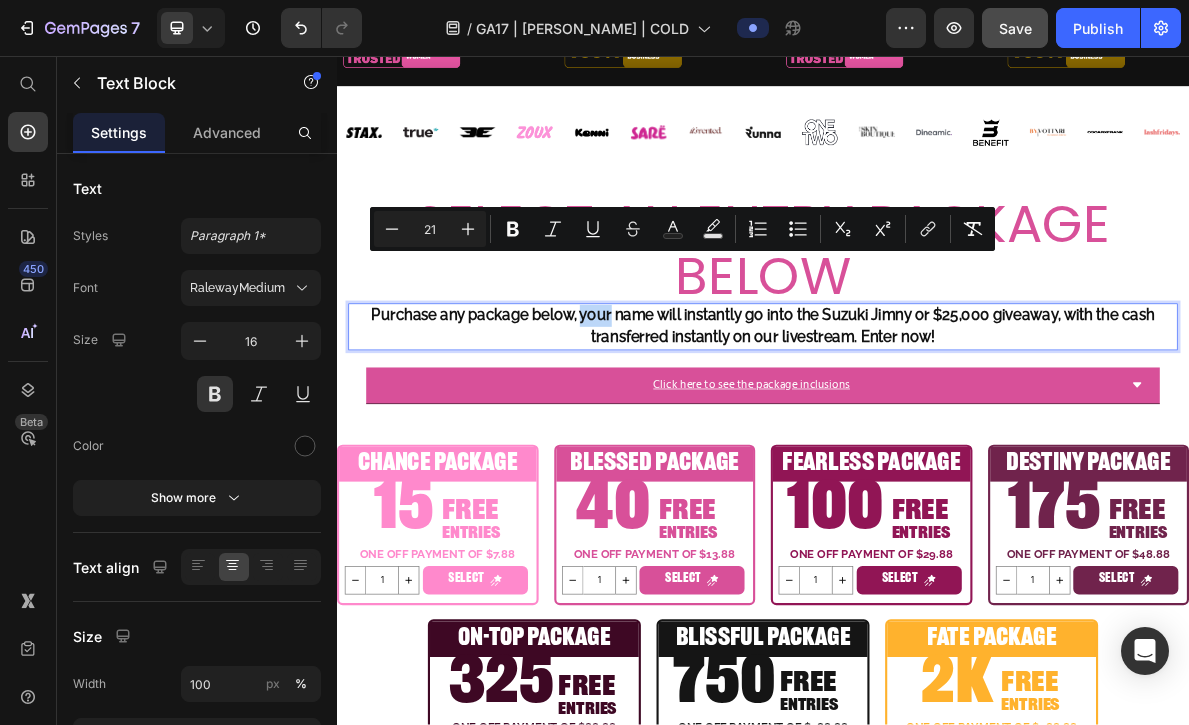 click on "Purchase any package below, your name will instantly go into the Suzuki Jimny or $25,000 giveaway, with the cash transferred instantly on our livestream. Enter now!" at bounding box center [937, 436] 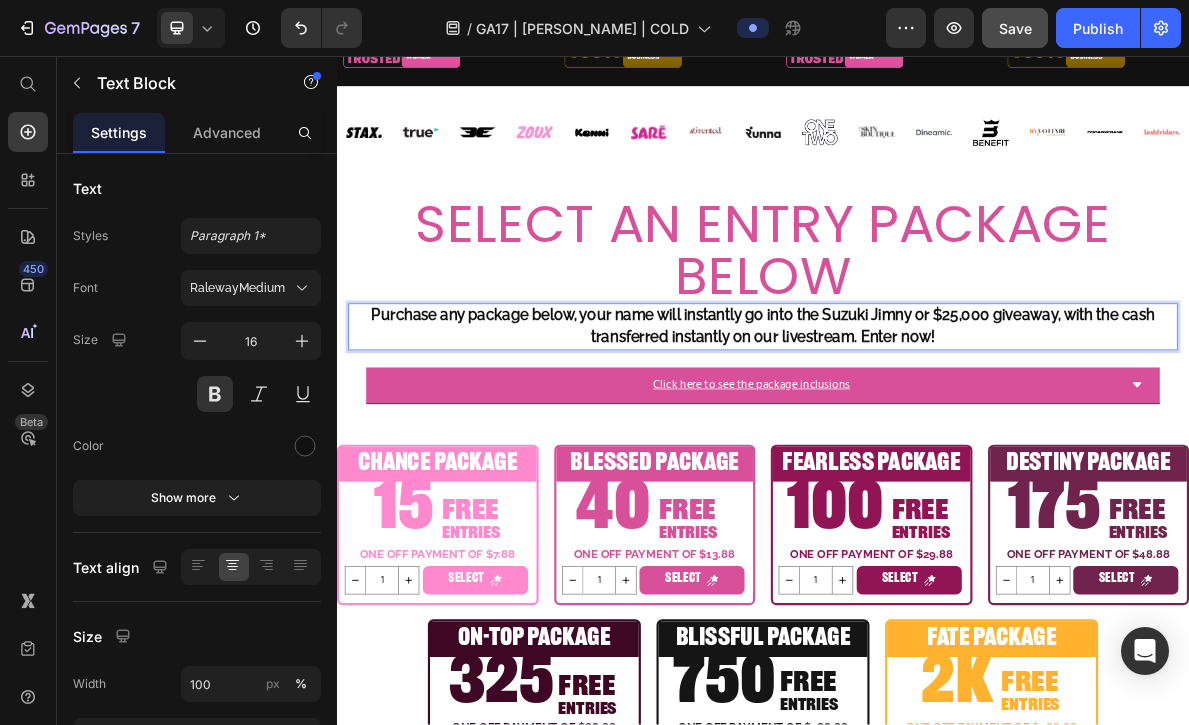 click on "Purchase any package below, your name will instantly go into the Suzuki Jimny or $25,000 giveaway, with the cash transferred instantly on our livestream. Enter now!" at bounding box center (937, 436) 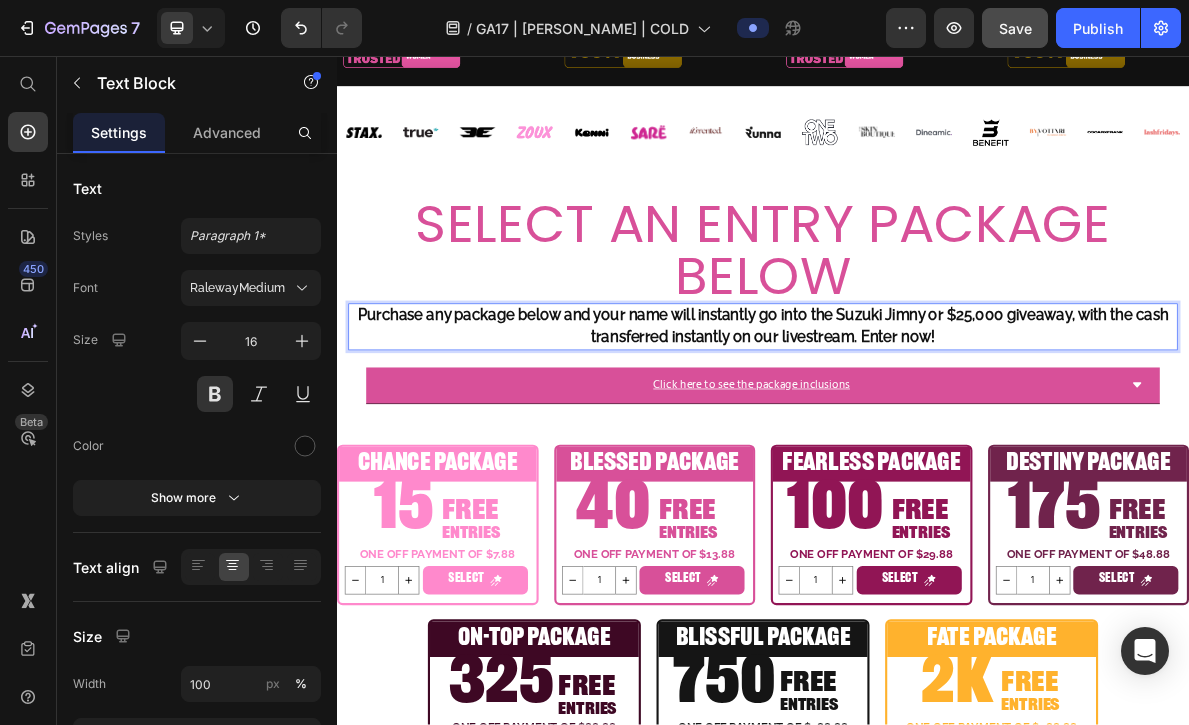 click on "Purchase any package below and your name will instantly go into the Suzuki Jimny or $25,000 giveaway, with the cash transferred instantly on our livestream. Enter now!" at bounding box center [937, 436] 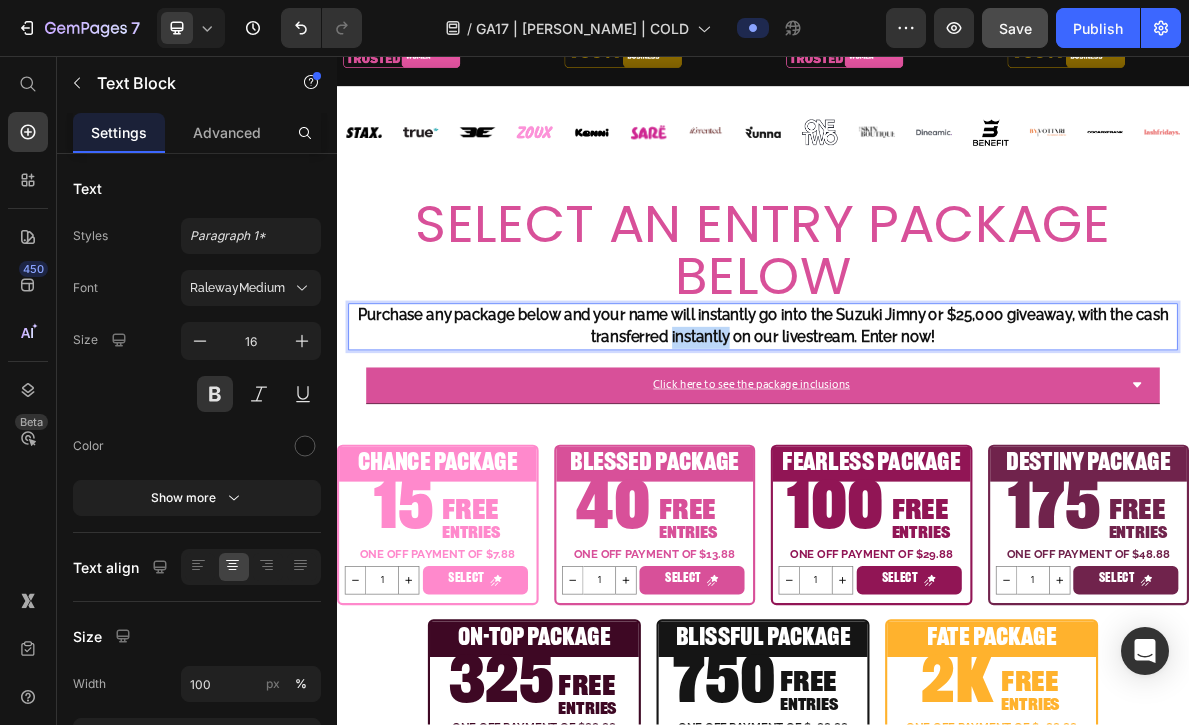 click on "Purchase any package below and your name will instantly go into the Suzuki Jimny or $25,000 giveaway, with the cash transferred instantly on our livestream. Enter now!" at bounding box center (937, 436) 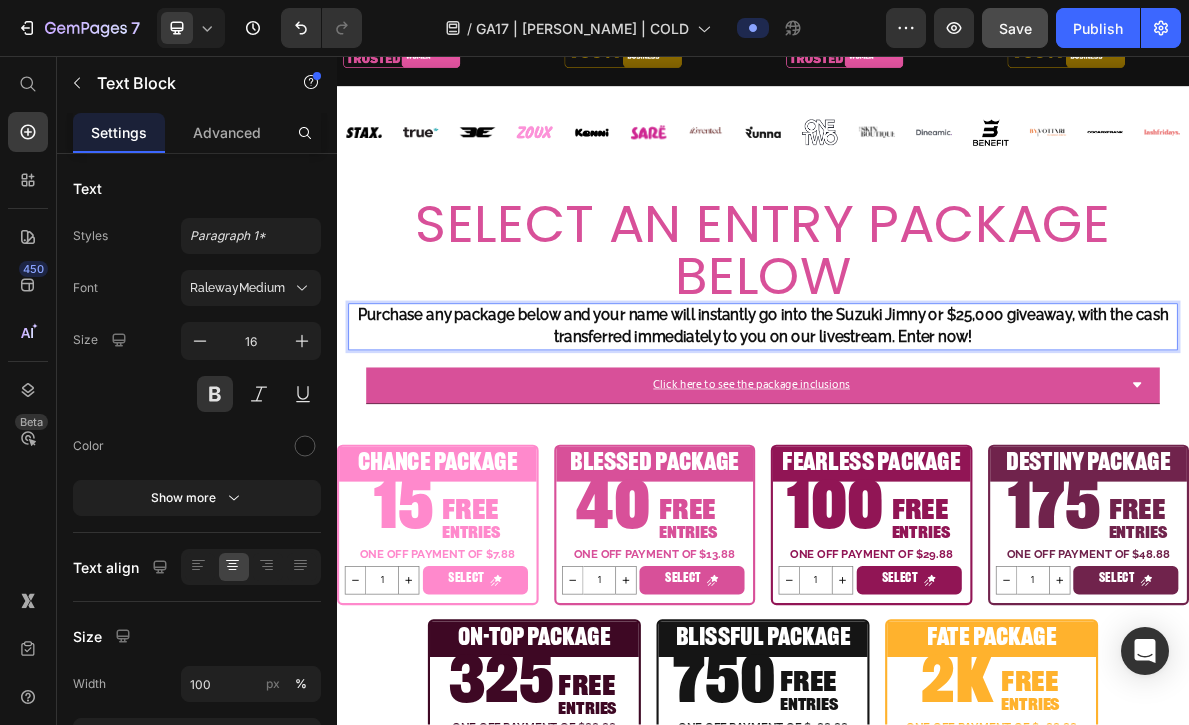 click on "Purchase any package below and your name will instantly go into the Suzuki Jimny or $25,000 giveaway, with the cash transferred immediately to you on our livestream. Enter now!" at bounding box center (937, 438) 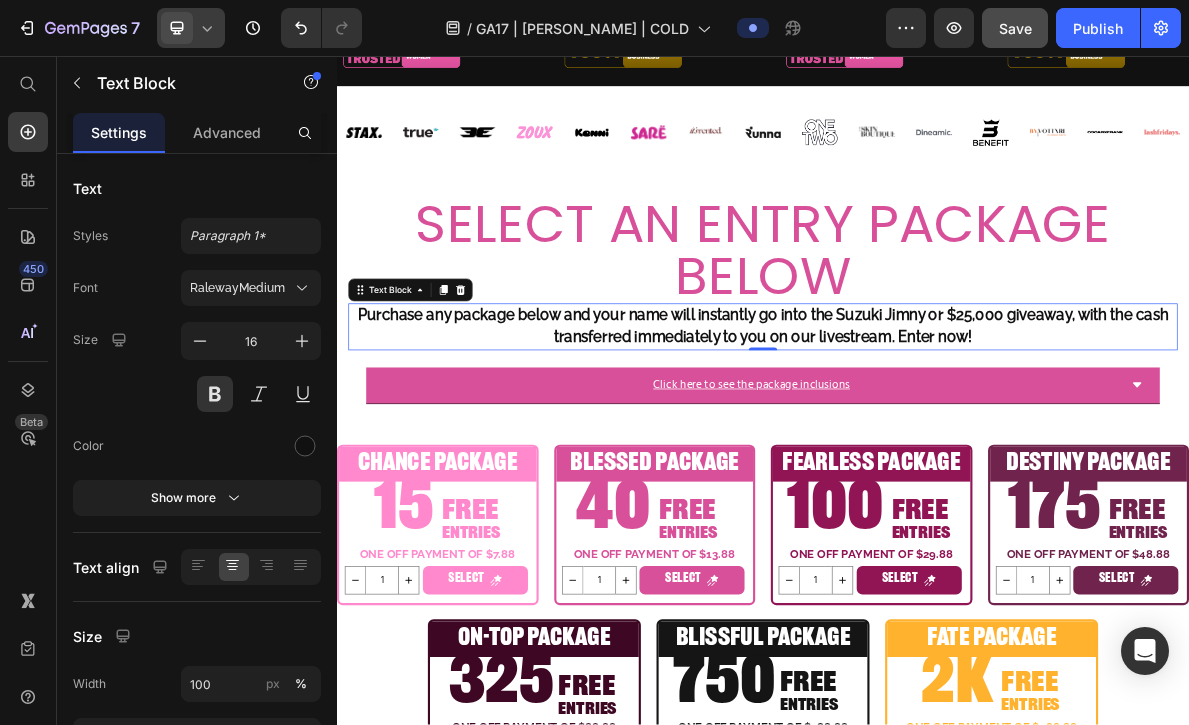 click at bounding box center [177, 28] 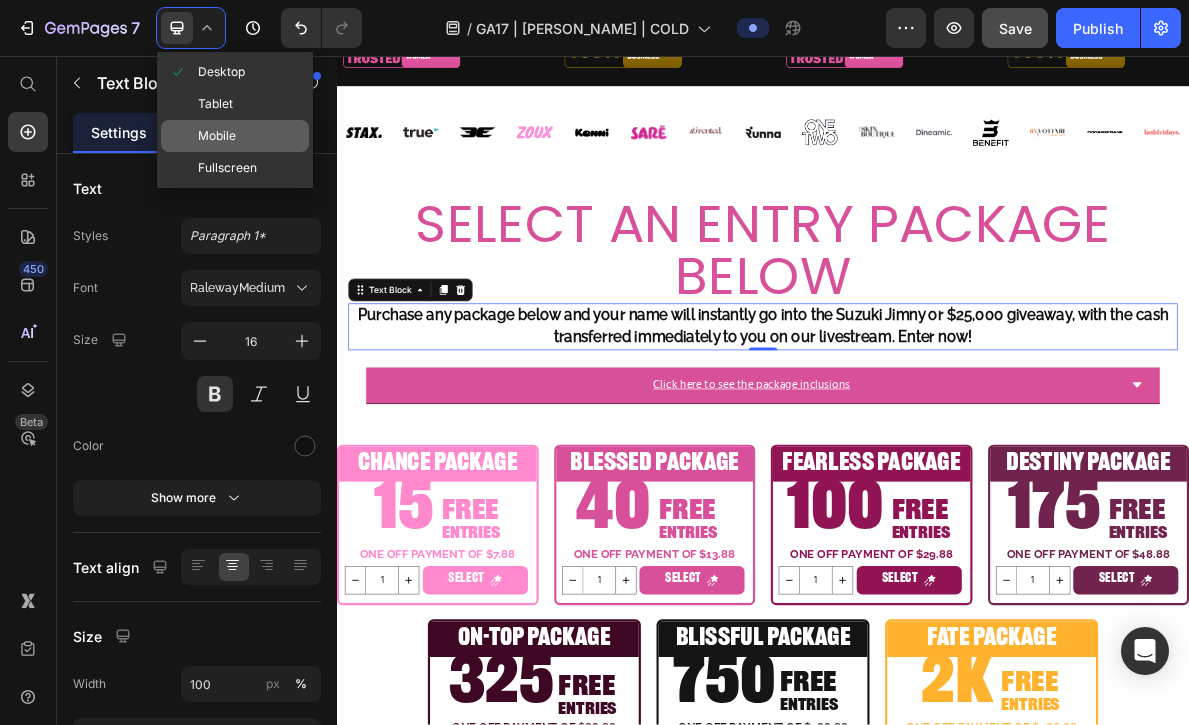 click on "Mobile" at bounding box center [217, 136] 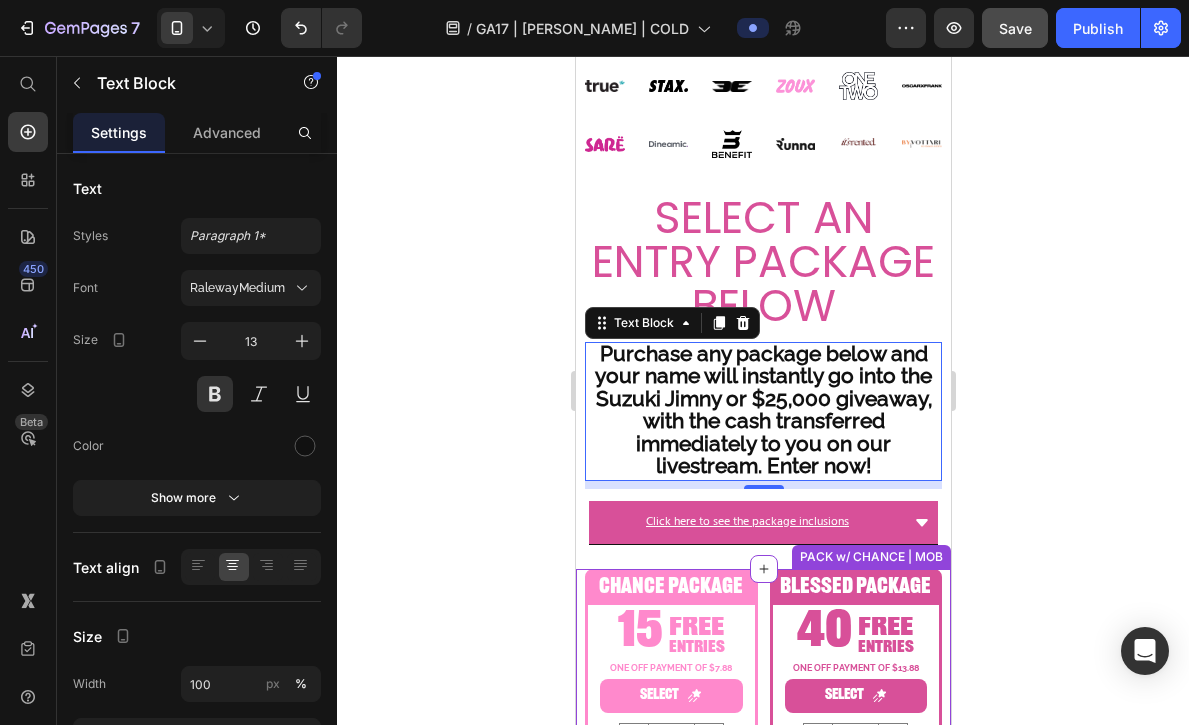 scroll, scrollTop: 682, scrollLeft: 0, axis: vertical 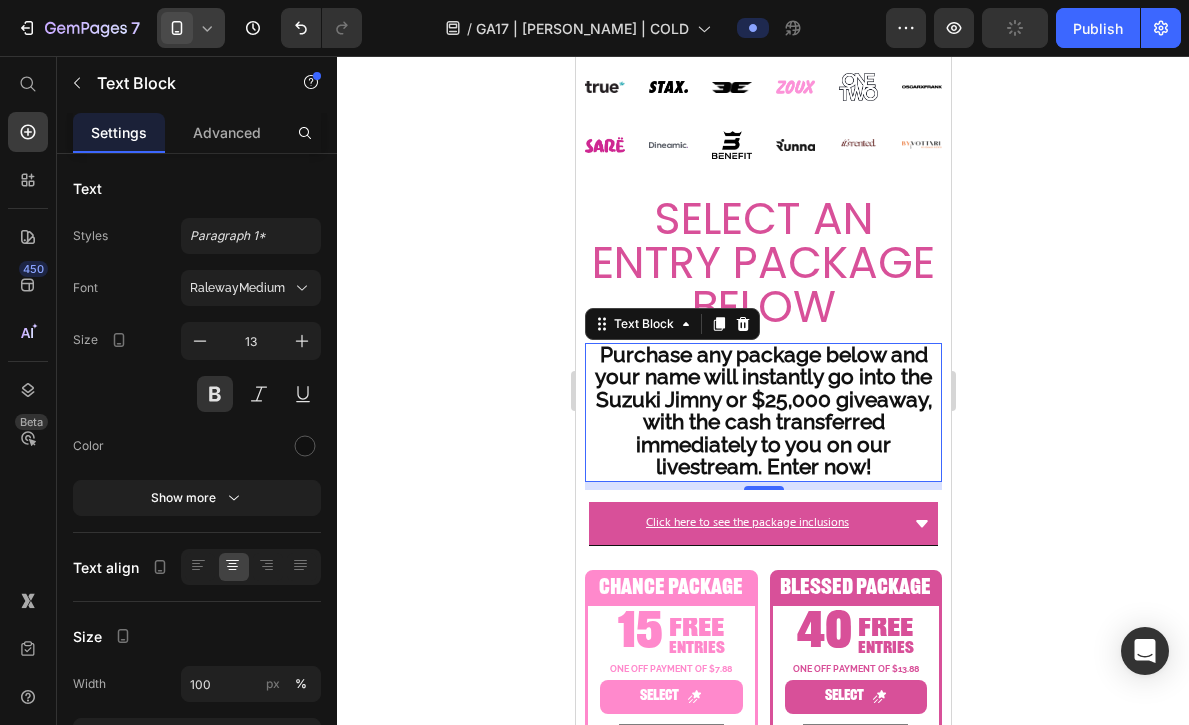 click 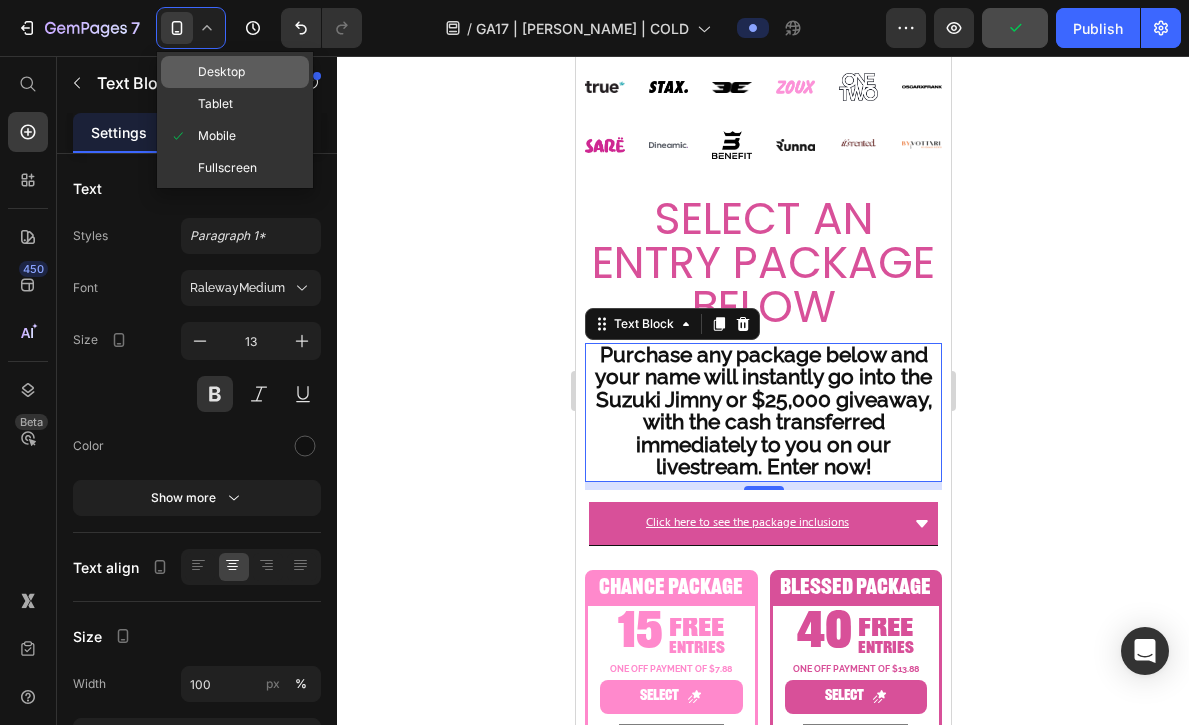 click on "Desktop" at bounding box center (221, 72) 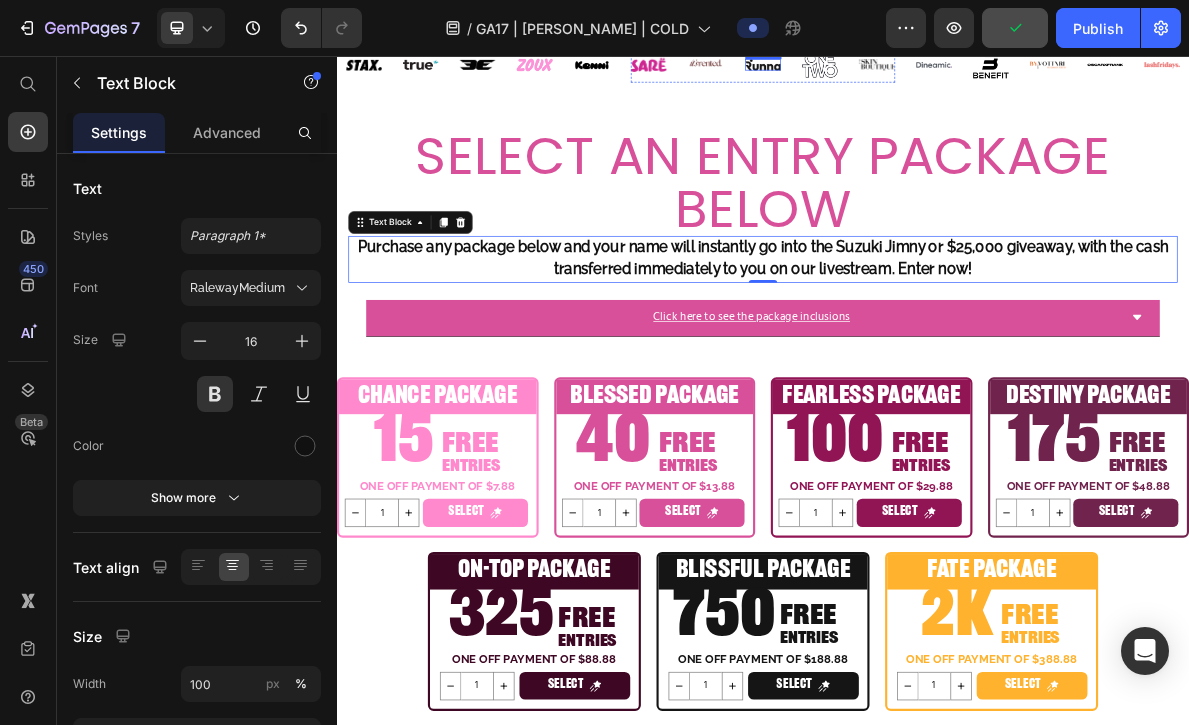 scroll, scrollTop: 1012, scrollLeft: 0, axis: vertical 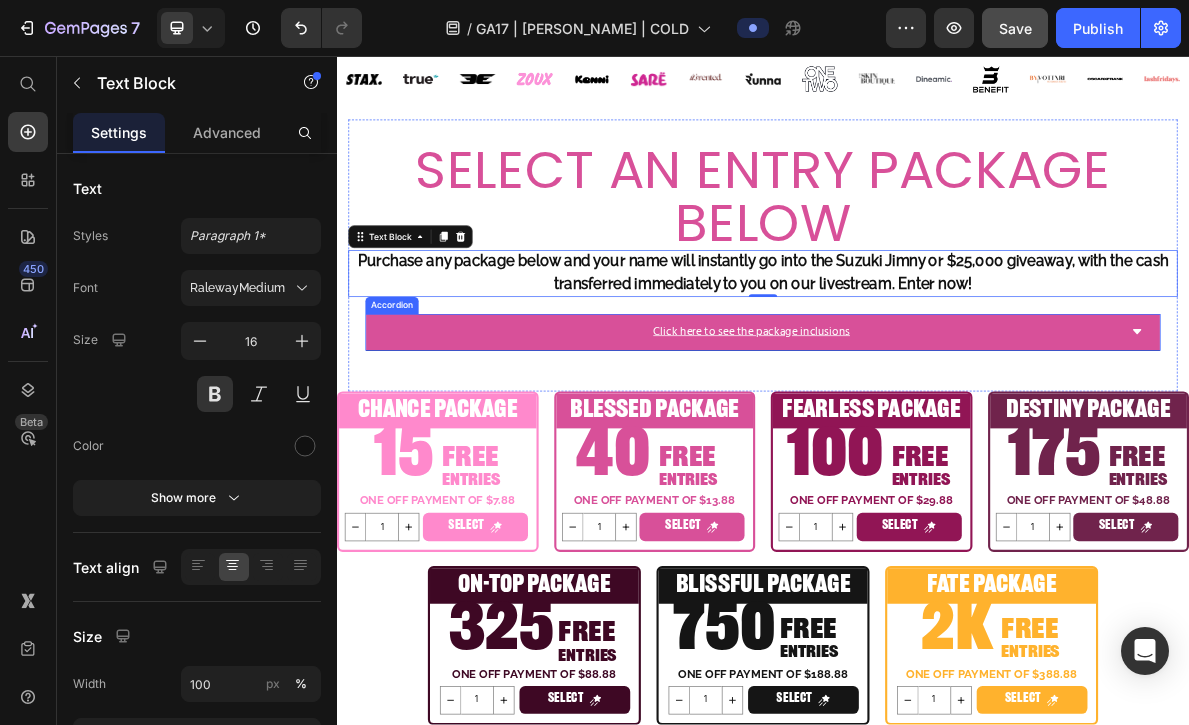 click on "Click here to see the package inclusions" at bounding box center [921, 445] 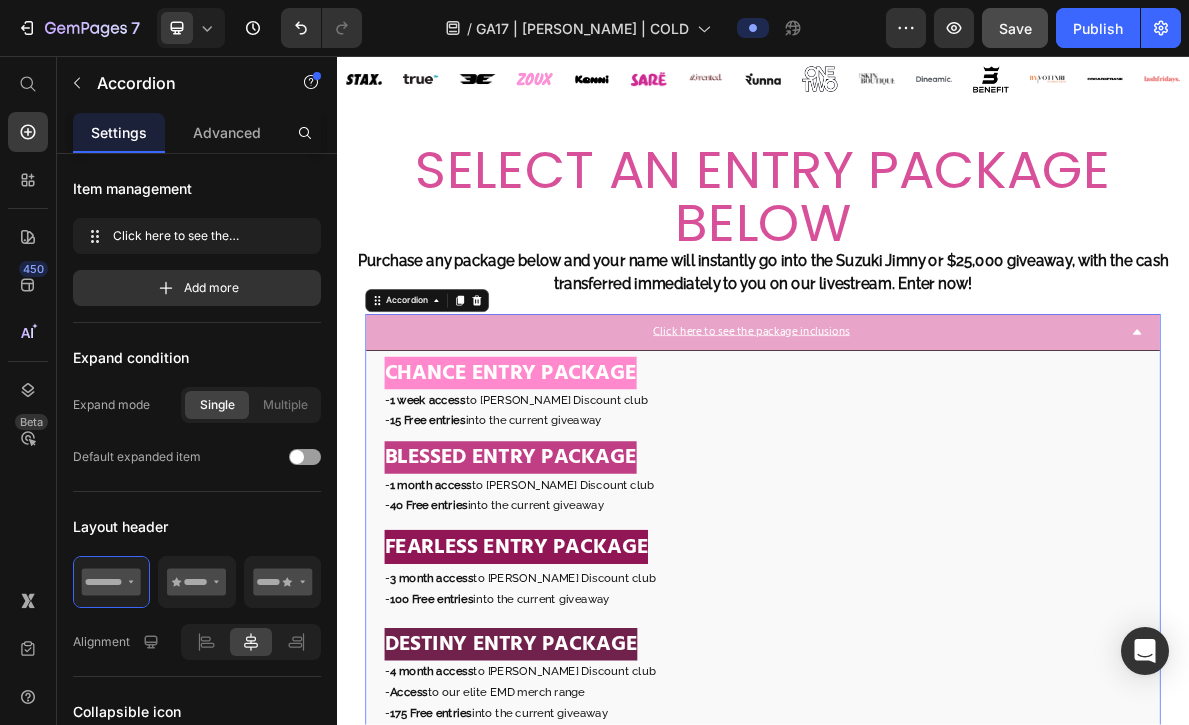 click on "Click here to see the package inclusions" at bounding box center (921, 445) 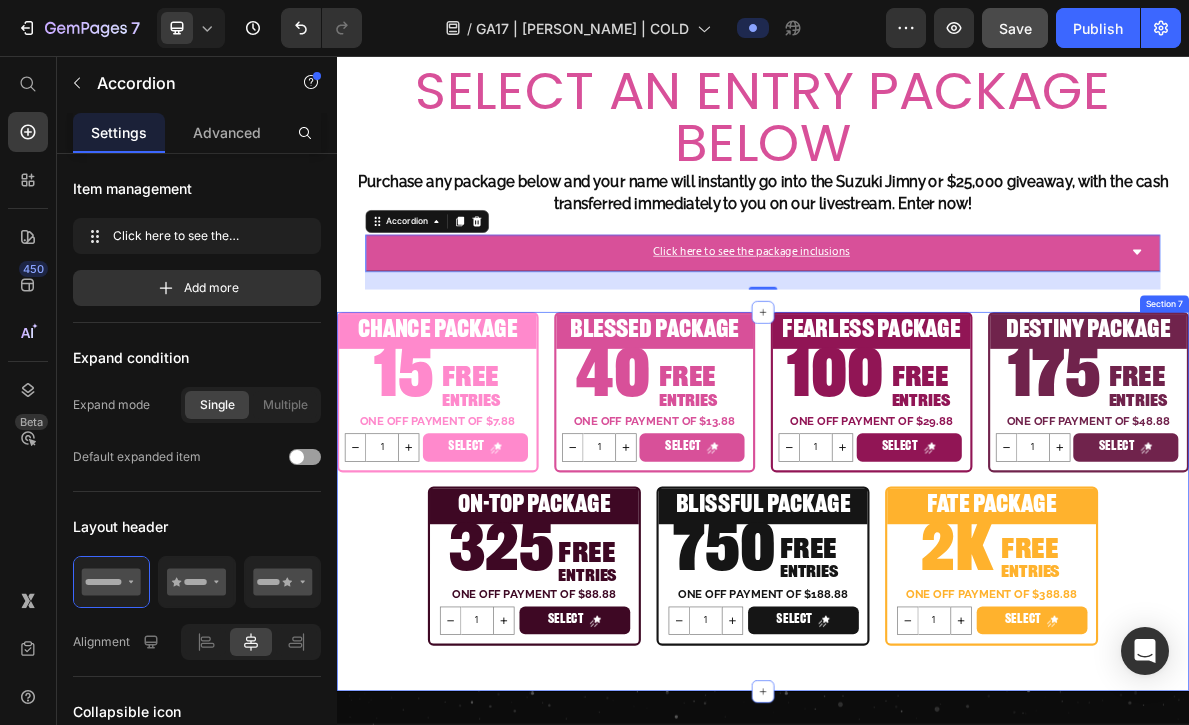 scroll, scrollTop: 1125, scrollLeft: 0, axis: vertical 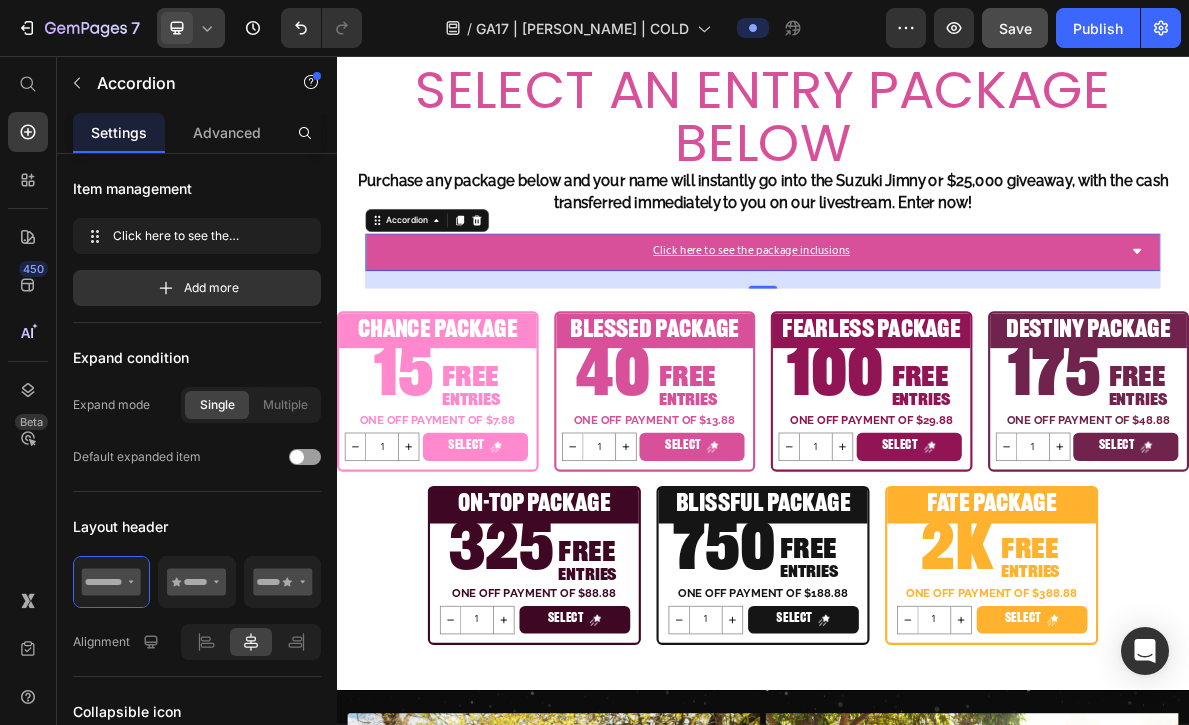 click 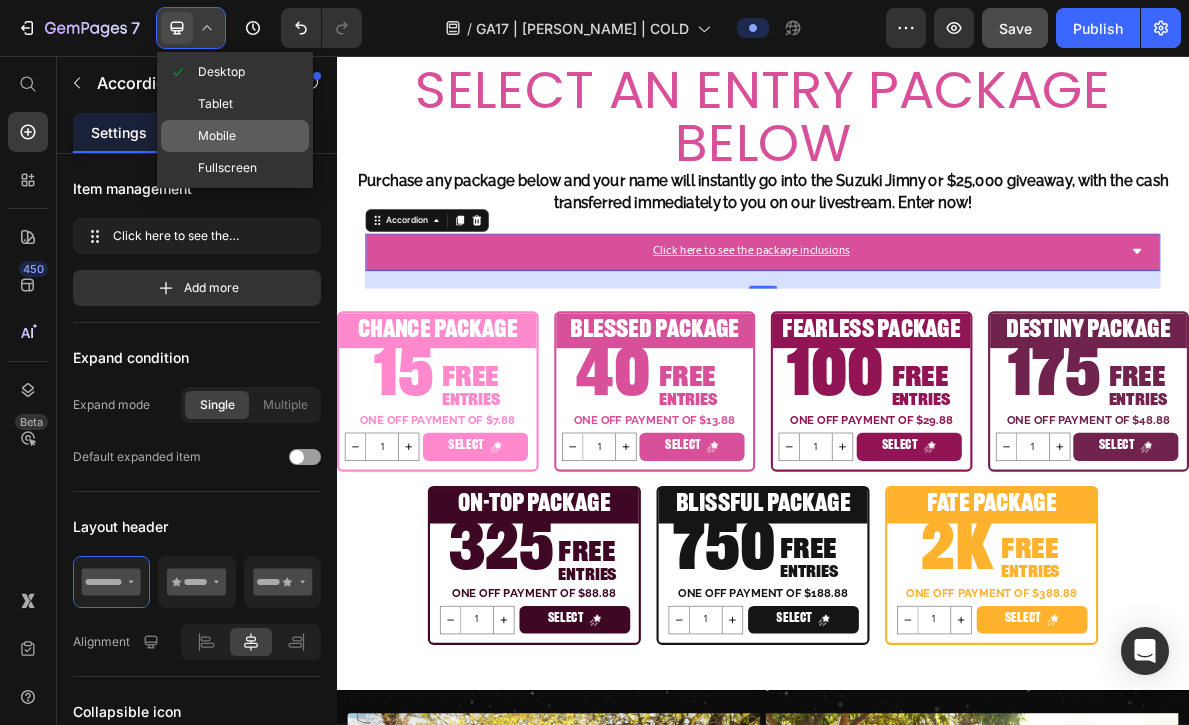 click on "Mobile" at bounding box center [217, 136] 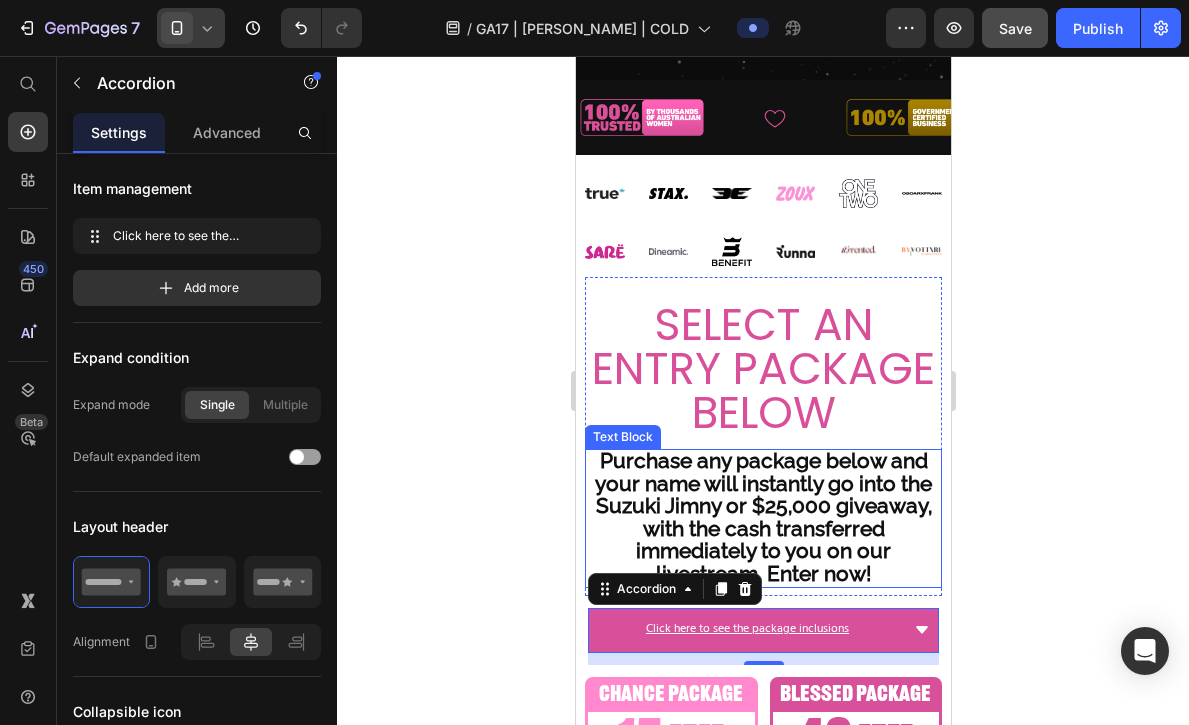 scroll, scrollTop: 544, scrollLeft: 0, axis: vertical 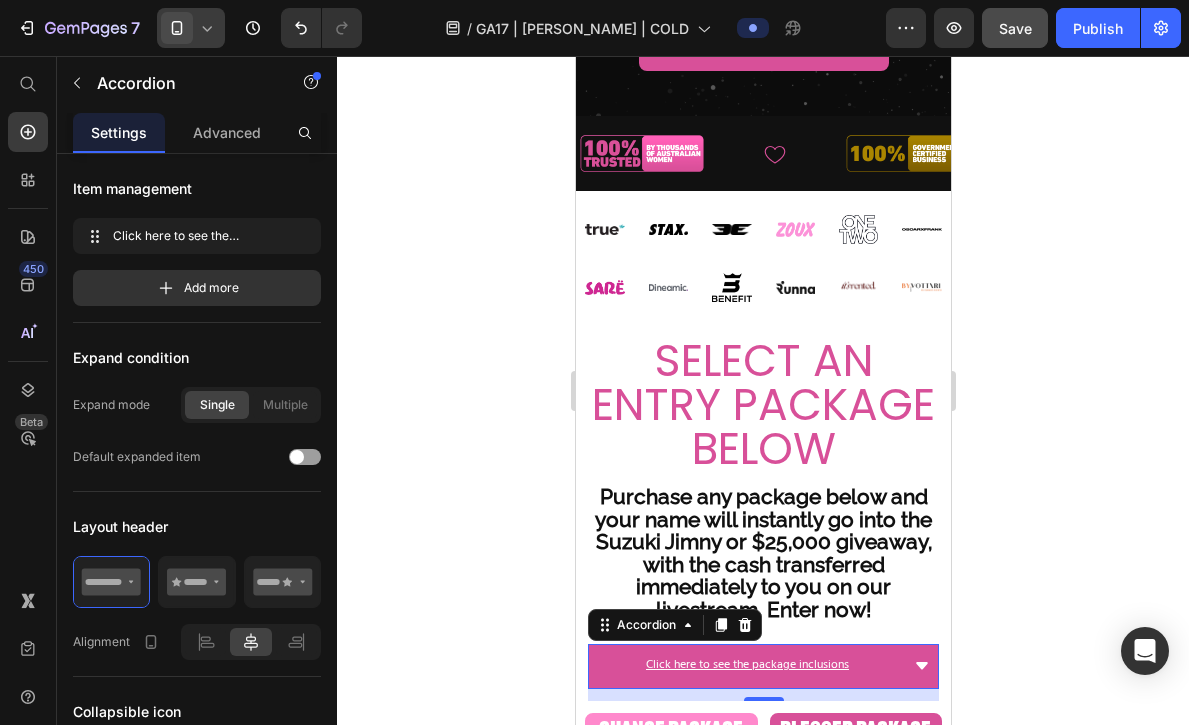 click 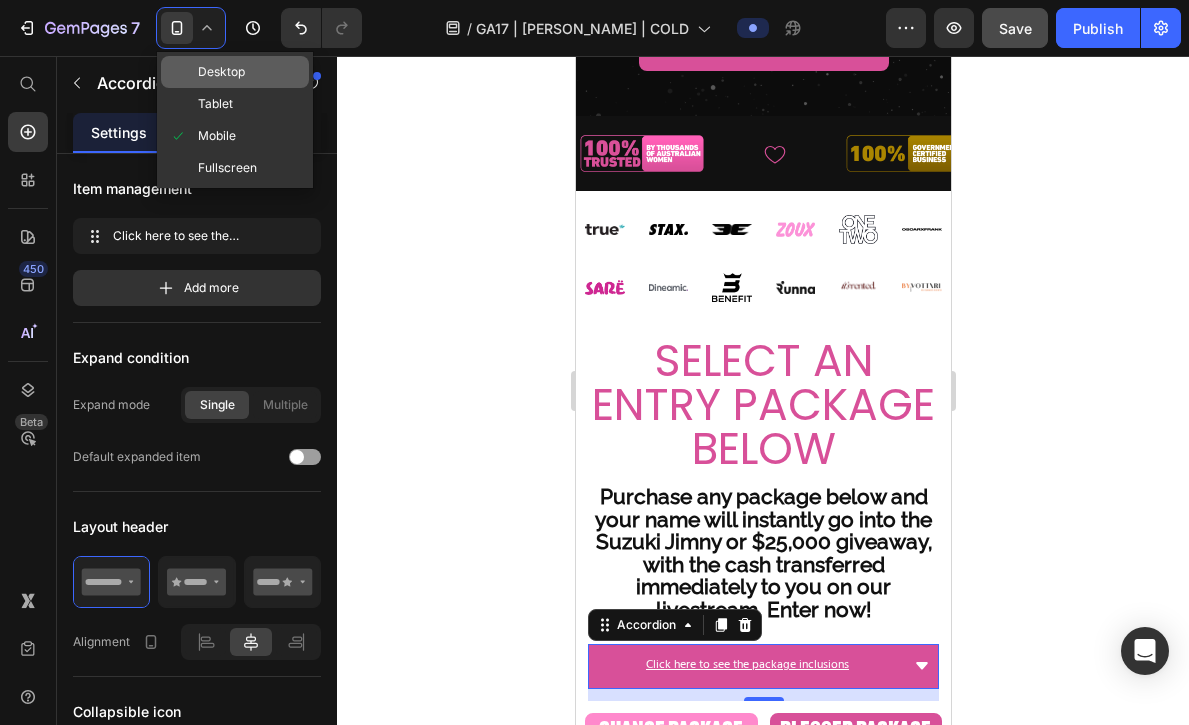 click on "Desktop" at bounding box center (221, 72) 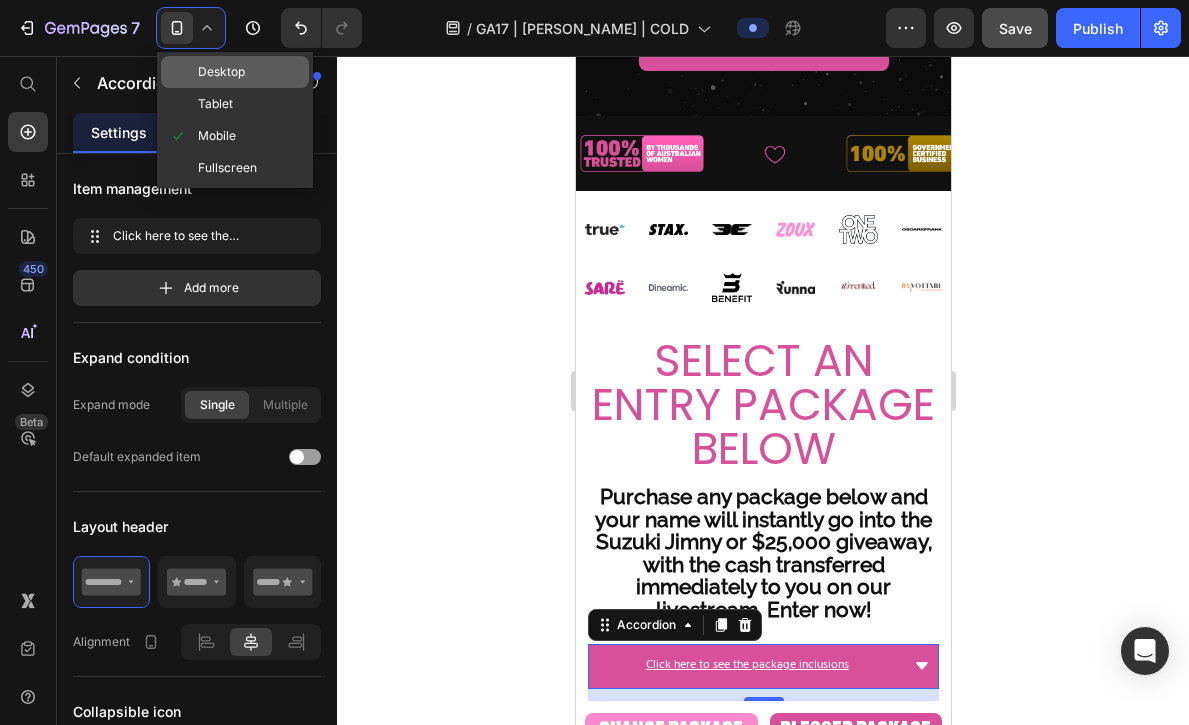 type on "16" 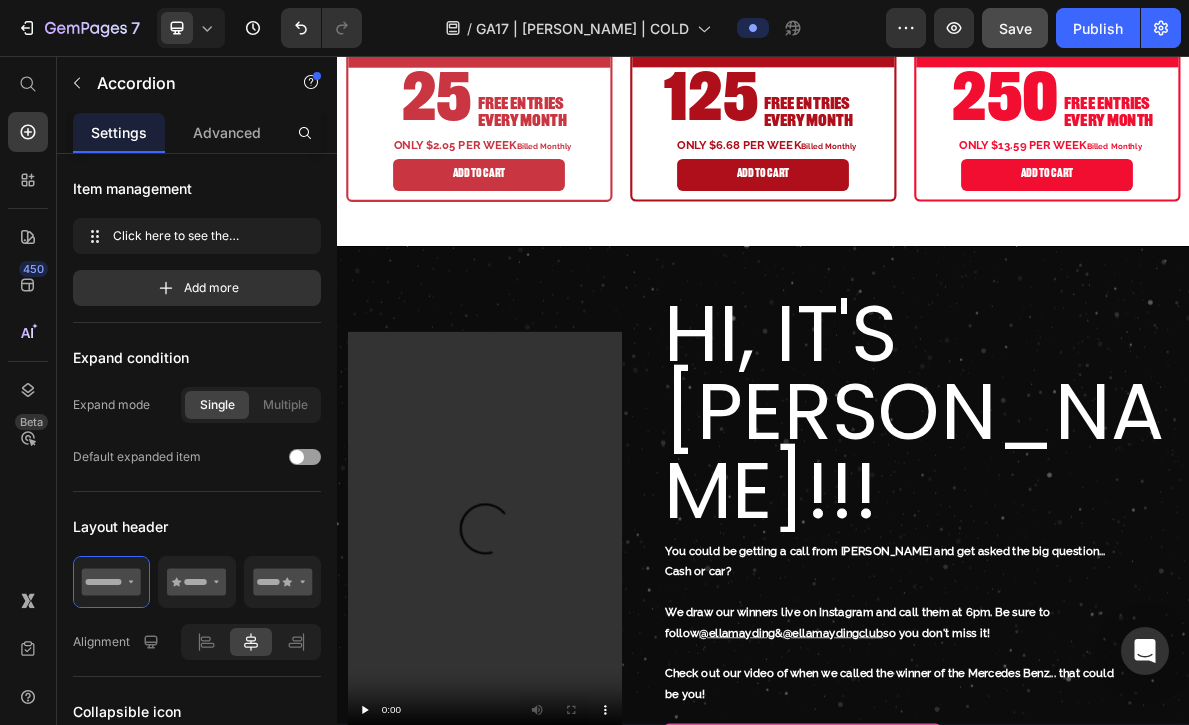 scroll, scrollTop: 4870, scrollLeft: 0, axis: vertical 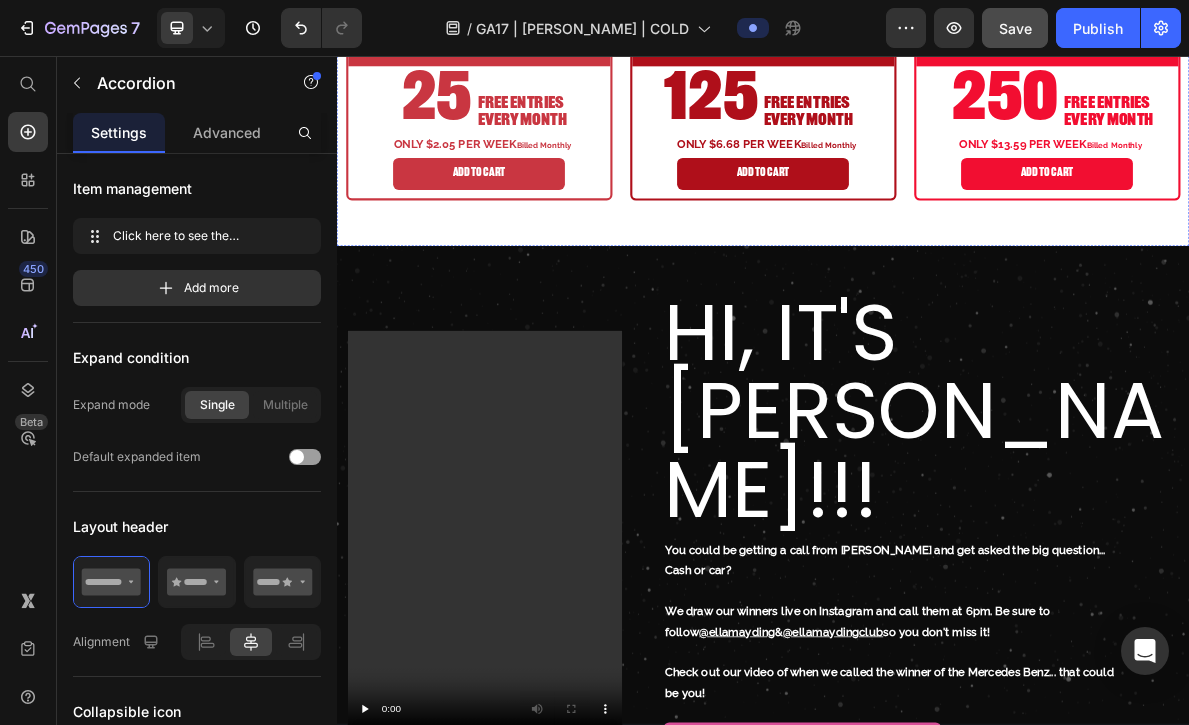 click on "Choose a membership to gain accumulating entries to everyone of our giveaways, access to amazing discounts, benefits, and to join our $20k Bali Giveaway!" at bounding box center [937, -29] 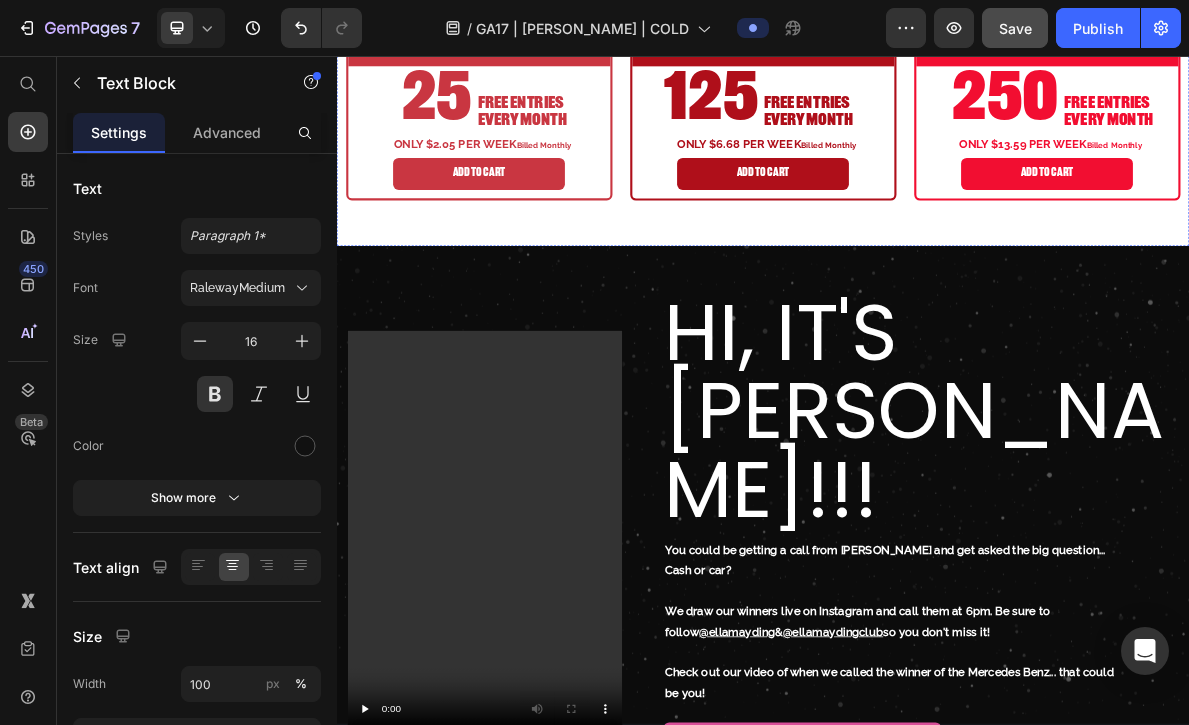 click on "CLUB MEMBERSHIPS ARE NOW AVAILABLE" at bounding box center (937, -131) 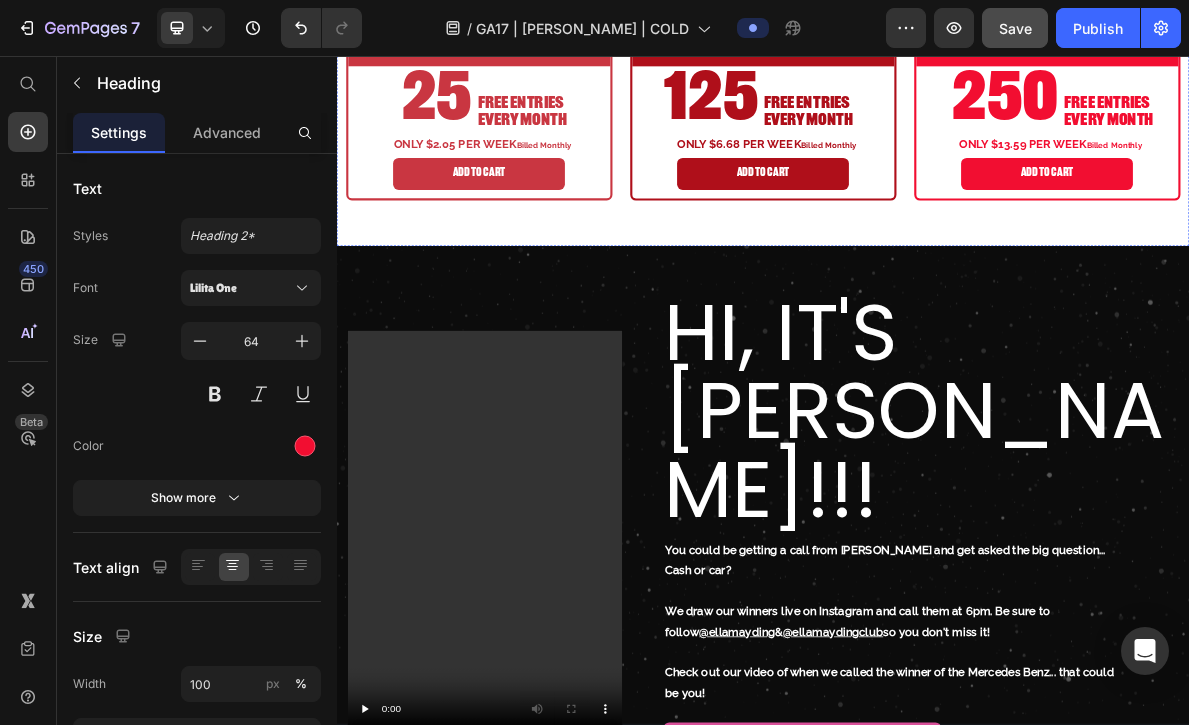 click on "Choose a membership to gain accumulating entries to everyone of our giveaways, access to amazing discounts, benefits, and to join our $20k Bali Giveaway!" at bounding box center [937, -29] 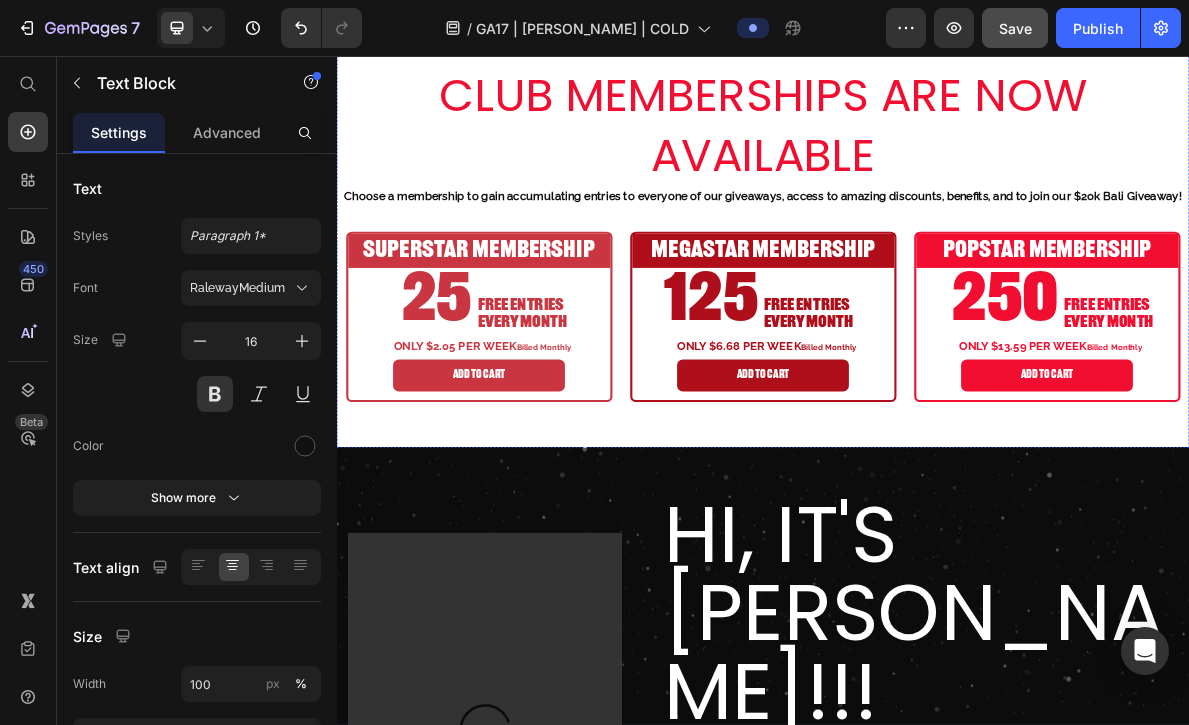 scroll, scrollTop: 4587, scrollLeft: 0, axis: vertical 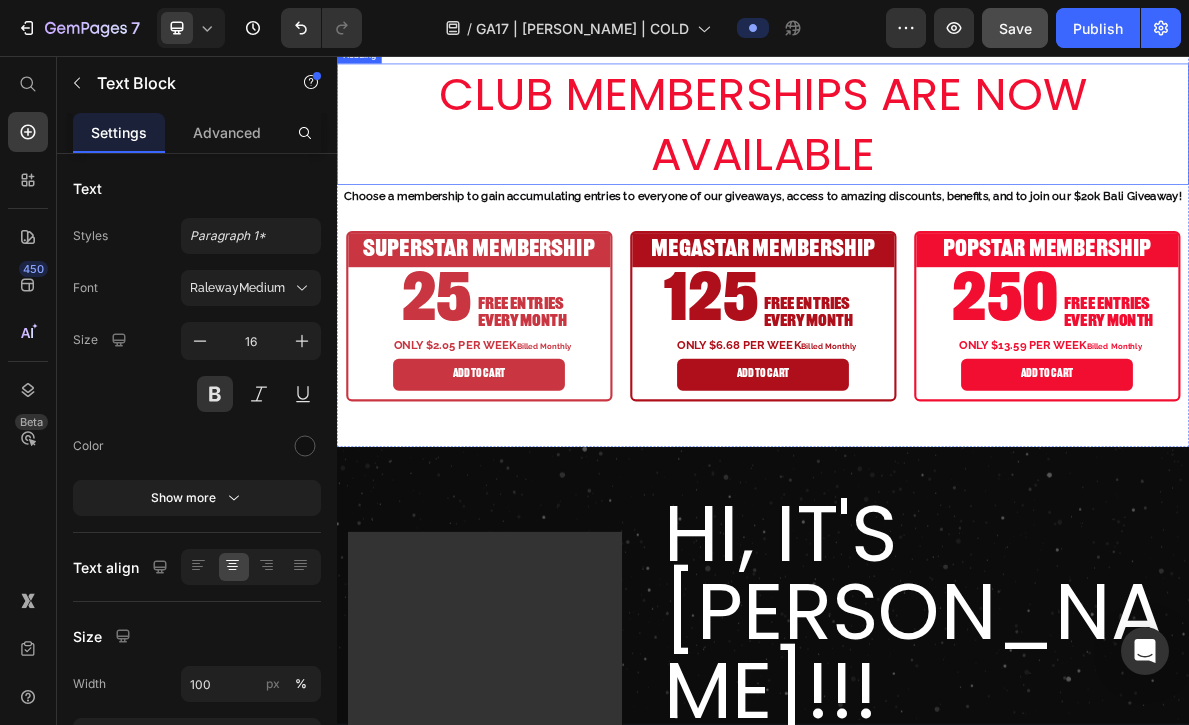 click on "CLUB MEMBERSHIPS ARE NOW AVAILABLE" at bounding box center [937, 152] 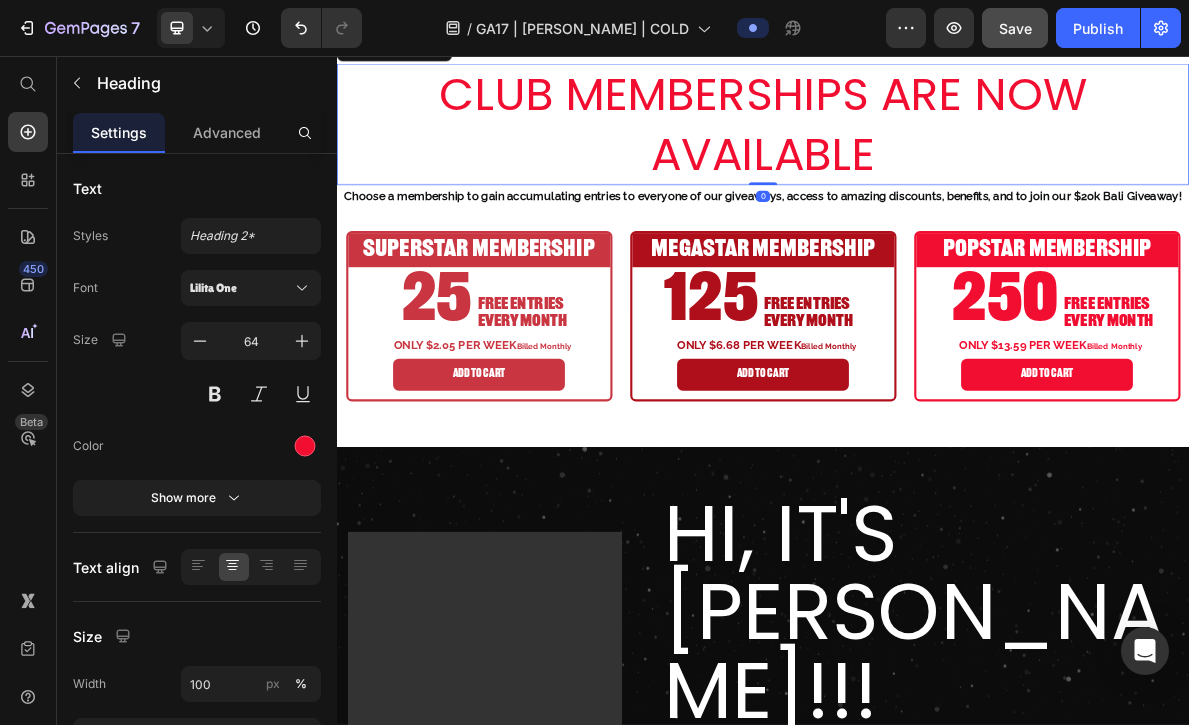 click on "CLUB MEMBERSHIPS ARE NOW AVAILABLE" at bounding box center (937, 152) 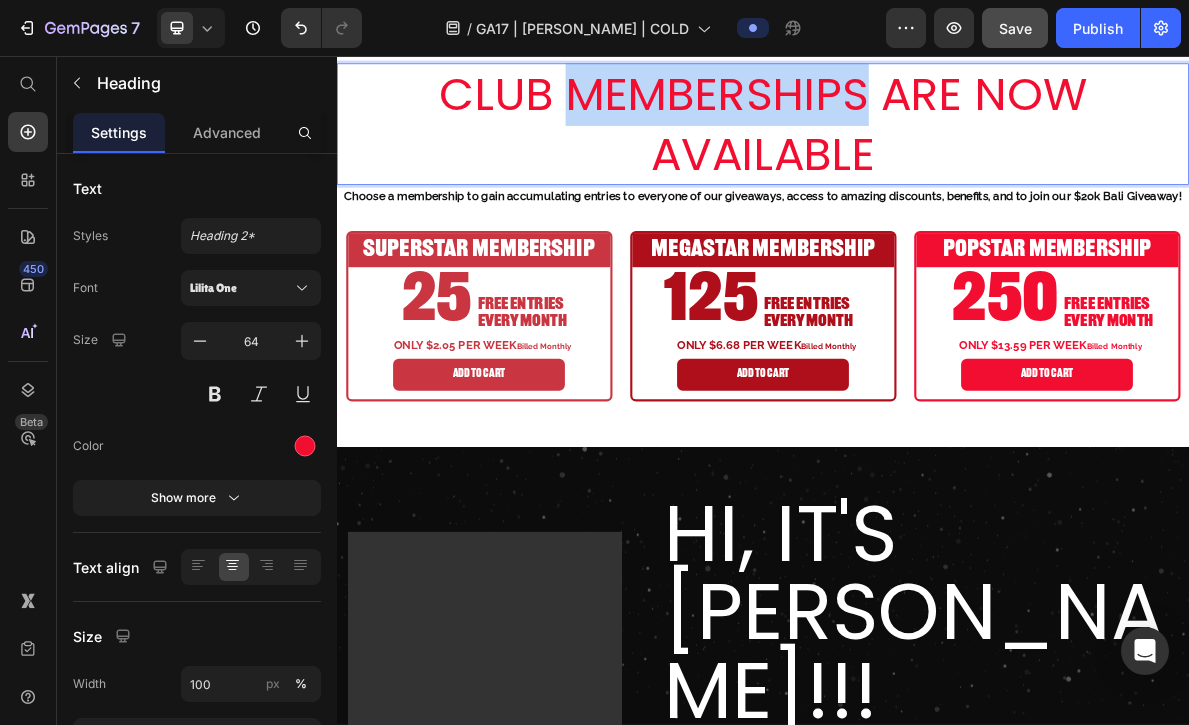 click on "CLUB MEMBERSHIPS ARE NOW AVAILABLE" at bounding box center [937, 152] 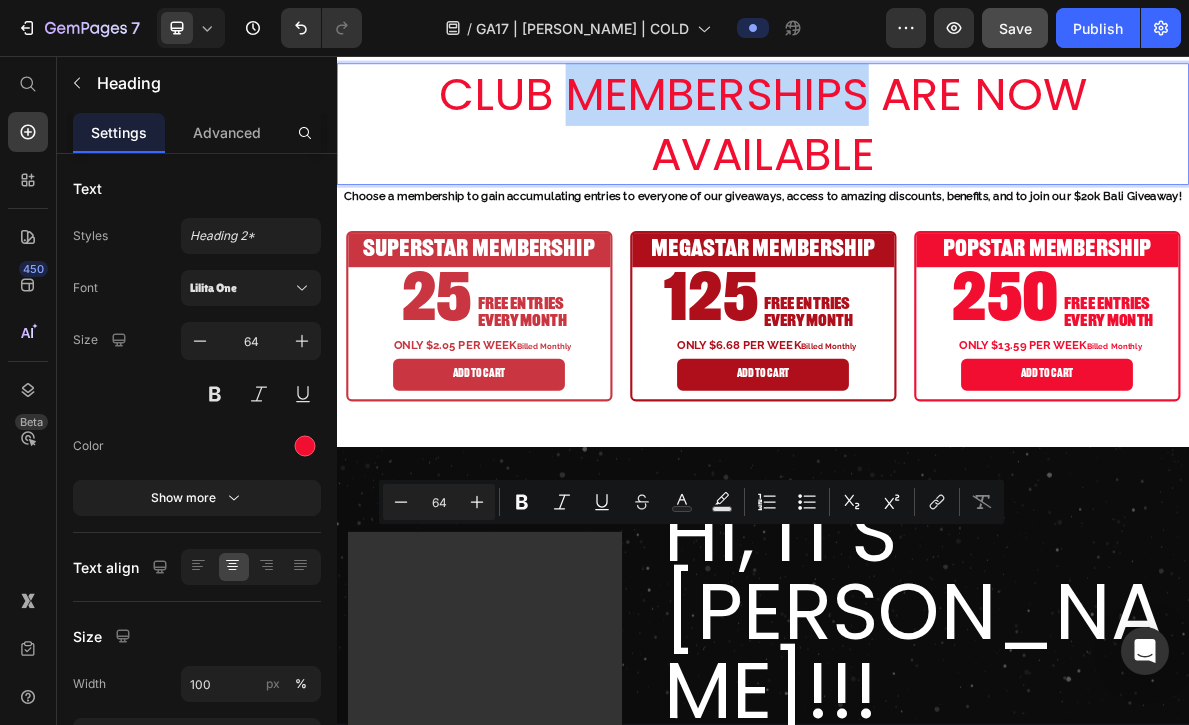 click on "CLUB MEMBERSHIPS ARE NOW AVAILABLE" at bounding box center (937, 152) 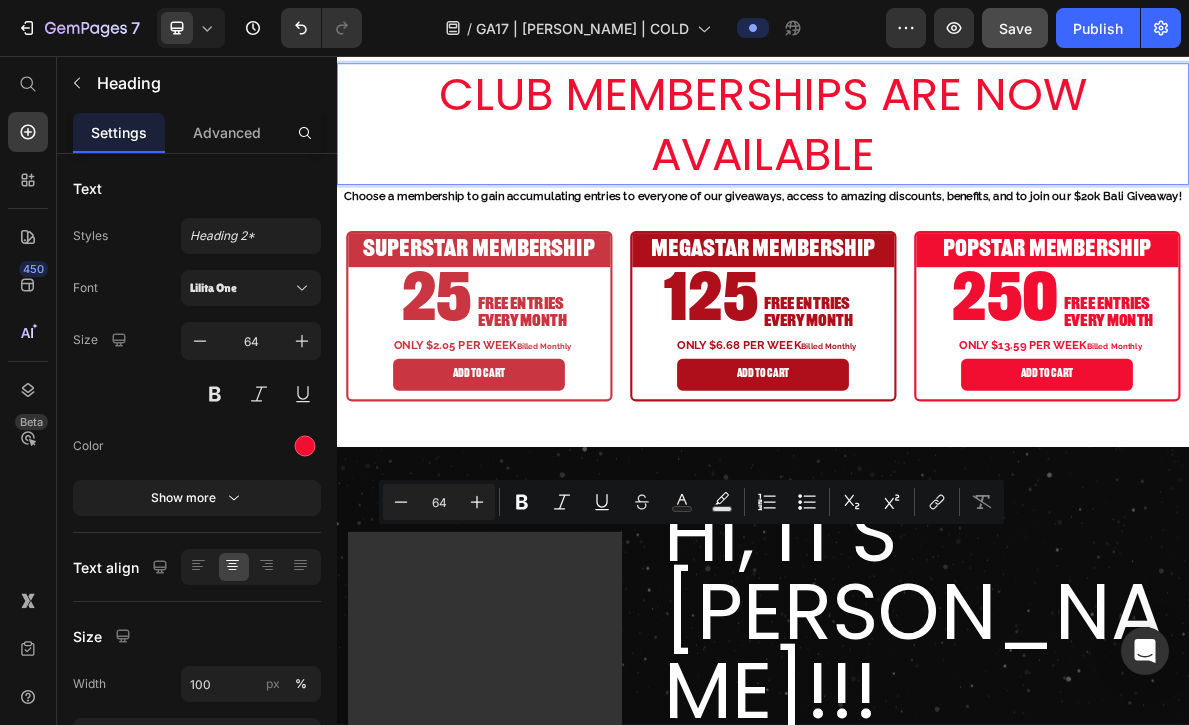 click on "CLUB MEMBERSHIPS ARE NOW AVAILABLE" at bounding box center [937, 152] 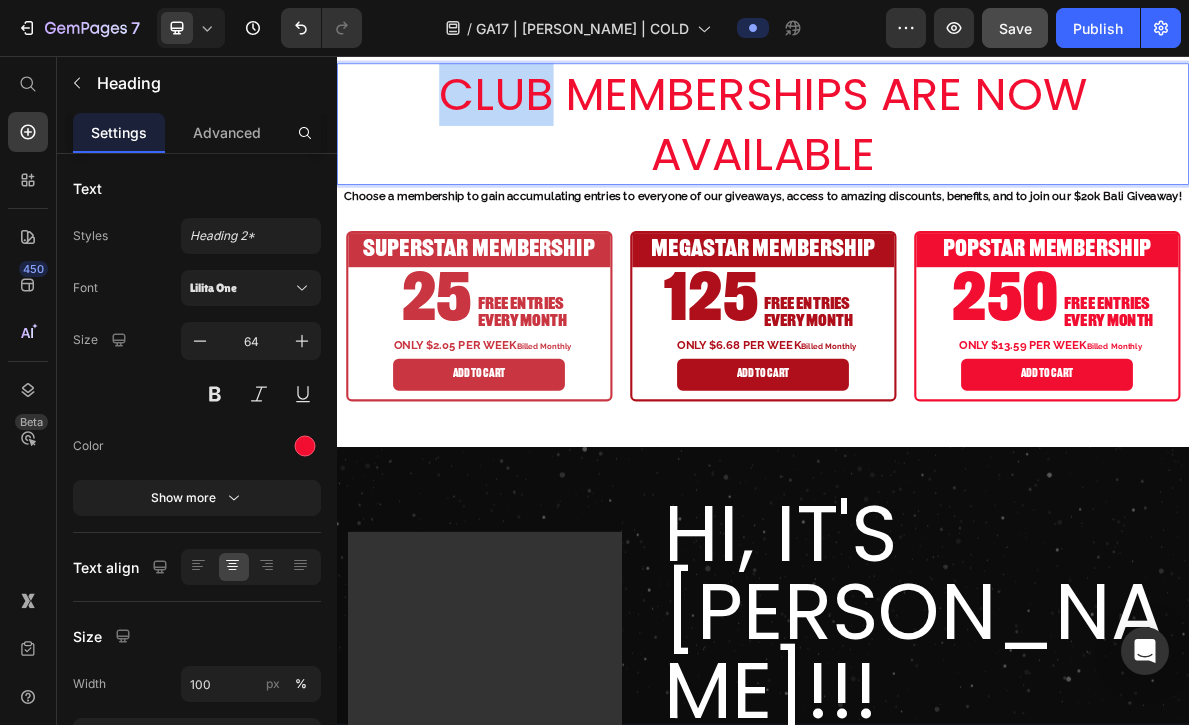 drag, startPoint x: 487, startPoint y: 764, endPoint x: 347, endPoint y: 766, distance: 140.01428 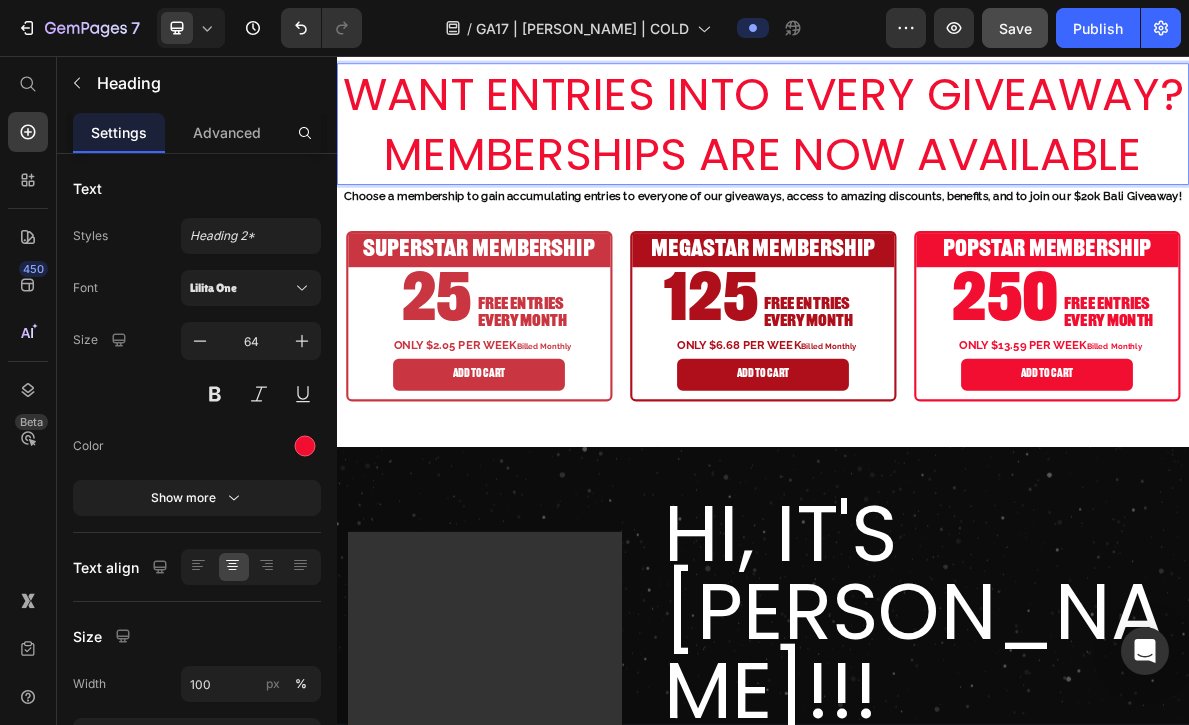 scroll, scrollTop: 4760, scrollLeft: 0, axis: vertical 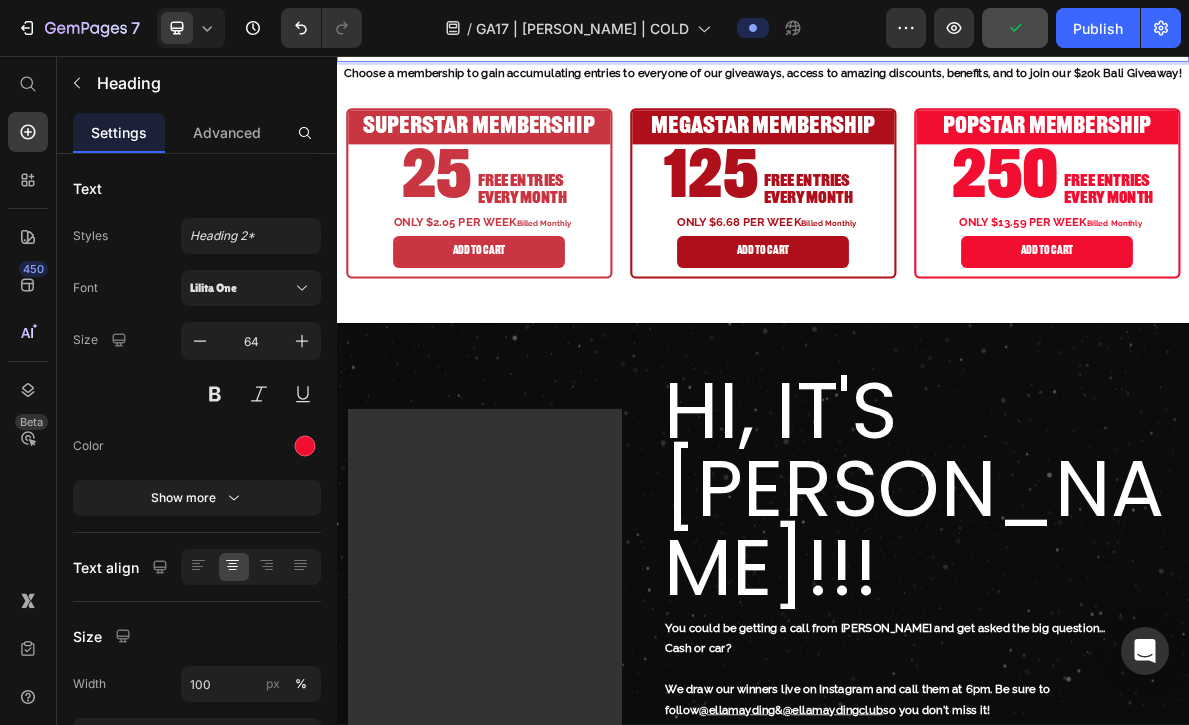 click on "WANT ENTRIES INTO EVERY GIVEAWAY? MEMBERSHIPS ARE NOW AVAILABLE" at bounding box center (937, -21) 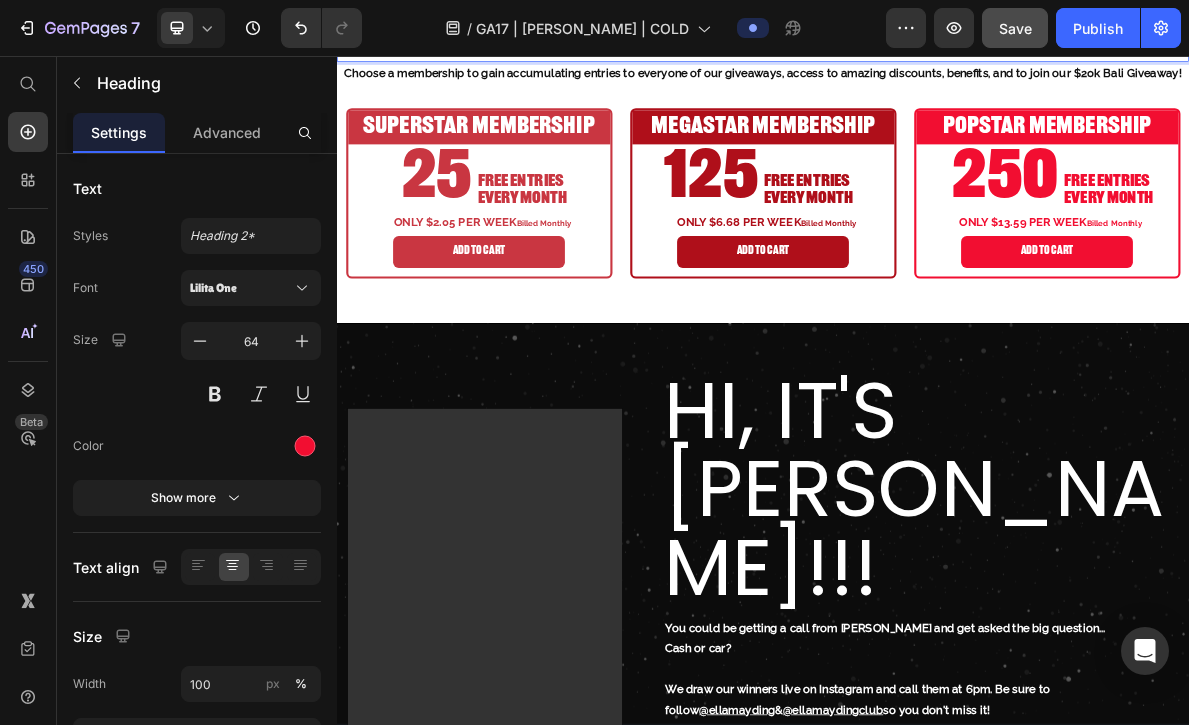 click on "WANT ENTRIES INTO EVERY GIVEAWAY? MEMBERSHIPS ARE NOW AVAILABLE!" at bounding box center [937, -21] 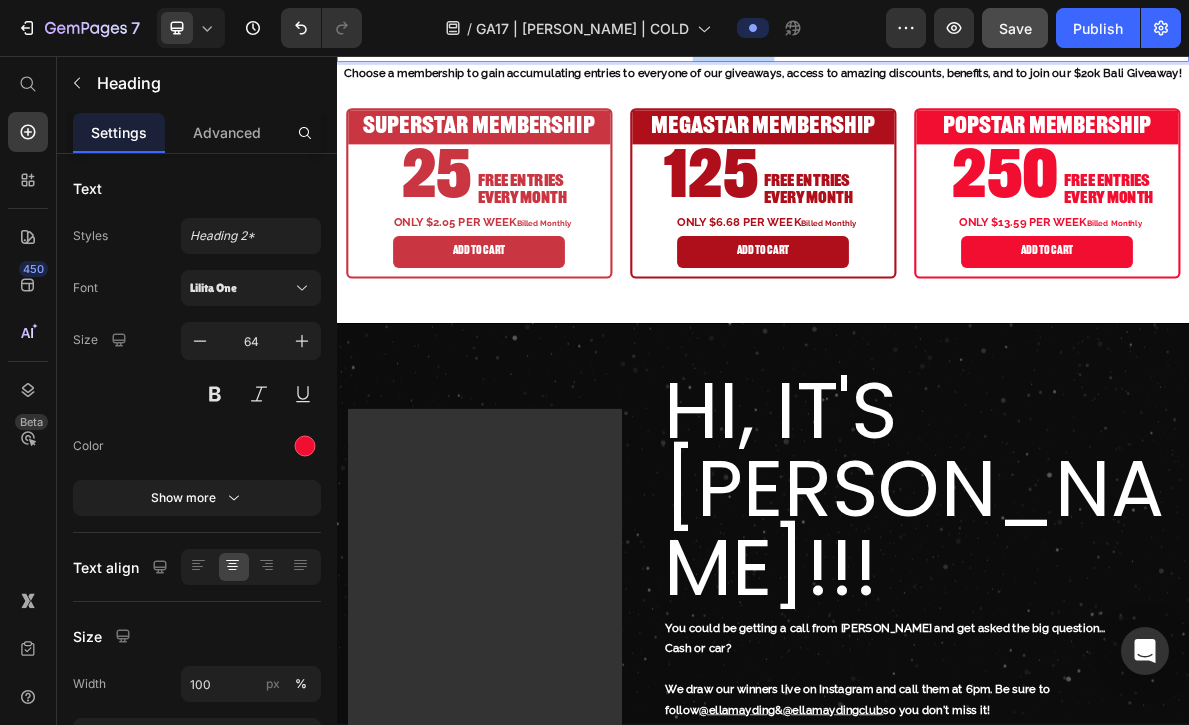 click on "WANT ENTRIES INTO EVERY GIVEAWAY? MEMBERSHIPS ARE NOW AVAILABLE!" at bounding box center (937, -21) 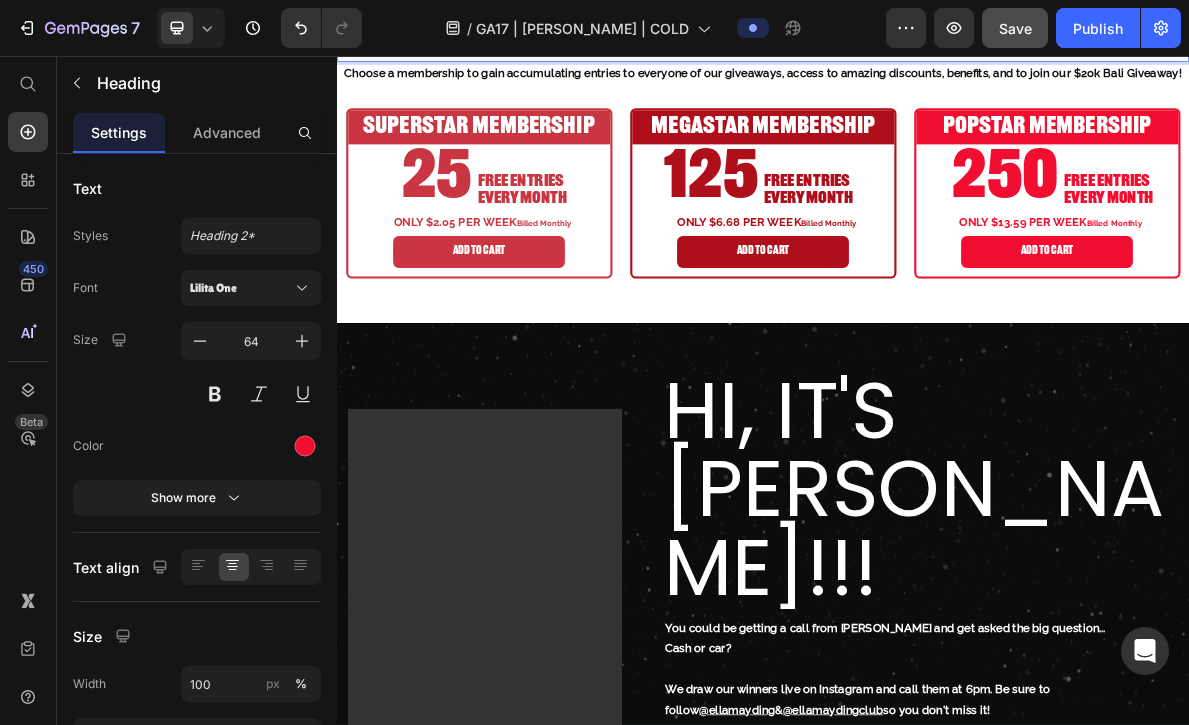 click on "WANT ENTRIES INTO EVERY GIVEAWAY? MEMBERSHIPS ARE NOW AVAILABLE!" at bounding box center (937, -21) 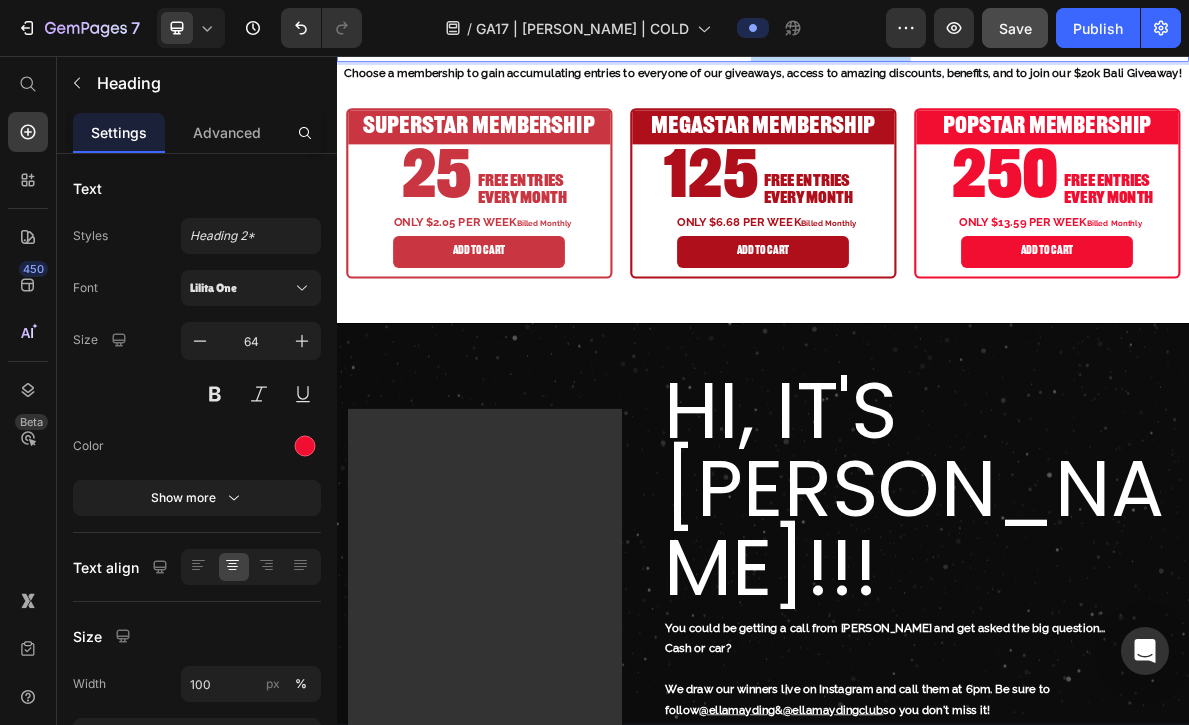 drag, startPoint x: 1129, startPoint y: 656, endPoint x: 926, endPoint y: 672, distance: 203.62956 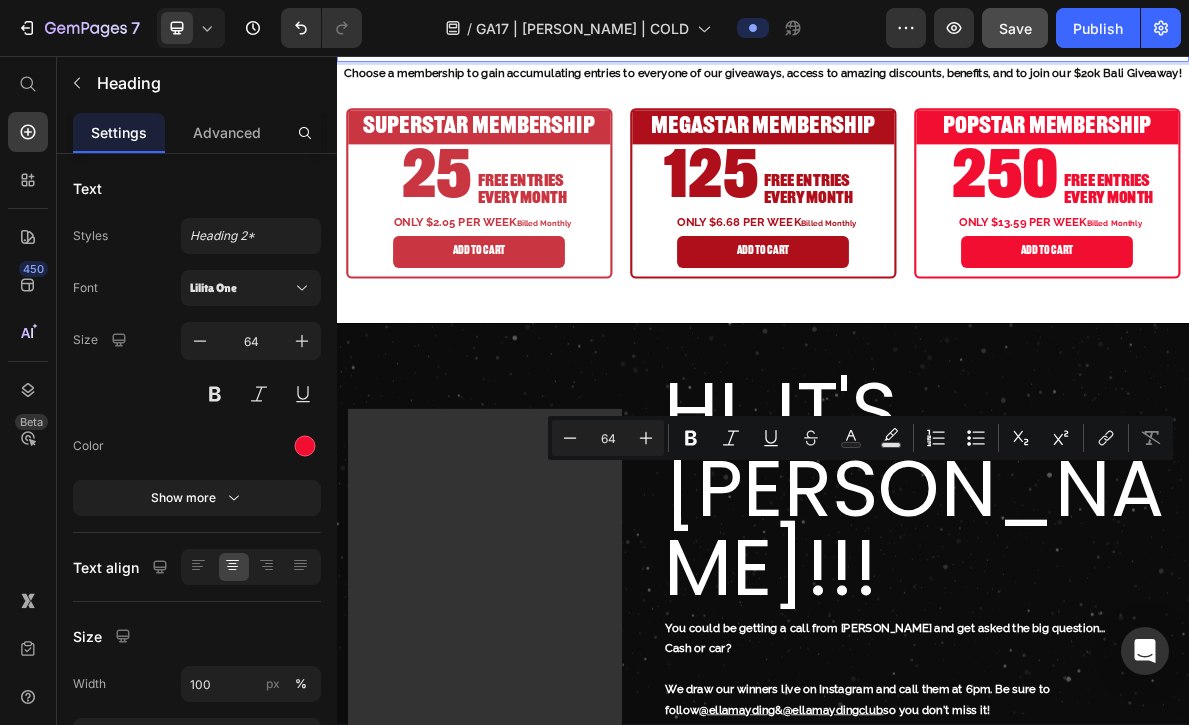 click on "WANT ENTRIES INTO EVERY GIVEAWAY? MEMBERSHIPS ARE NOW AVAILABLE!" at bounding box center [937, -21] 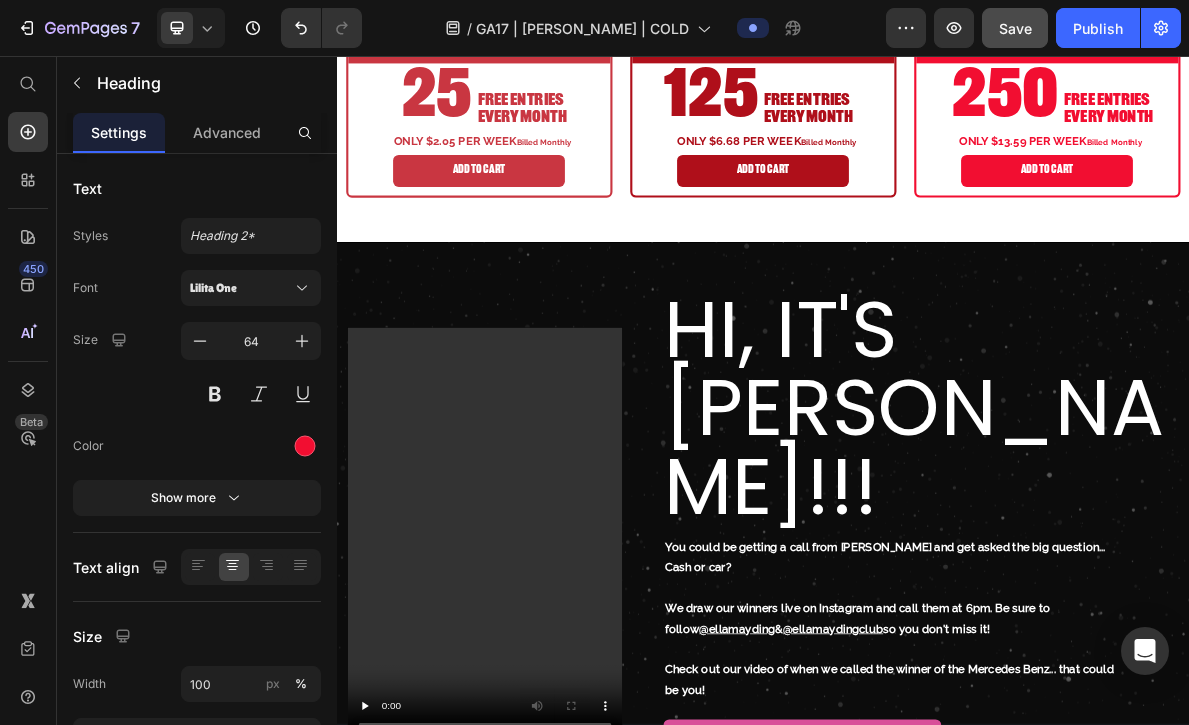 scroll, scrollTop: 4912, scrollLeft: 0, axis: vertical 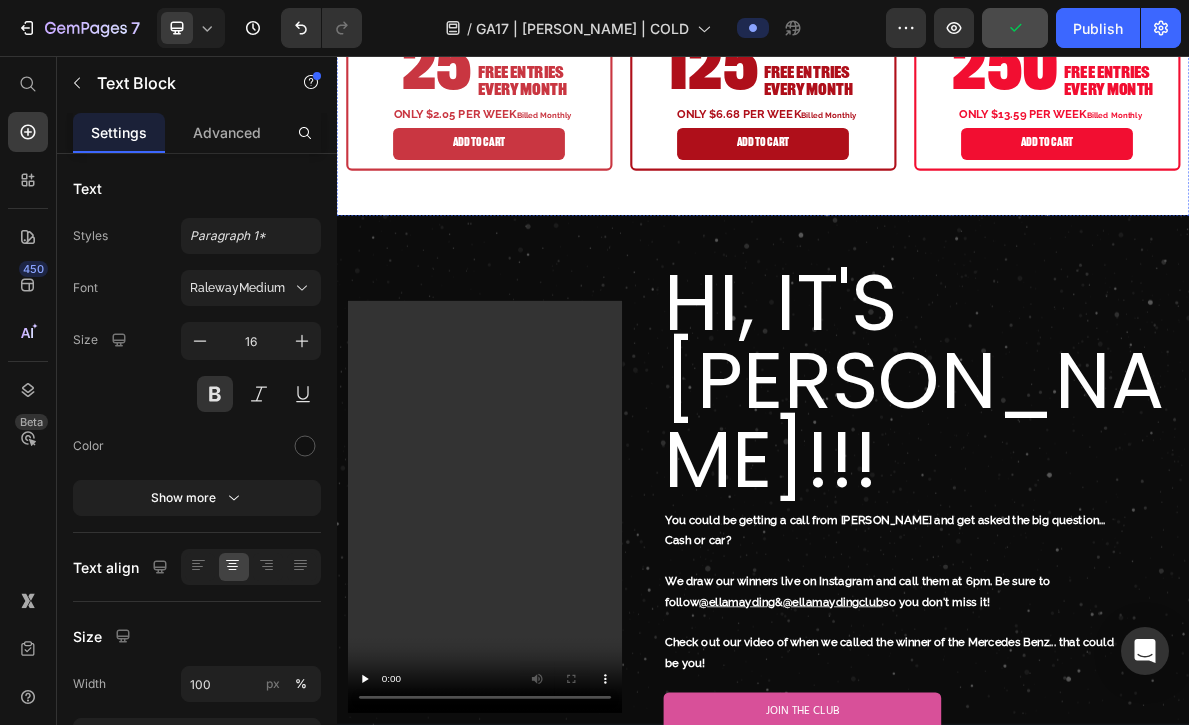 click on "Choose a membership to gain accumulating entries to everyone of our giveaways, access to amazing discounts, benefits, and to join our $20k Bali Giveaway!" at bounding box center (937, -71) 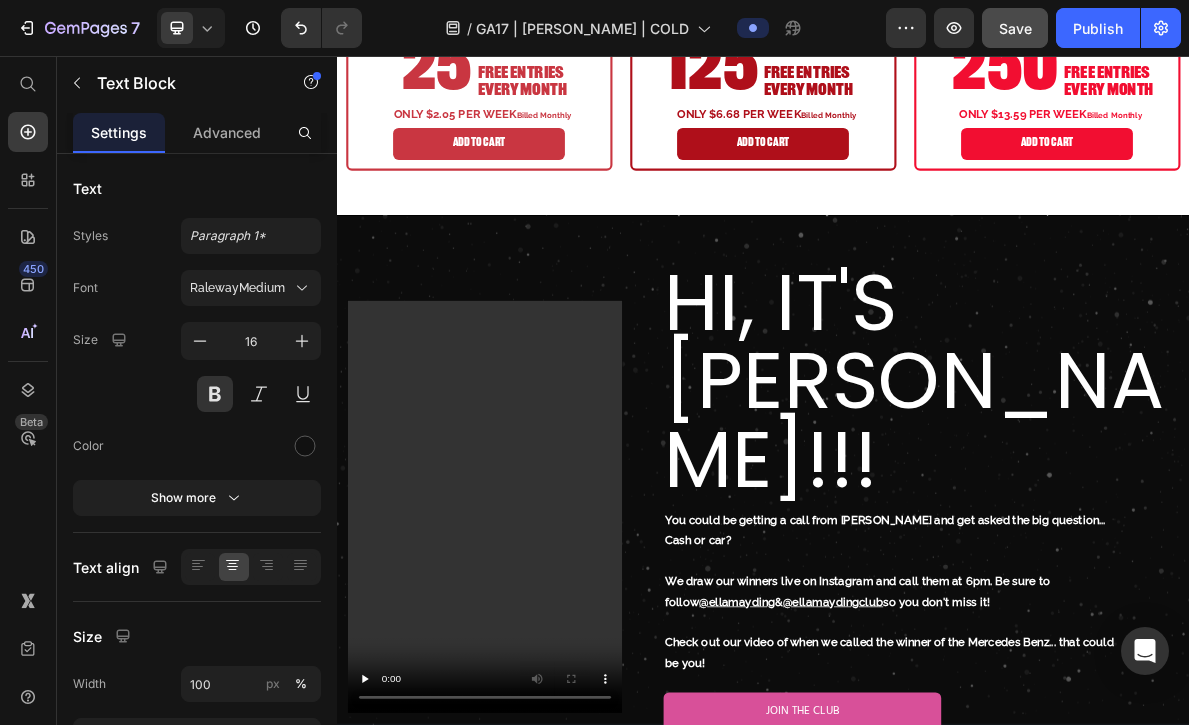 click on "Choose a membership to gain accumulating entries to everyone of our giveaways, access to amazing discounts, benefits, and to join our $20k Bali Giveaway!" at bounding box center (937, -71) 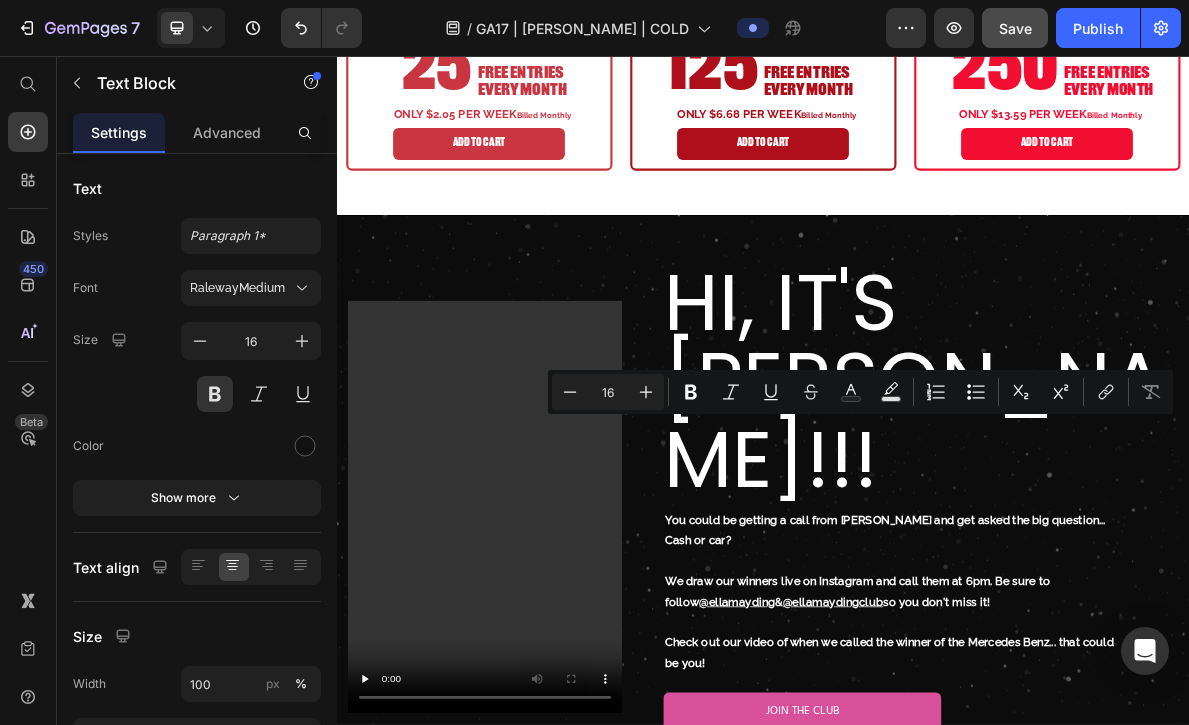 drag, startPoint x: 1512, startPoint y: 572, endPoint x: 1369, endPoint y: 579, distance: 143.17122 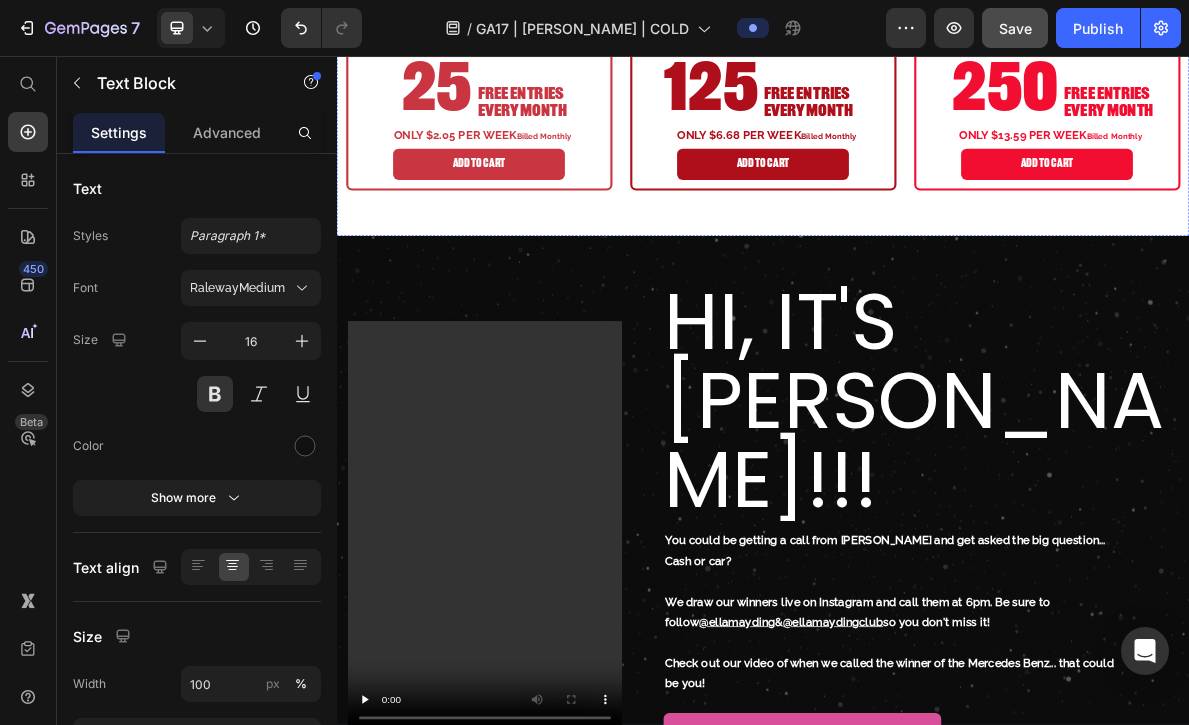 click on "WANT ENTRIES INTO EVERY GIVEAWAY? MEMBERSHIPS ARE NOW AVAILABLE!" at bounding box center [937, -173] 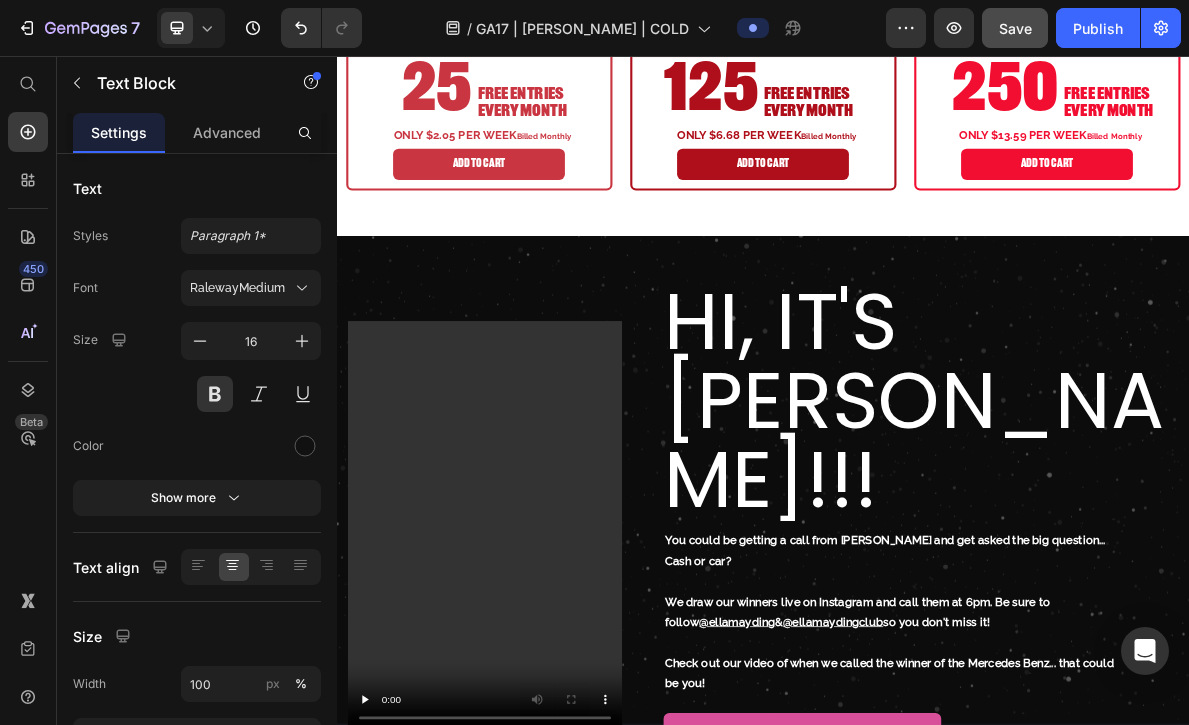 click on "Choose a membership to gain accumulating entries to everyone of our giveaways, access to amazing discounts, benefits, and to join our Suzukui Jimny or $35k giveaway!" at bounding box center [937, -56] 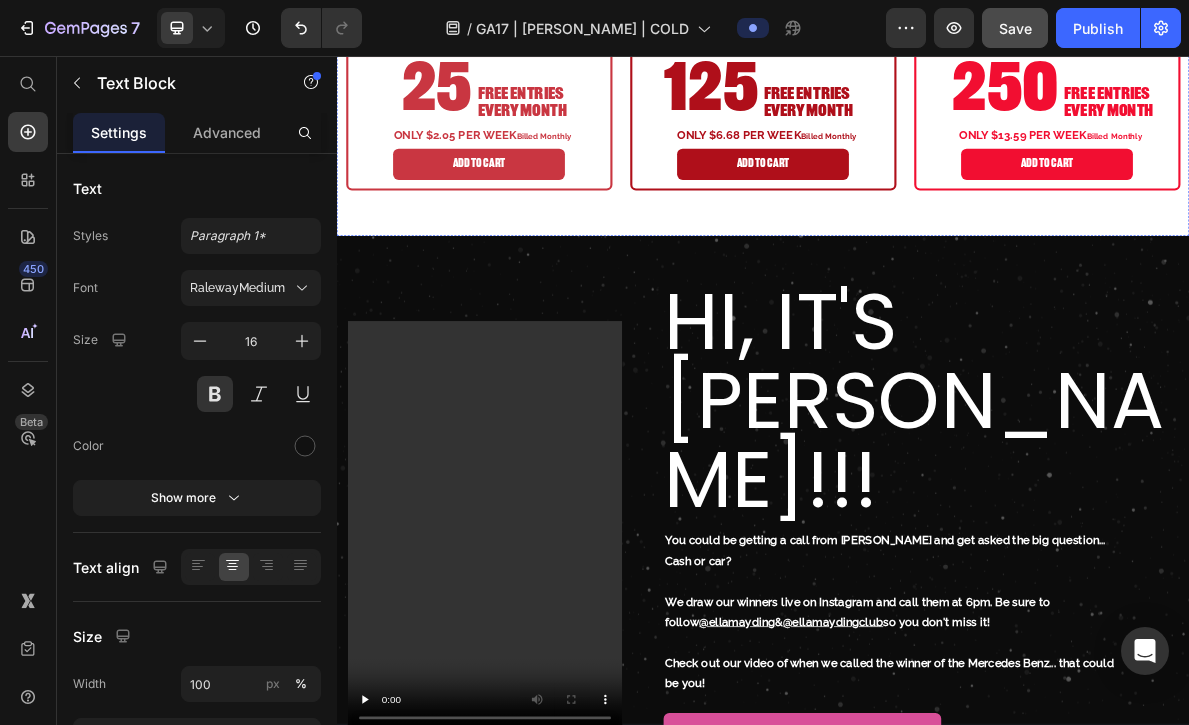 click on "WANT ENTRIES INTO EVERY GIVEAWAY? MEMBERSHIPS ARE NOW AVAILABLE!" at bounding box center (937, -173) 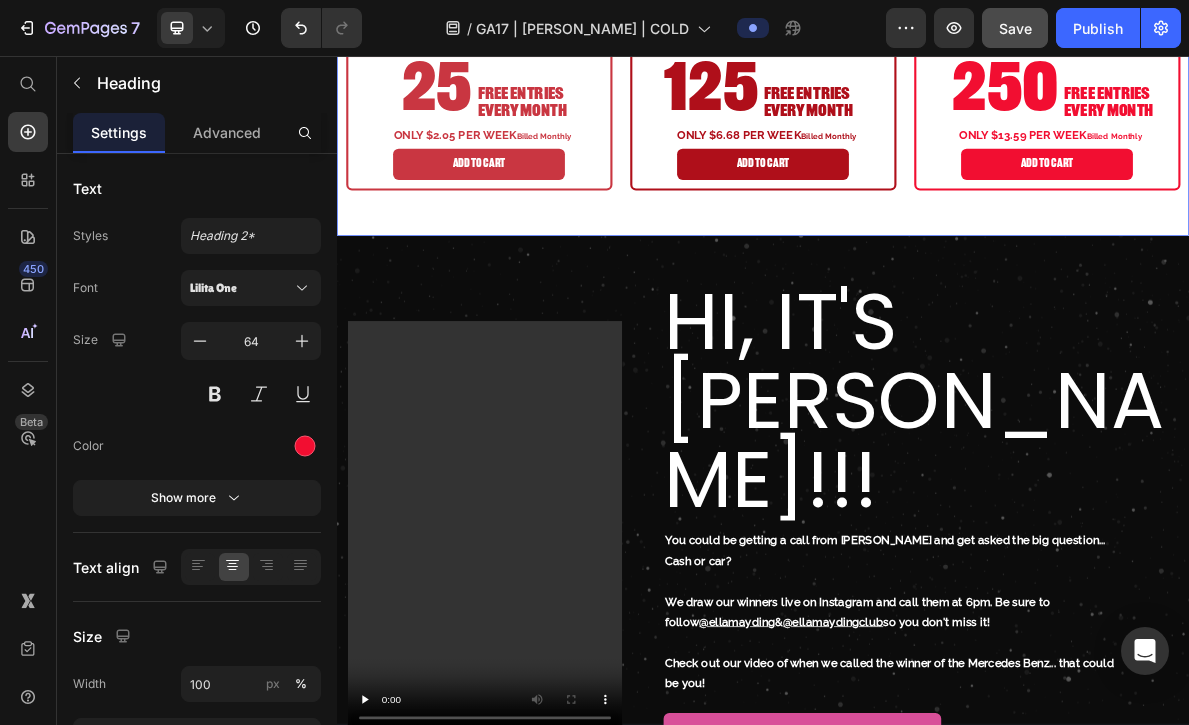 click on "Image WANT ENTRIES INTO EVERY GIVEAWAY? MEMBERSHIPS ARE NOW AVAILABLE! Heading Choose a membership to gain accumulating entries to everyone of our giveaways, access to amazing discounts, benefits, and to join our Suzukui Jimny or $25k giveaway! Text Block SUPERSTAR MEMBERSHIP Heading 25 Heading FREE ENTRIES EVERY MONTH Heading Row   ONLY $2.05 PER WEEK  Billed Monthly Text Block
ADD TO CART Button Row Row MEGASTAR MEMBERSHIP Heading 125 Heading FREE ENTRIES EVERY MONTH Heading Row   ONLY $6.68 PER WEEK  Billed Monthly Text Block
ADD TO CART Button Row Row POPSTAR MEMBERSHIP Heading 250 Heading FREE ENTRIES EVERY MONTH Heading Row   ONLY $13.59 PER WEEK  Billed Monthly Text Block
ADD TO CART Button Row Row Row SUPERSTAR MEMBERSHIP Heading 25 Heading FREE ENTRIES EVERY MONTH Text Block Row ONLY $2.05 PER WEEK  Billed Monthly Text Block ADD TO CART Button Row MEGASTAR MEMBERSHIP Heading 125 Heading FREE ENTRIES EVERY MONTH Text Block Row ONLY $6.68 PER WEEK  Row" at bounding box center [937, 5] 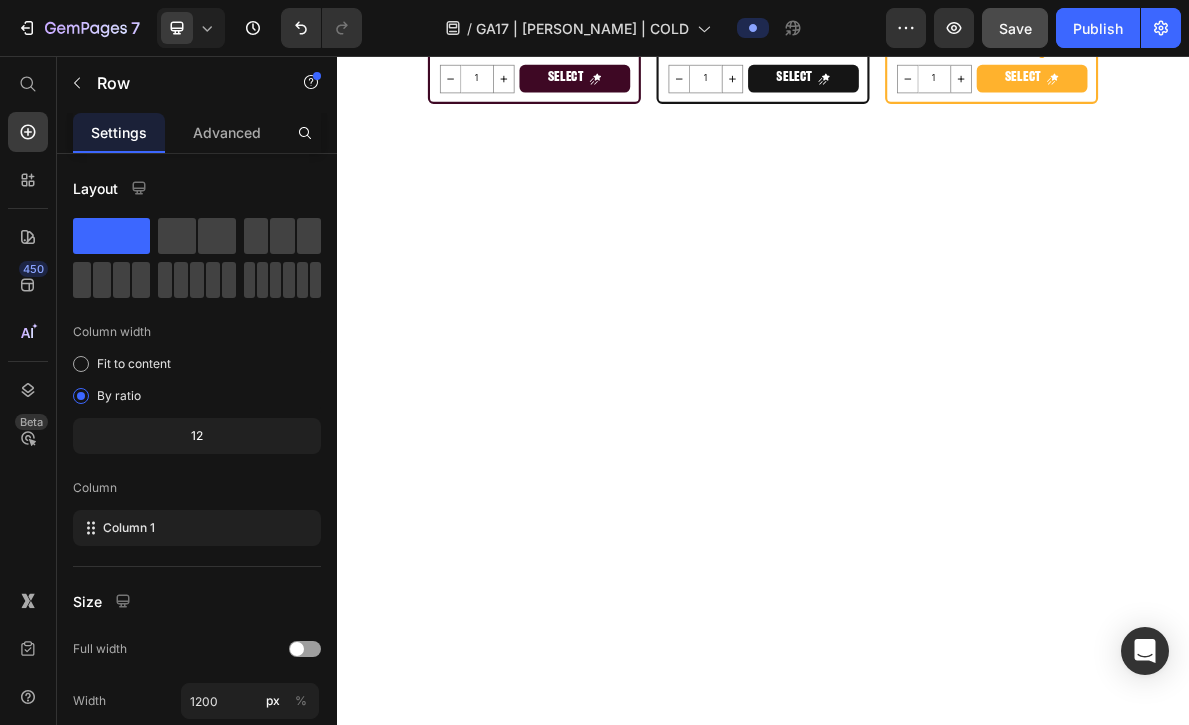 scroll, scrollTop: 0, scrollLeft: 0, axis: both 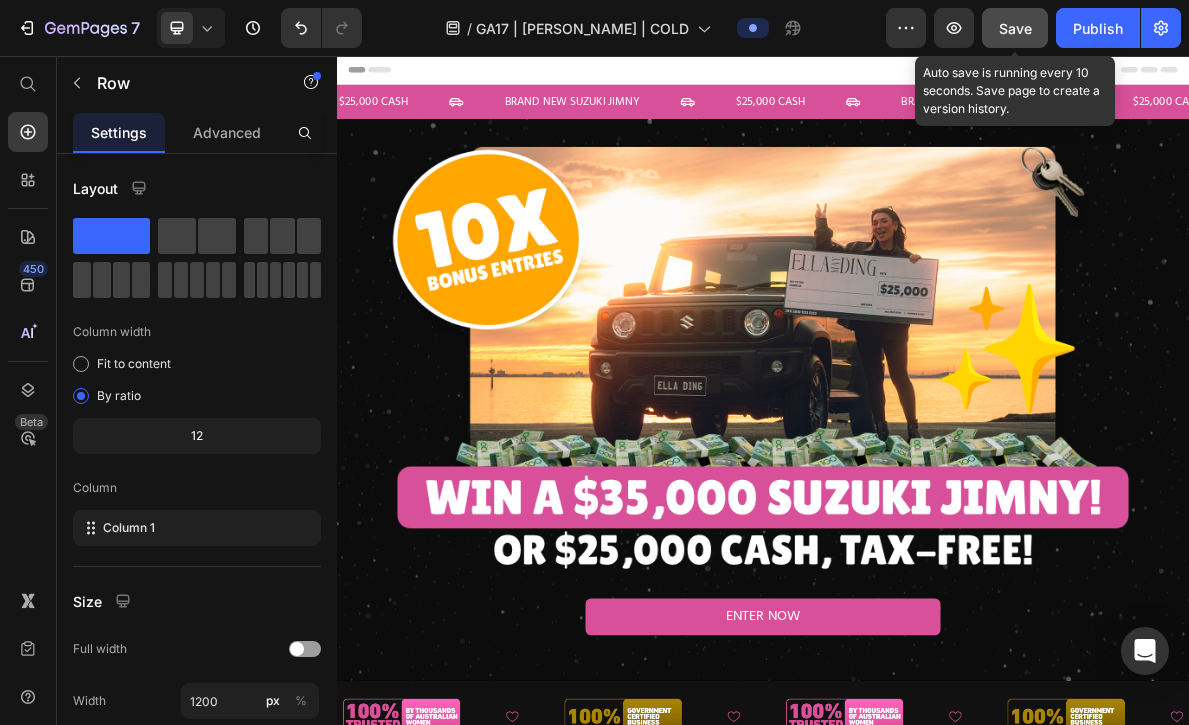 click on "Save" at bounding box center [1015, 28] 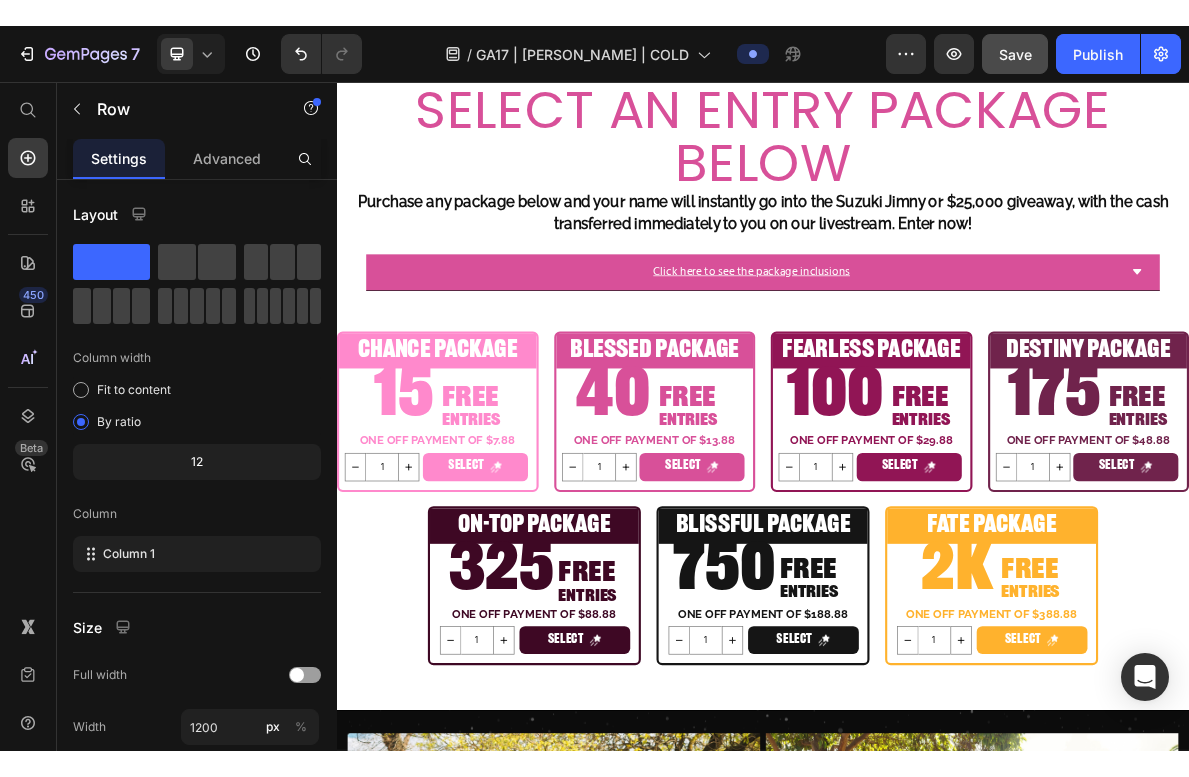 scroll, scrollTop: 1138, scrollLeft: 0, axis: vertical 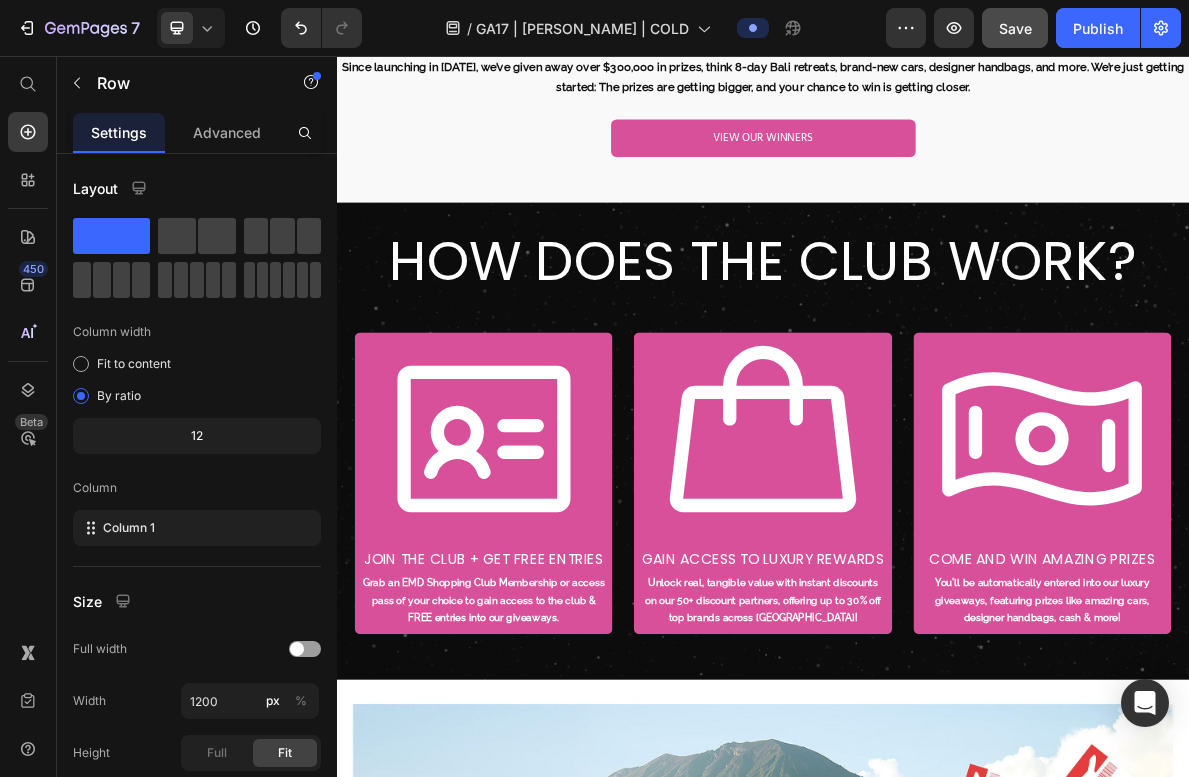 type 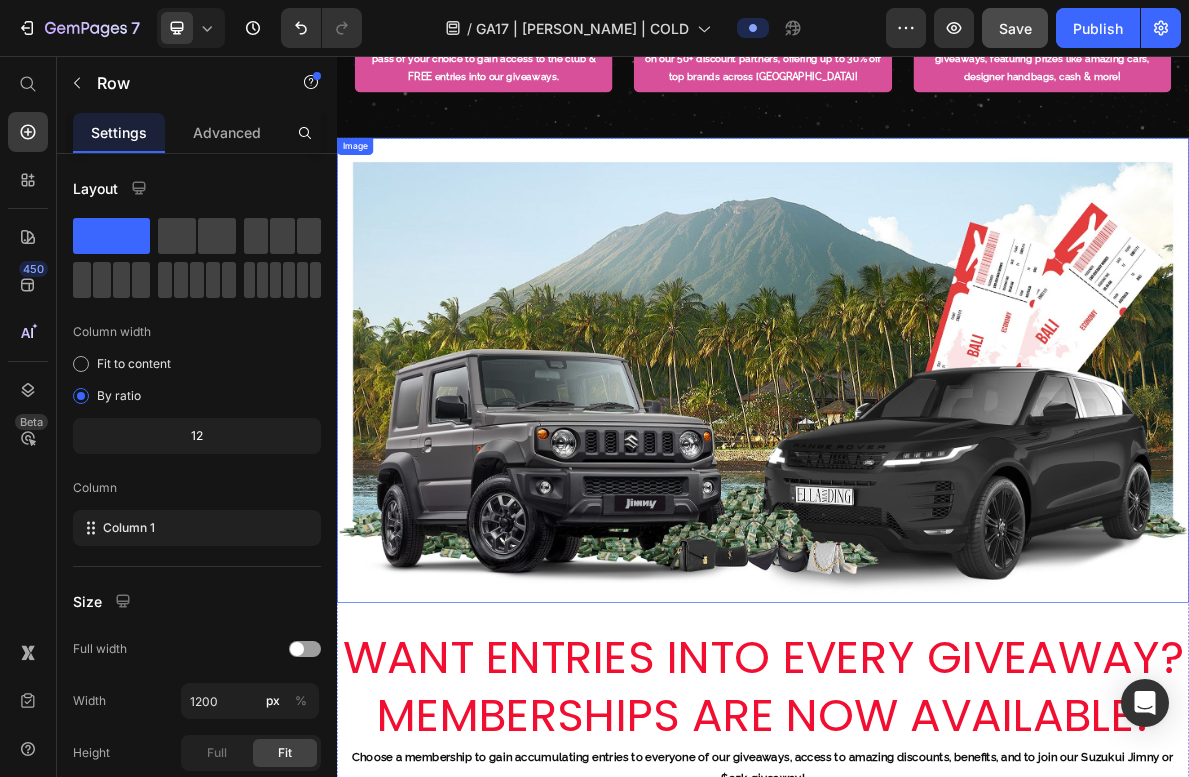 scroll, scrollTop: 4266, scrollLeft: 0, axis: vertical 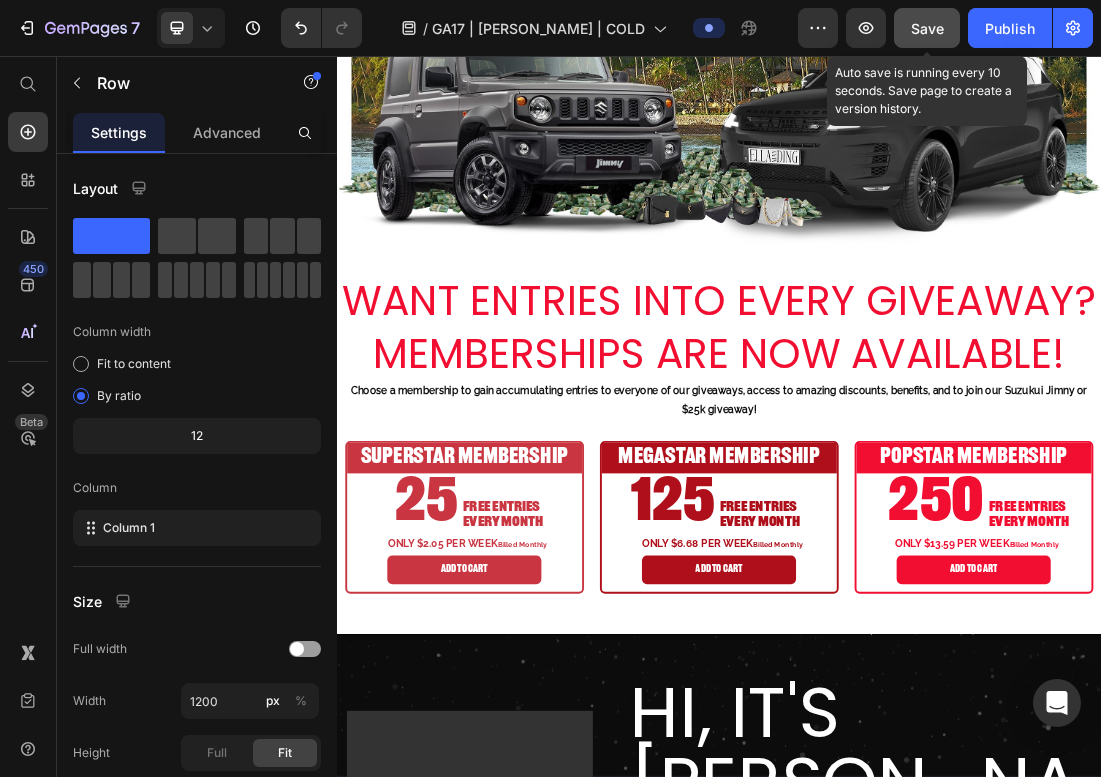 click on "Save" 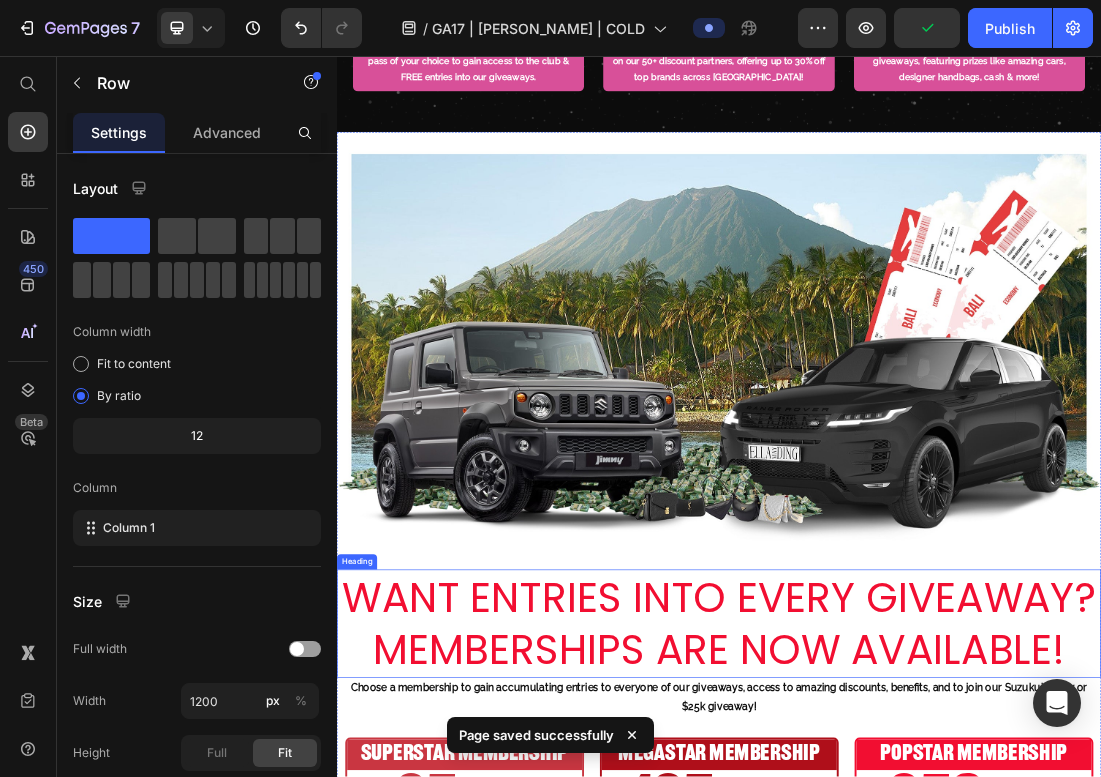 scroll, scrollTop: 3493, scrollLeft: 0, axis: vertical 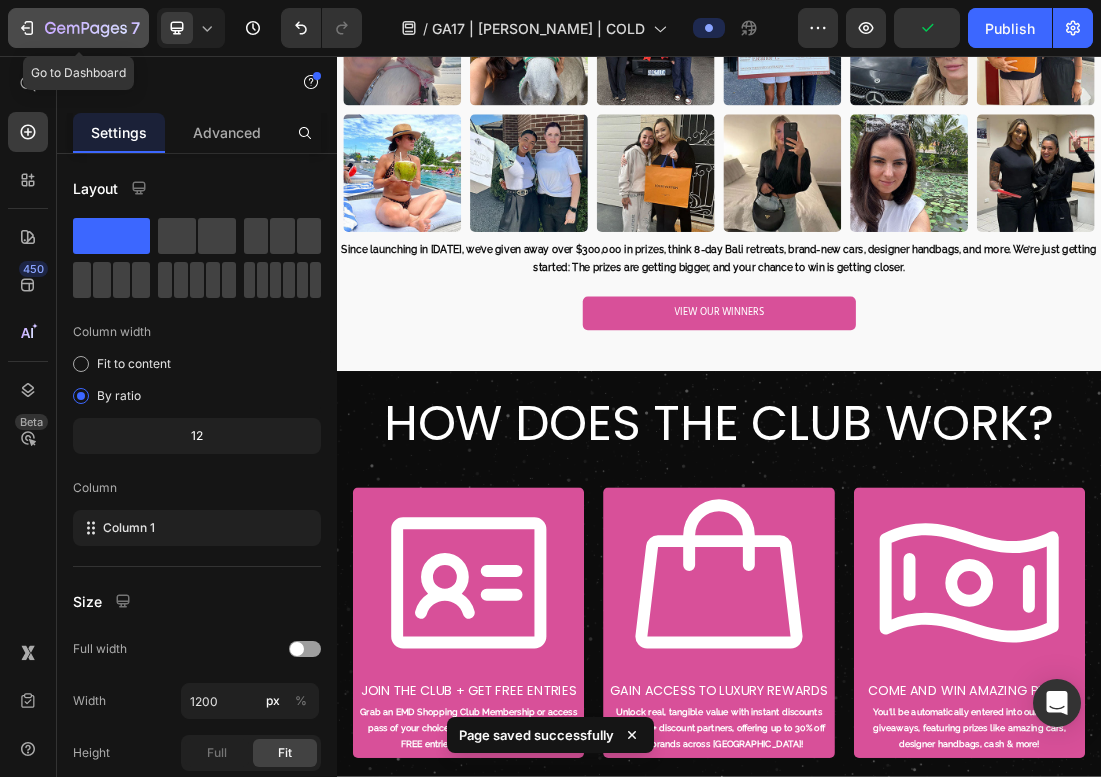 click 